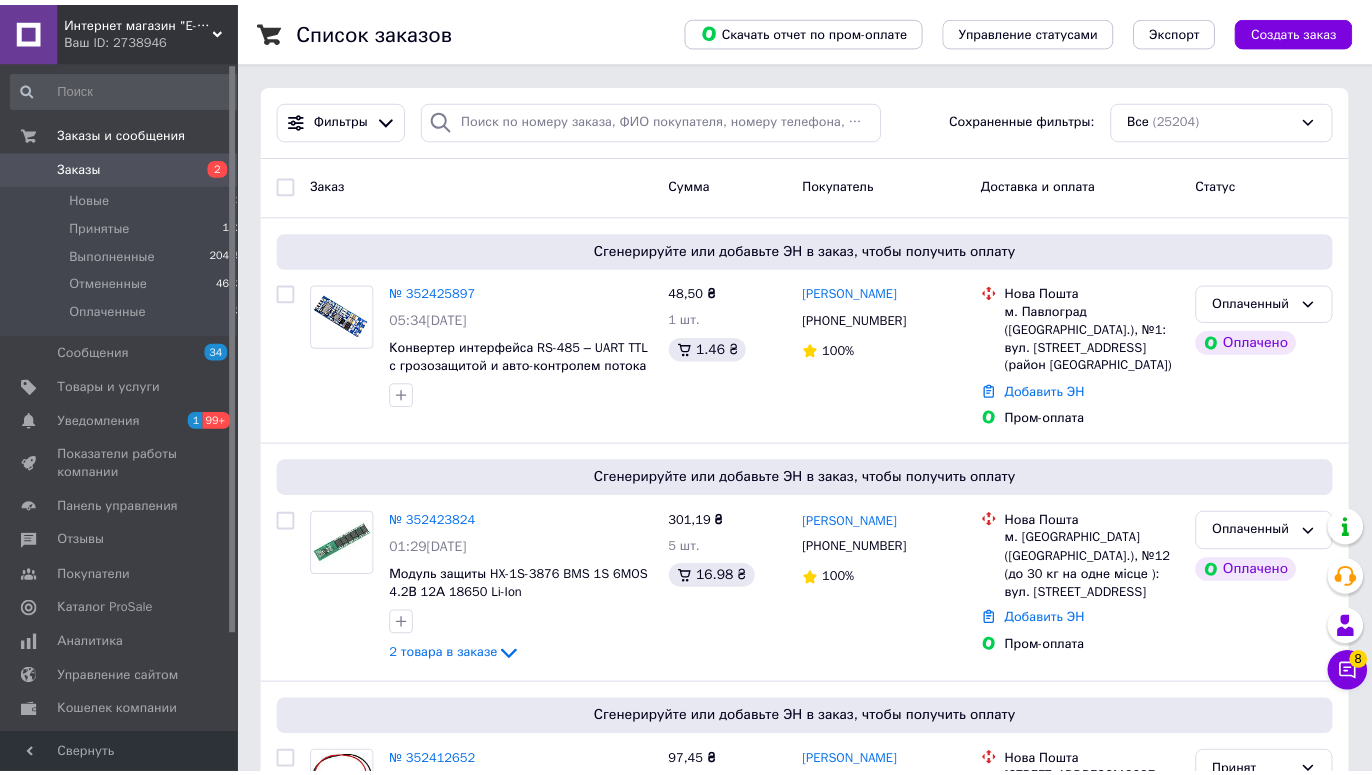 scroll, scrollTop: 0, scrollLeft: 0, axis: both 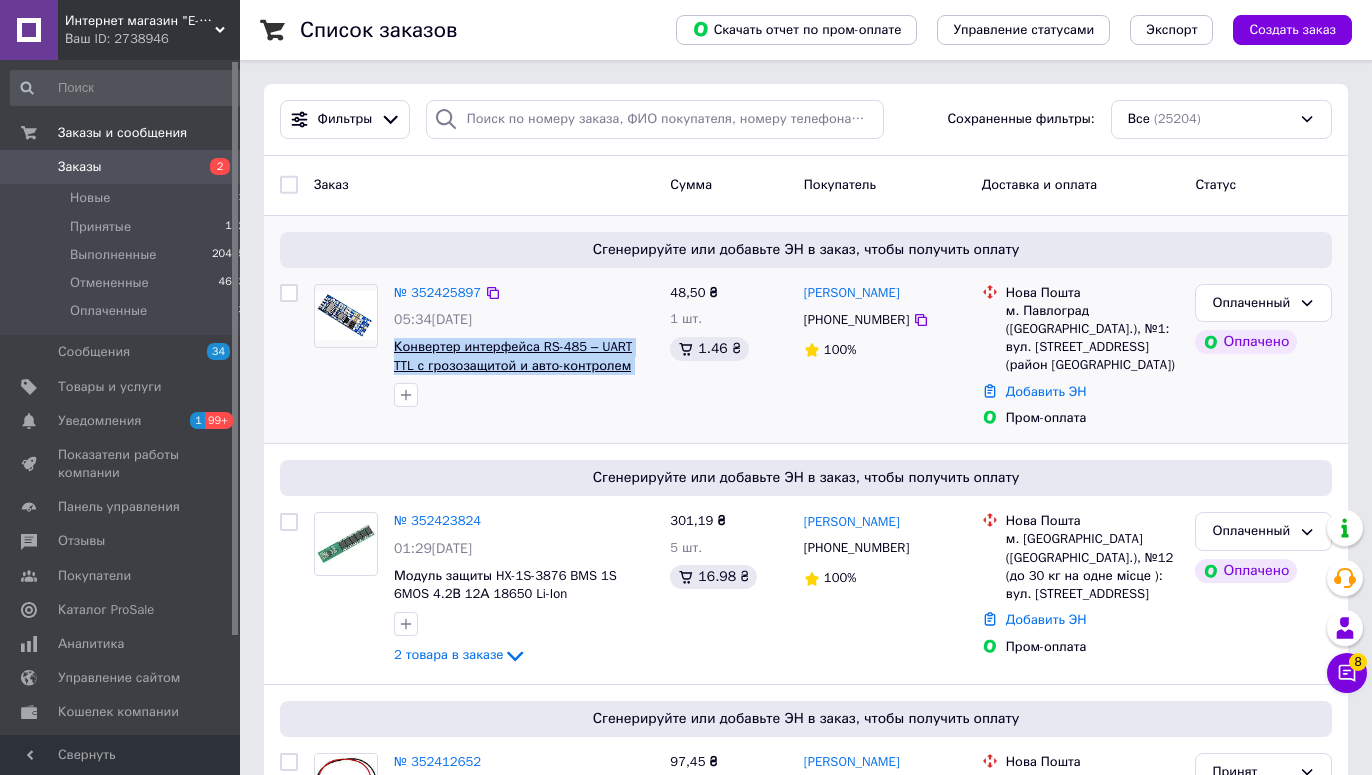 drag, startPoint x: 644, startPoint y: 369, endPoint x: 395, endPoint y: 348, distance: 249.88397 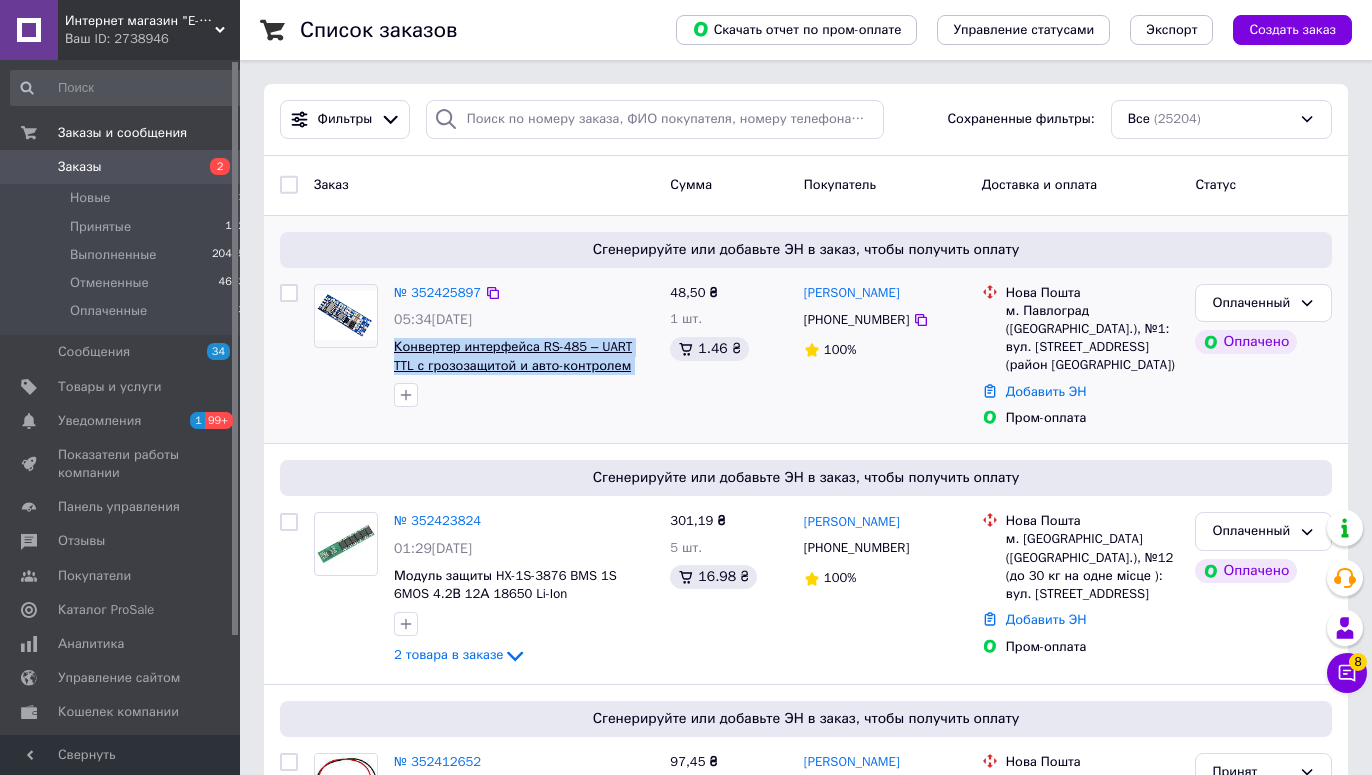 click on "Конвертер интерфейса RS-485 – UART TTL с грозозащитой и авто-контролем потока RS485" at bounding box center [524, 356] 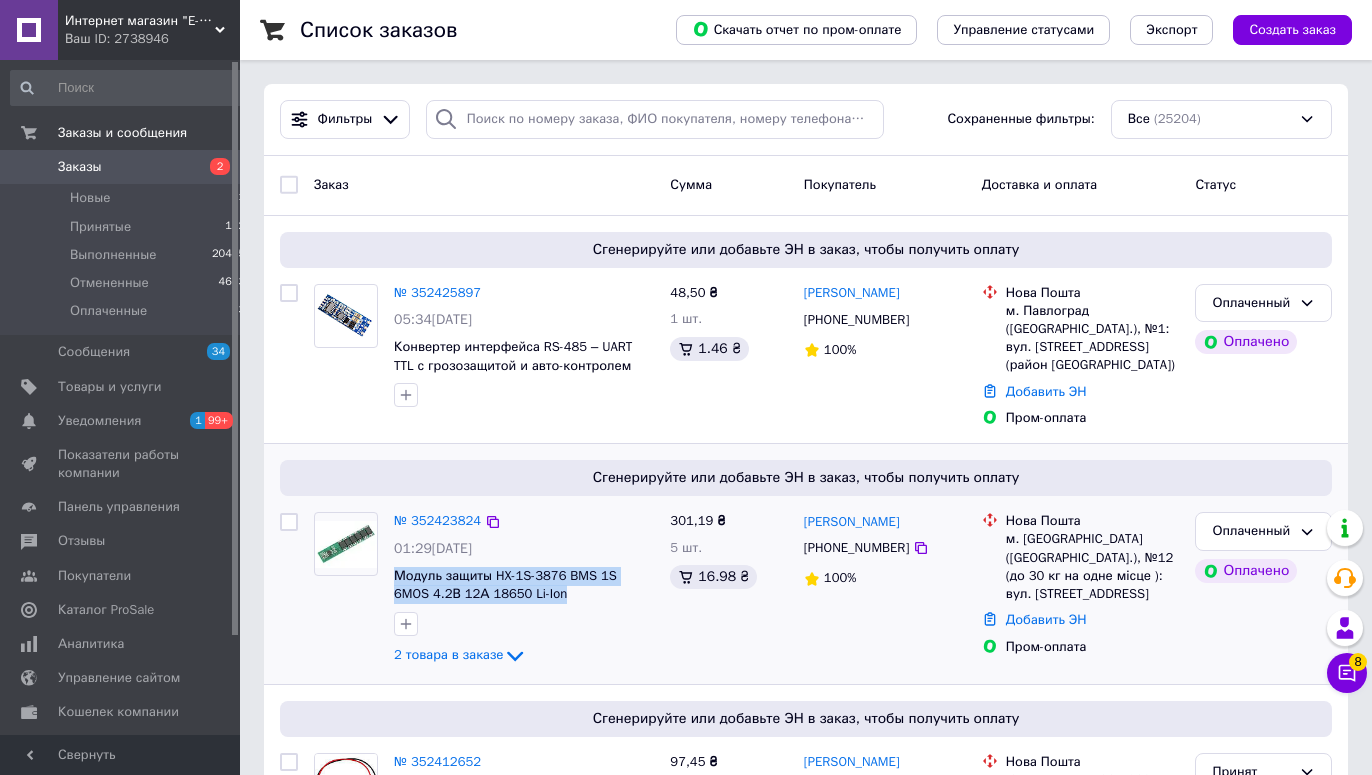 drag, startPoint x: 530, startPoint y: 593, endPoint x: 393, endPoint y: 581, distance: 137.52454 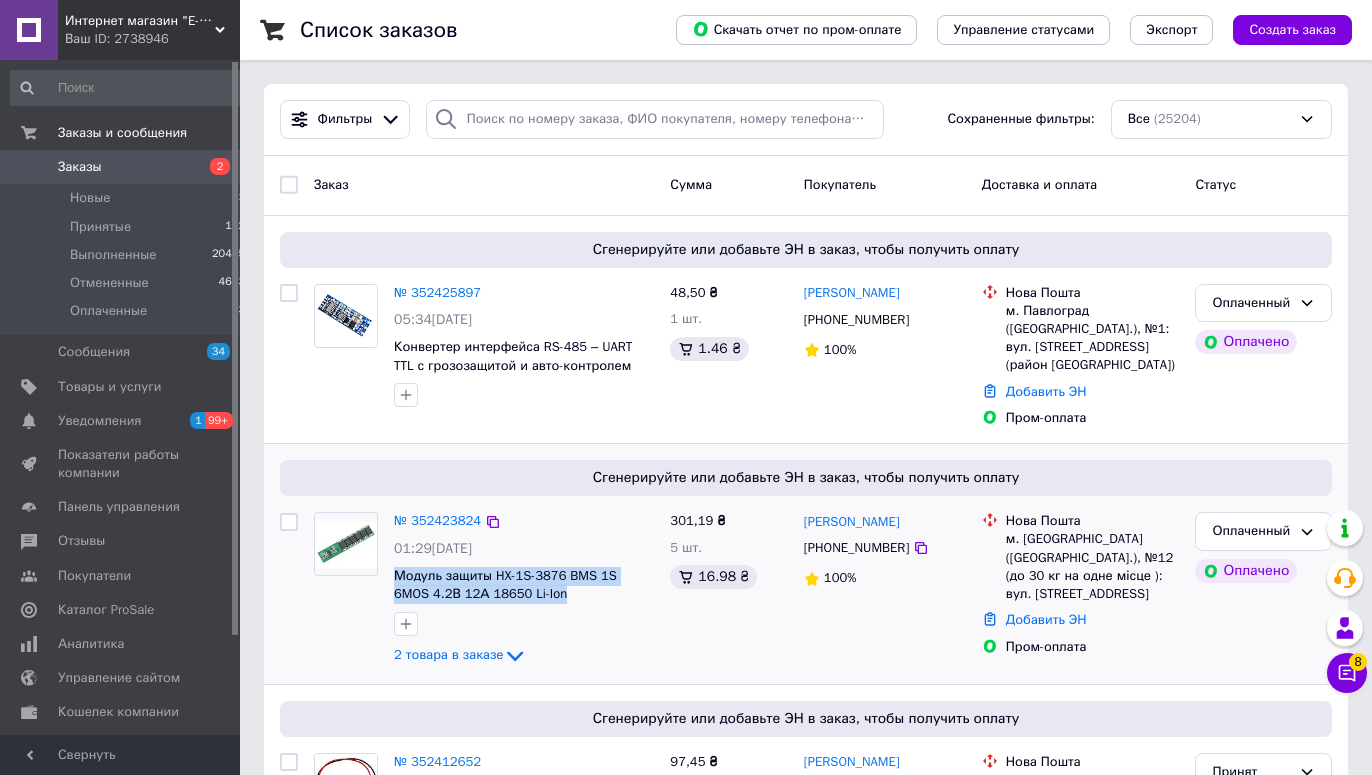 click on "Модуль защиты HX-1S-3876 BMS 1S 6MOS 4.2В 12А 18650 Li-Ion" at bounding box center [524, 585] 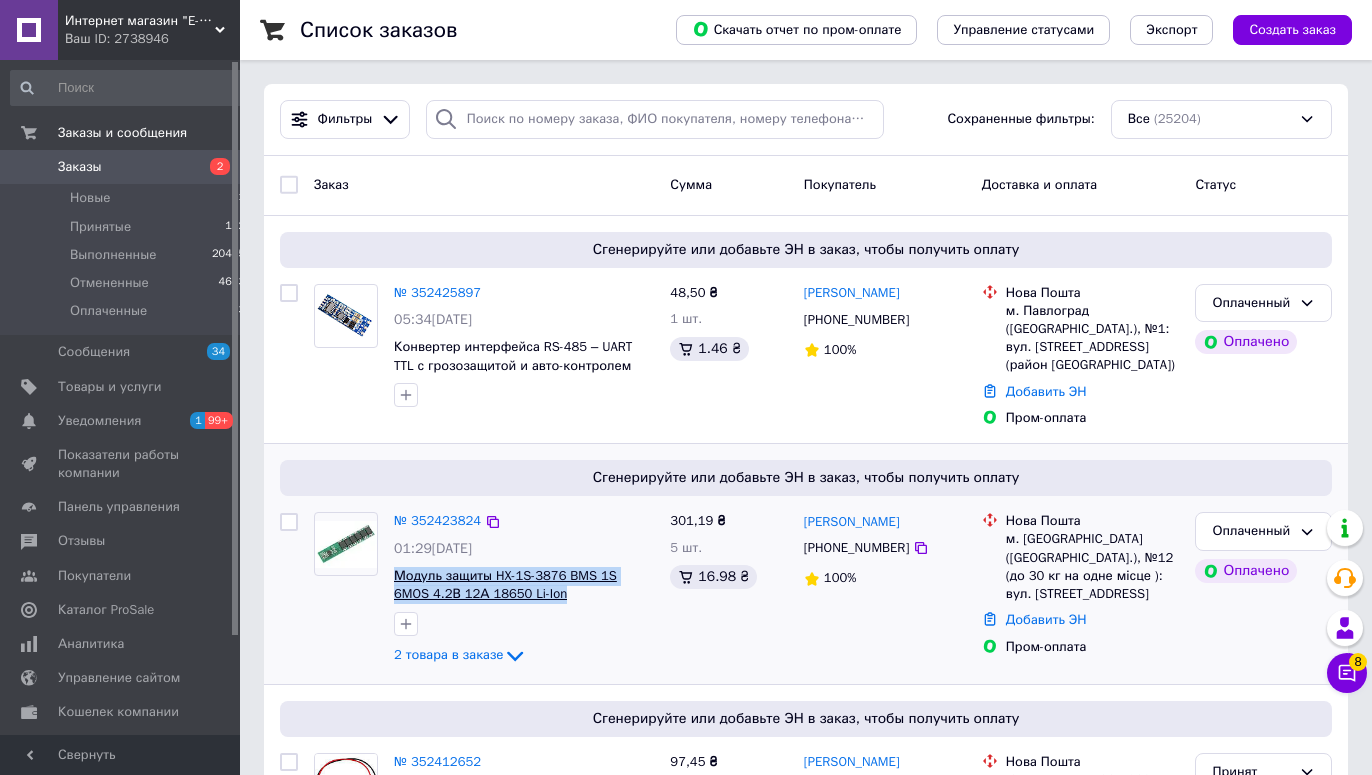 copy on "Модуль защиты HX-1S-3876 BMS 1S 6MOS 4.2В 12А 18650 Li-Ion" 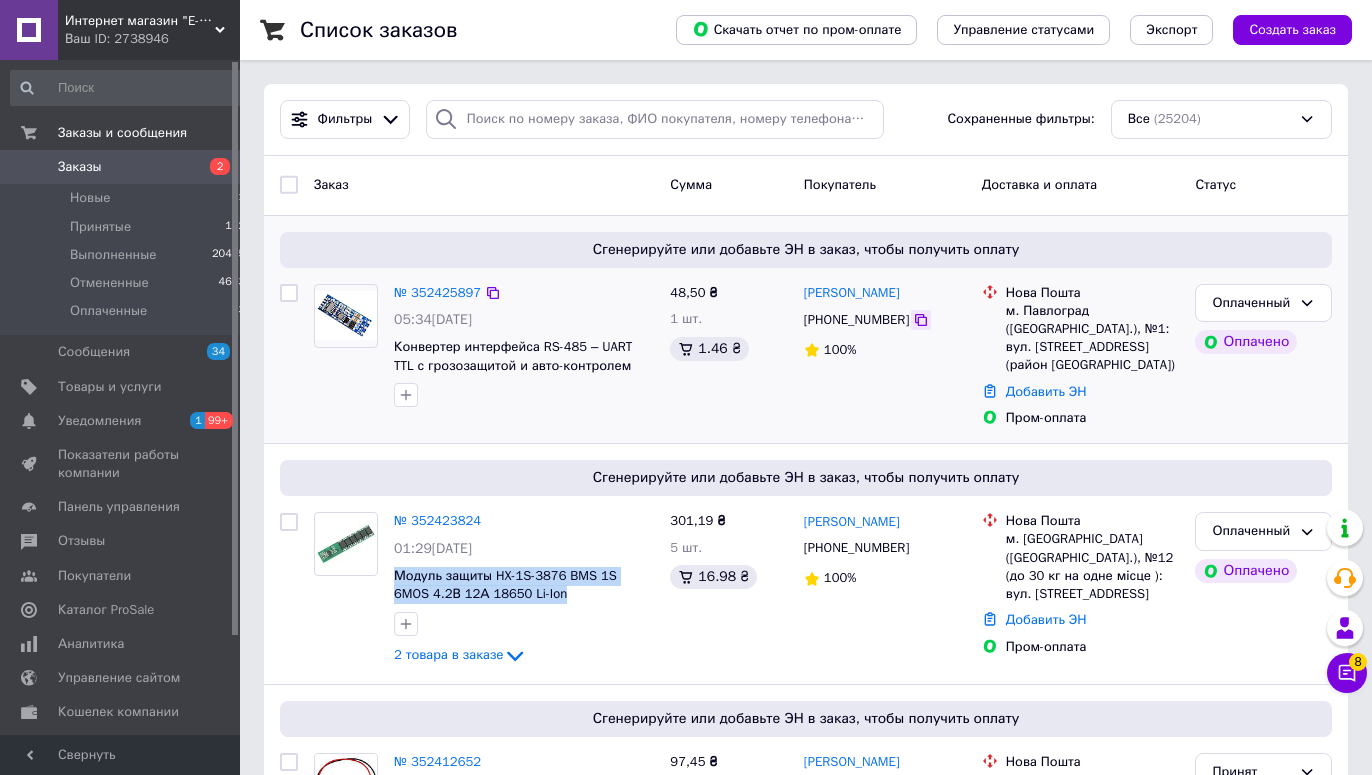 click 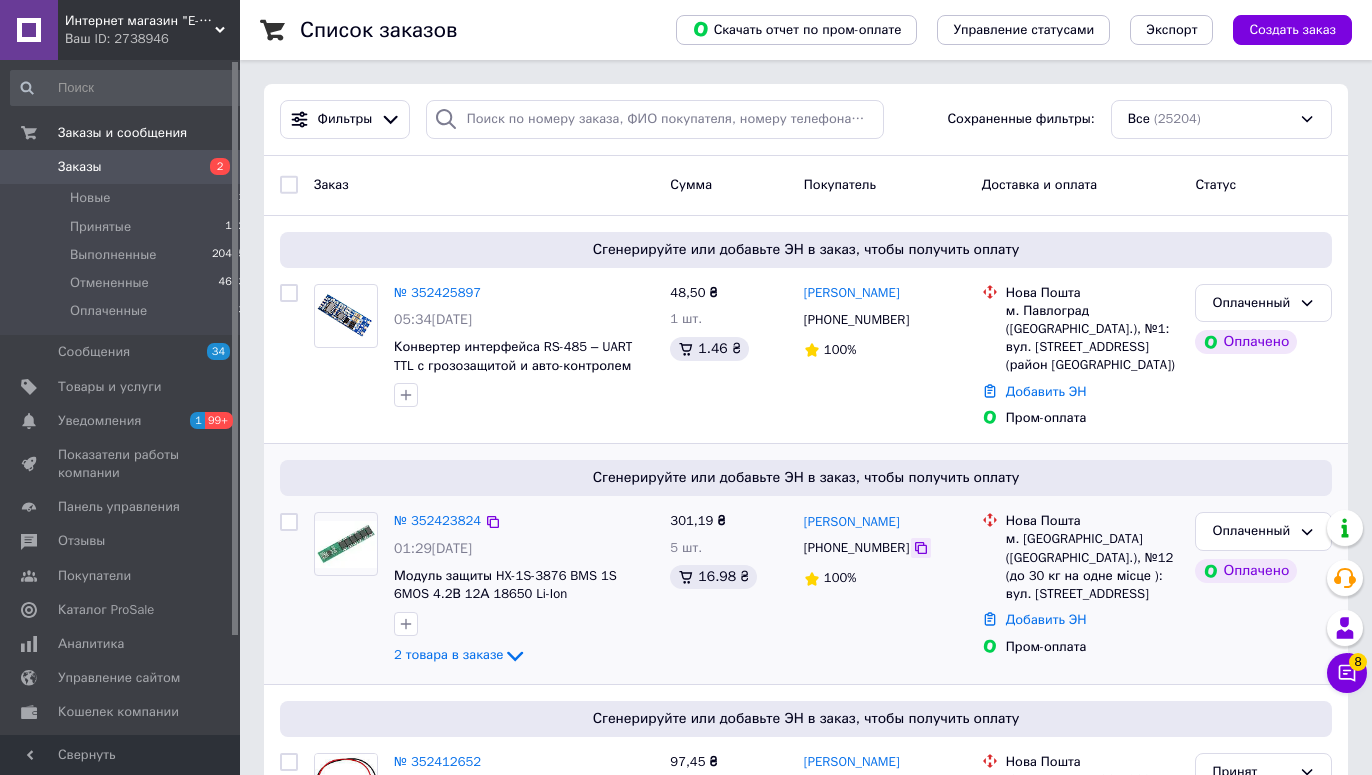 click 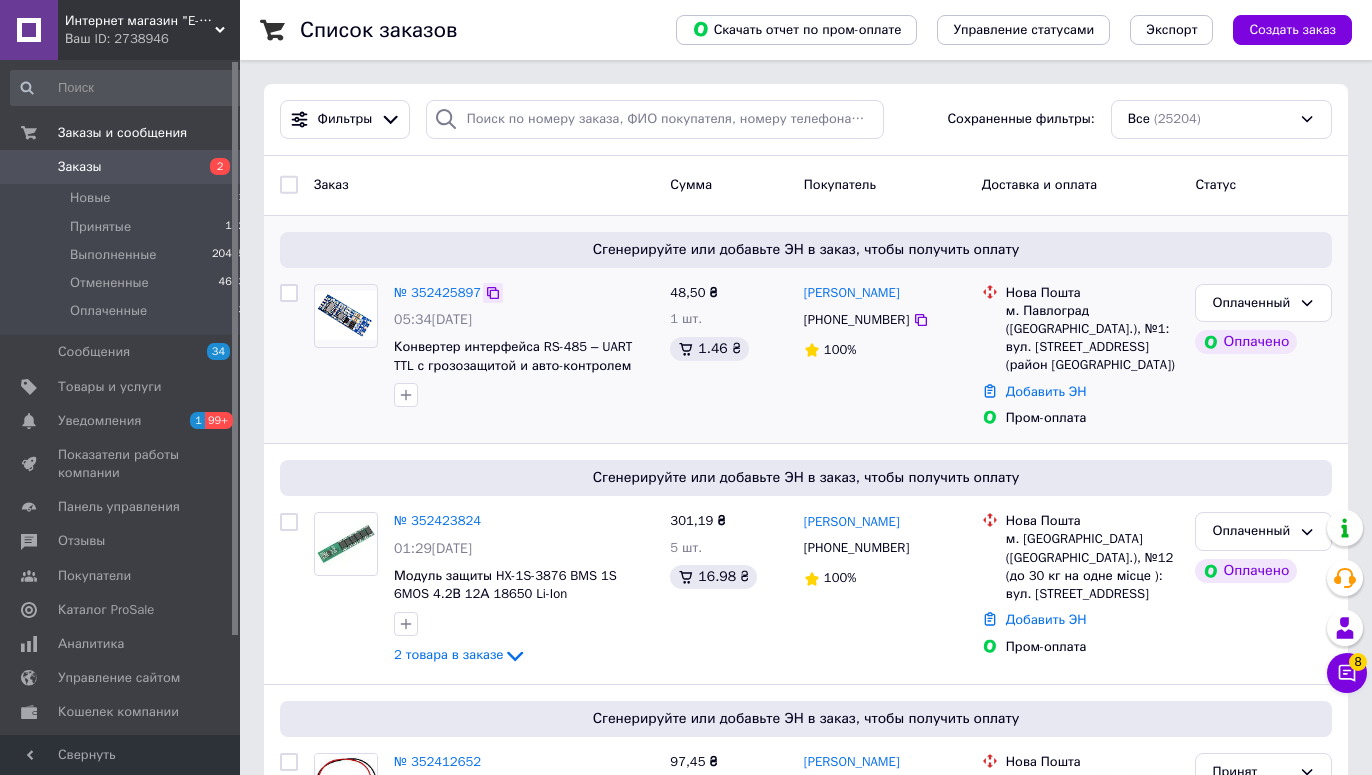 click 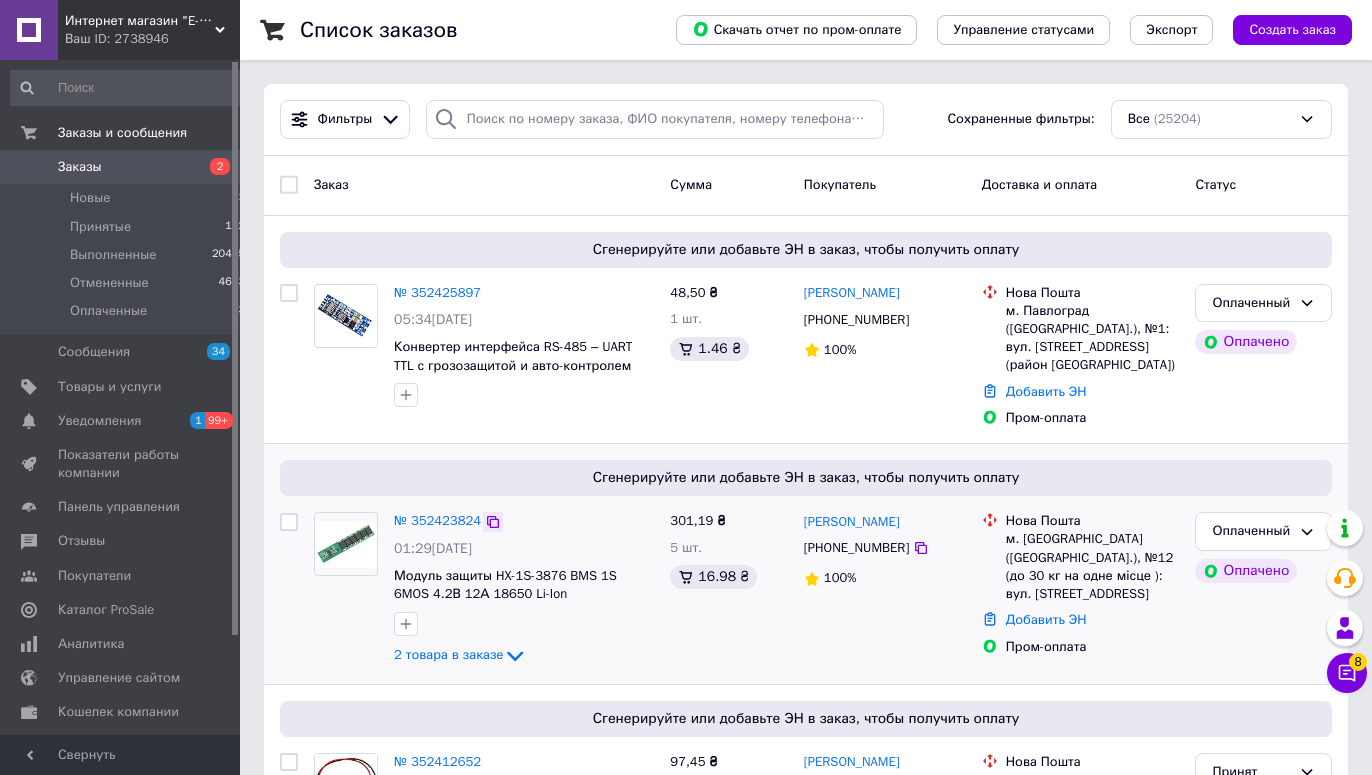 click 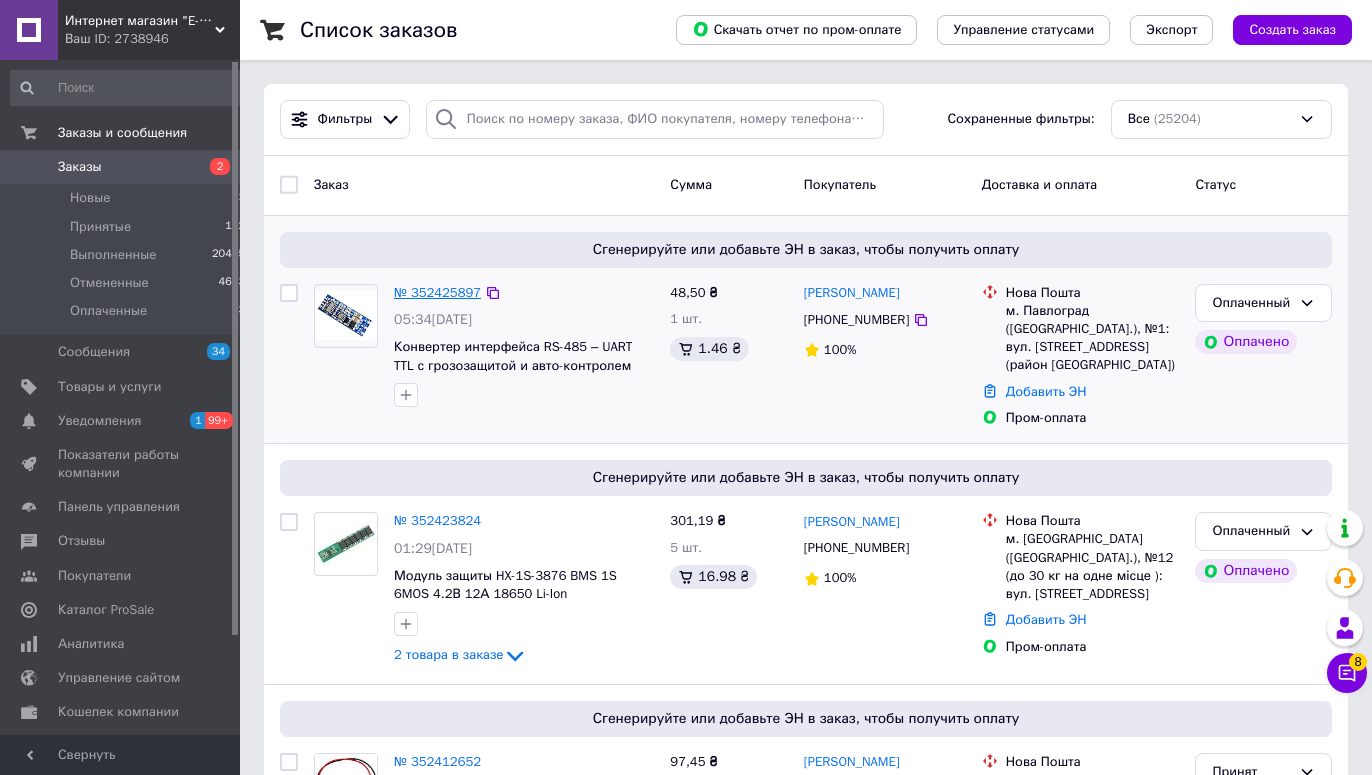 click on "№ 352425897" at bounding box center [437, 292] 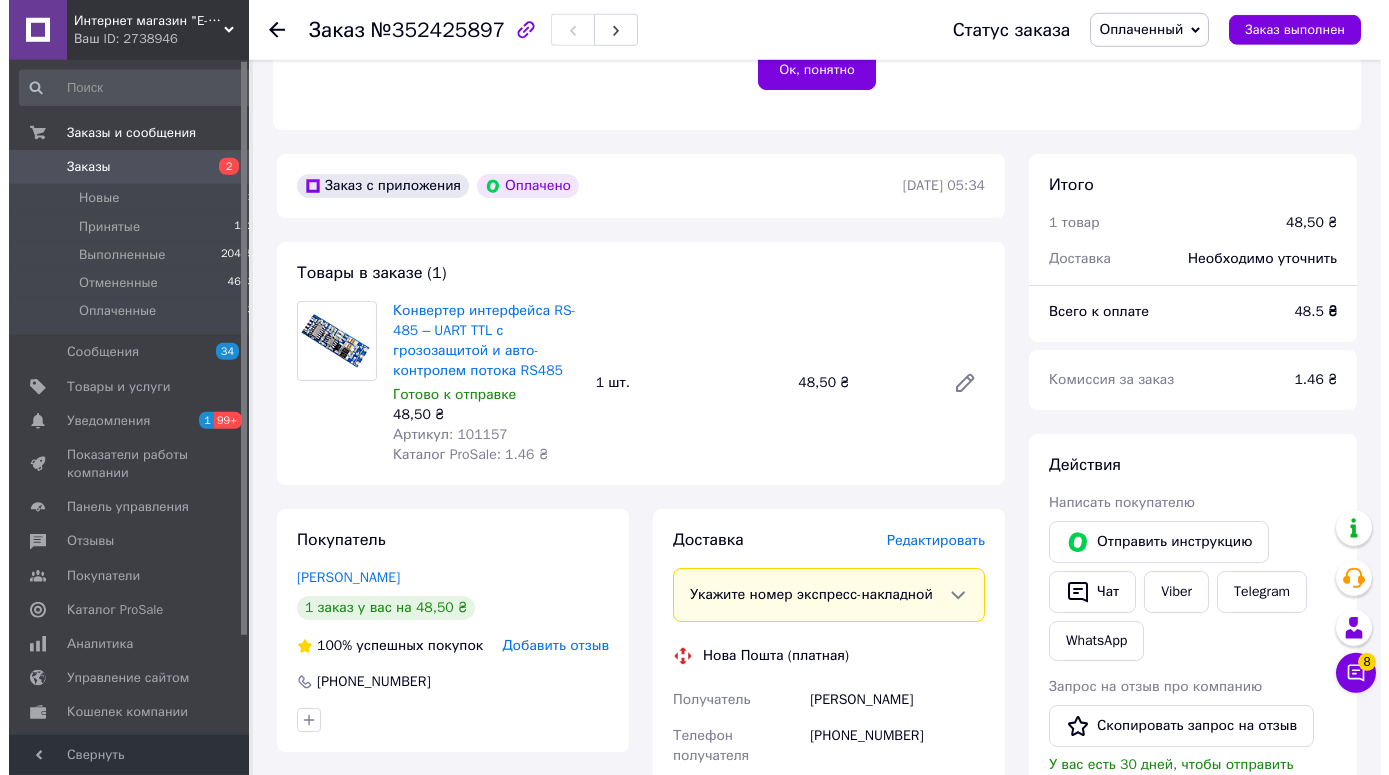 scroll, scrollTop: 510, scrollLeft: 0, axis: vertical 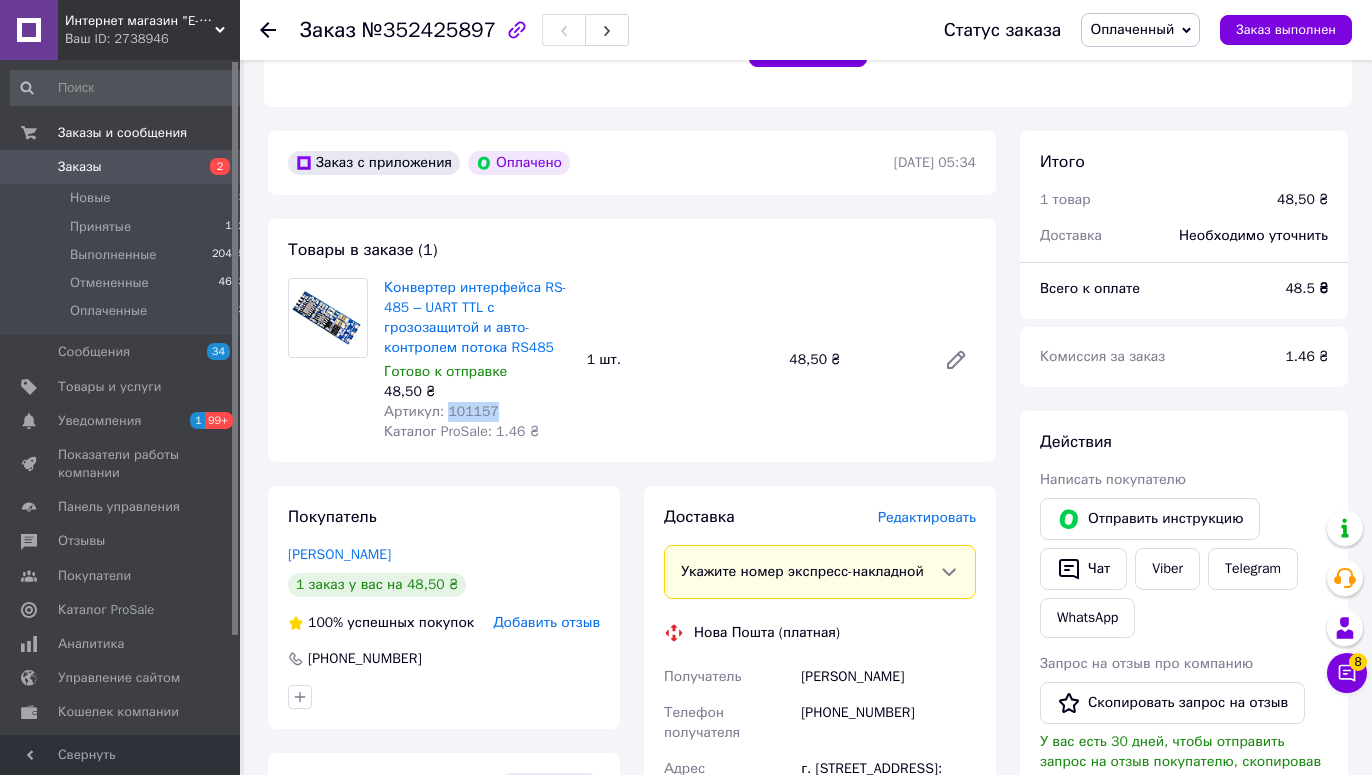 drag, startPoint x: 492, startPoint y: 412, endPoint x: 446, endPoint y: 413, distance: 46.010868 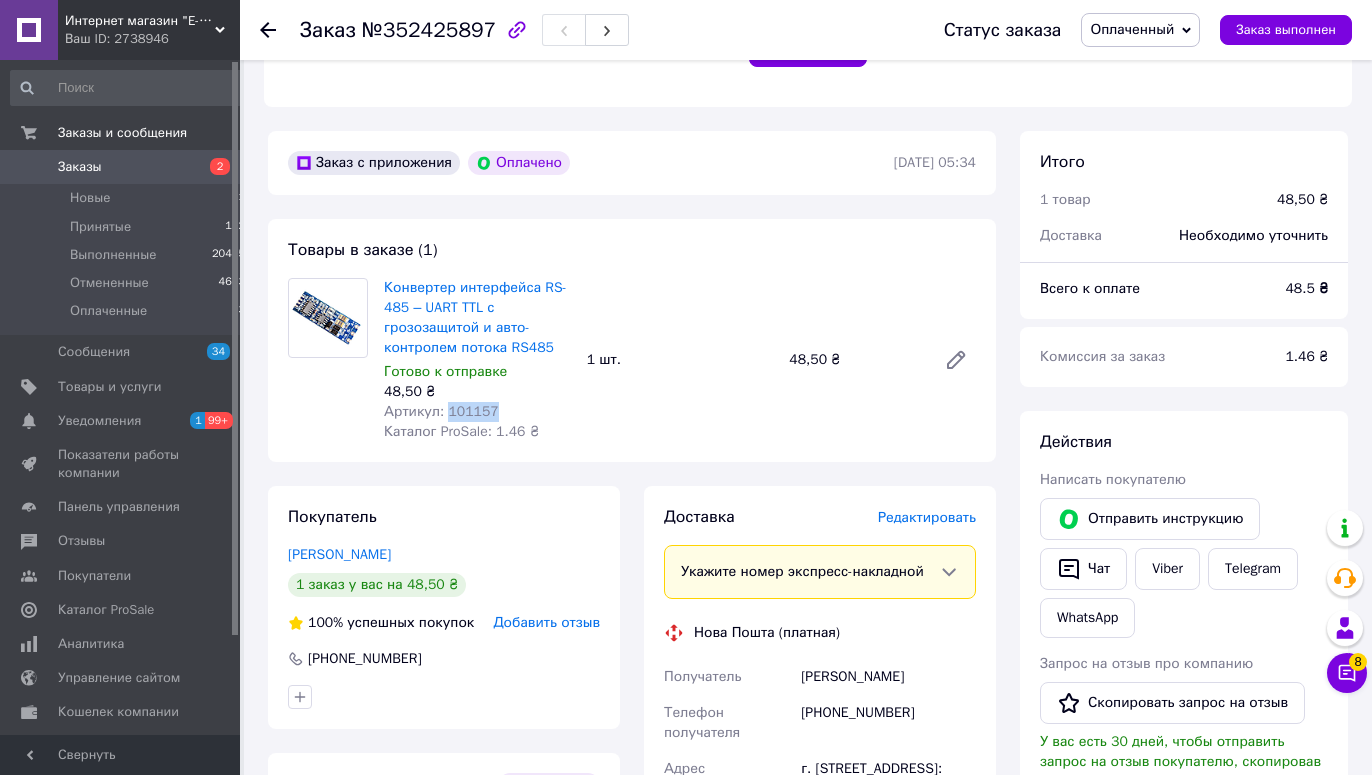 click on "Артикул: 101157" at bounding box center [477, 412] 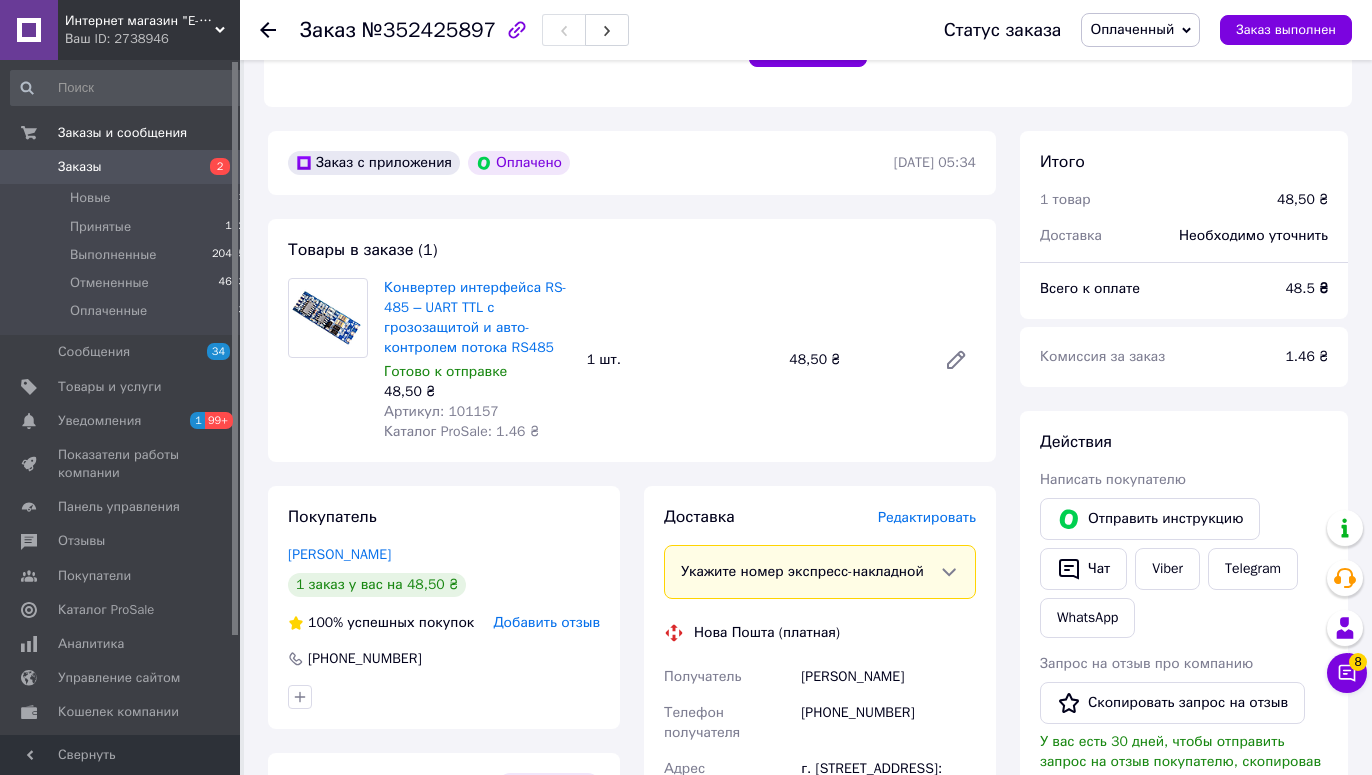 click on "Добавить отзыв" at bounding box center (546, 622) 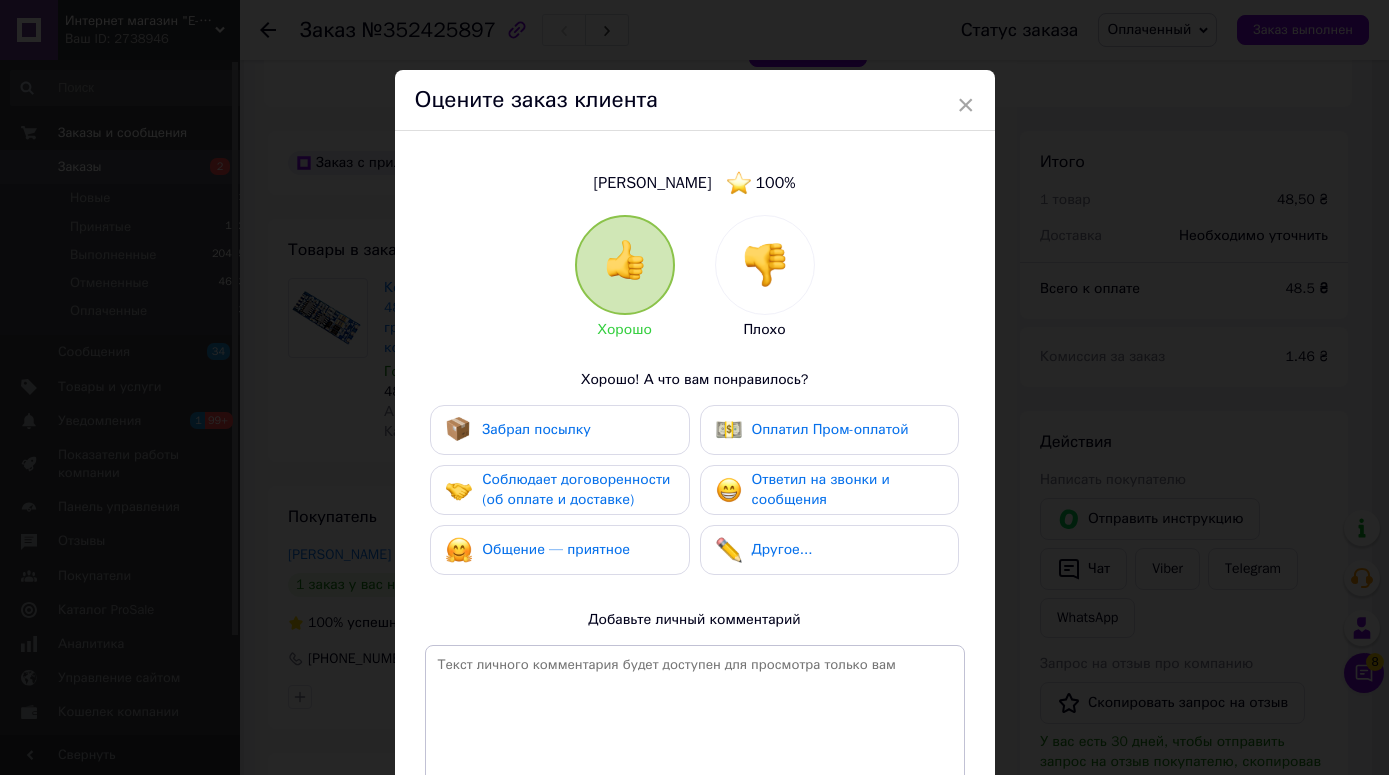 click at bounding box center [765, 265] 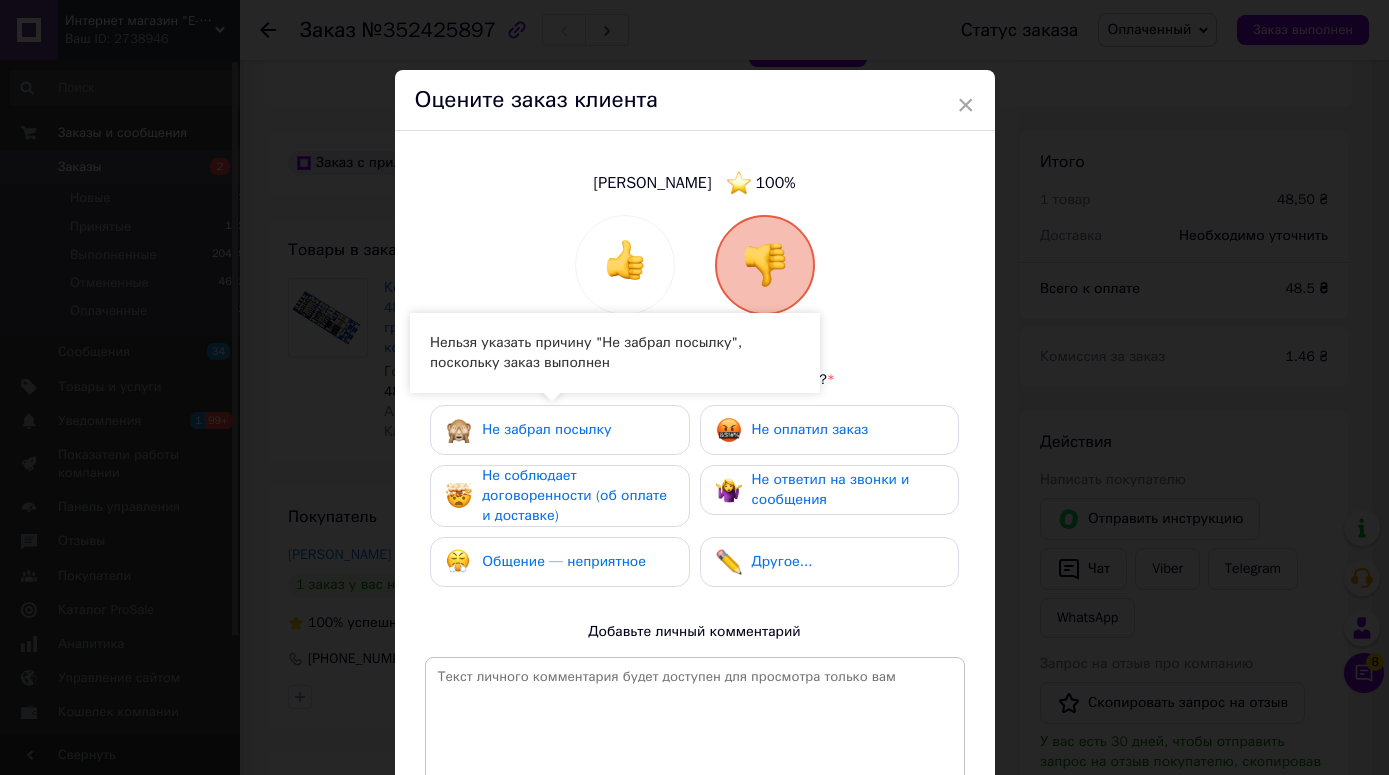 click on "Общение — неприятное" at bounding box center [564, 561] 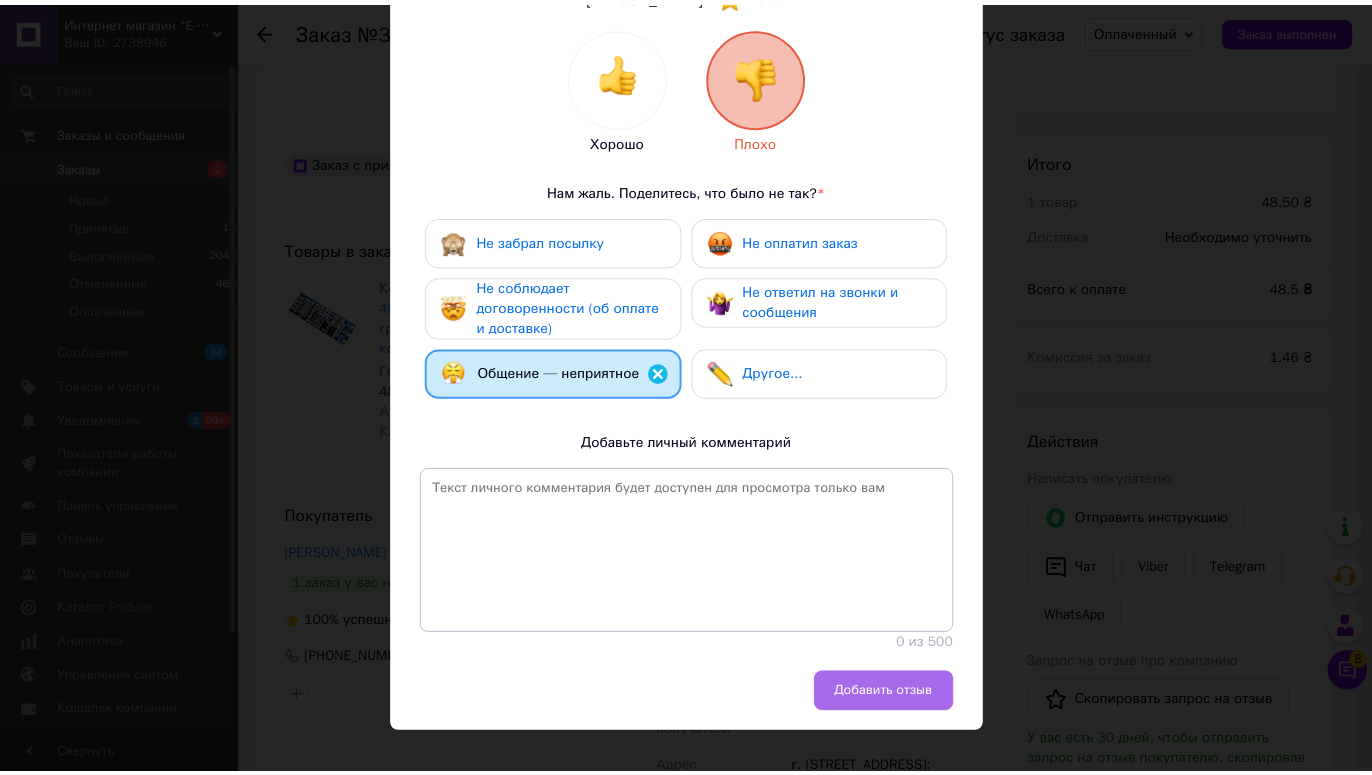 scroll, scrollTop: 228, scrollLeft: 0, axis: vertical 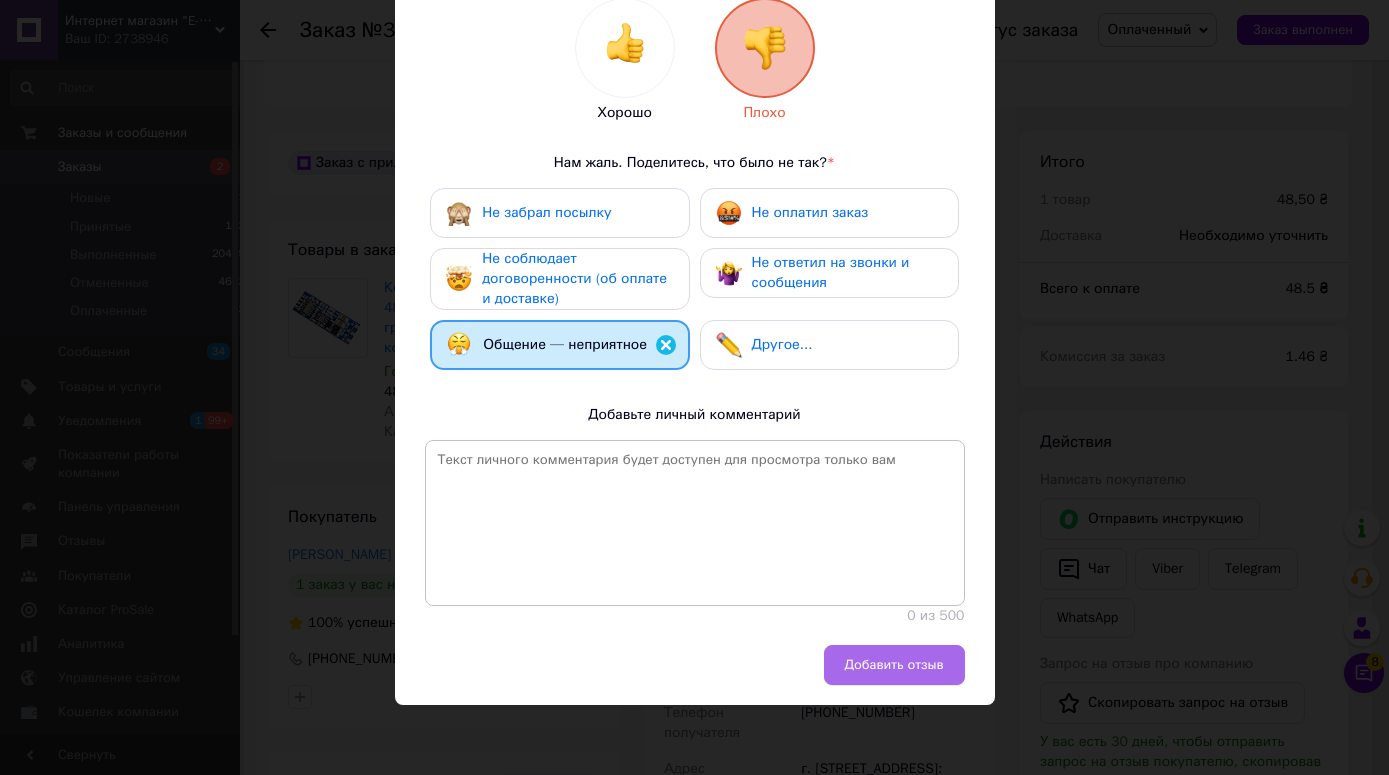 click on "Добавить отзыв" at bounding box center [894, 665] 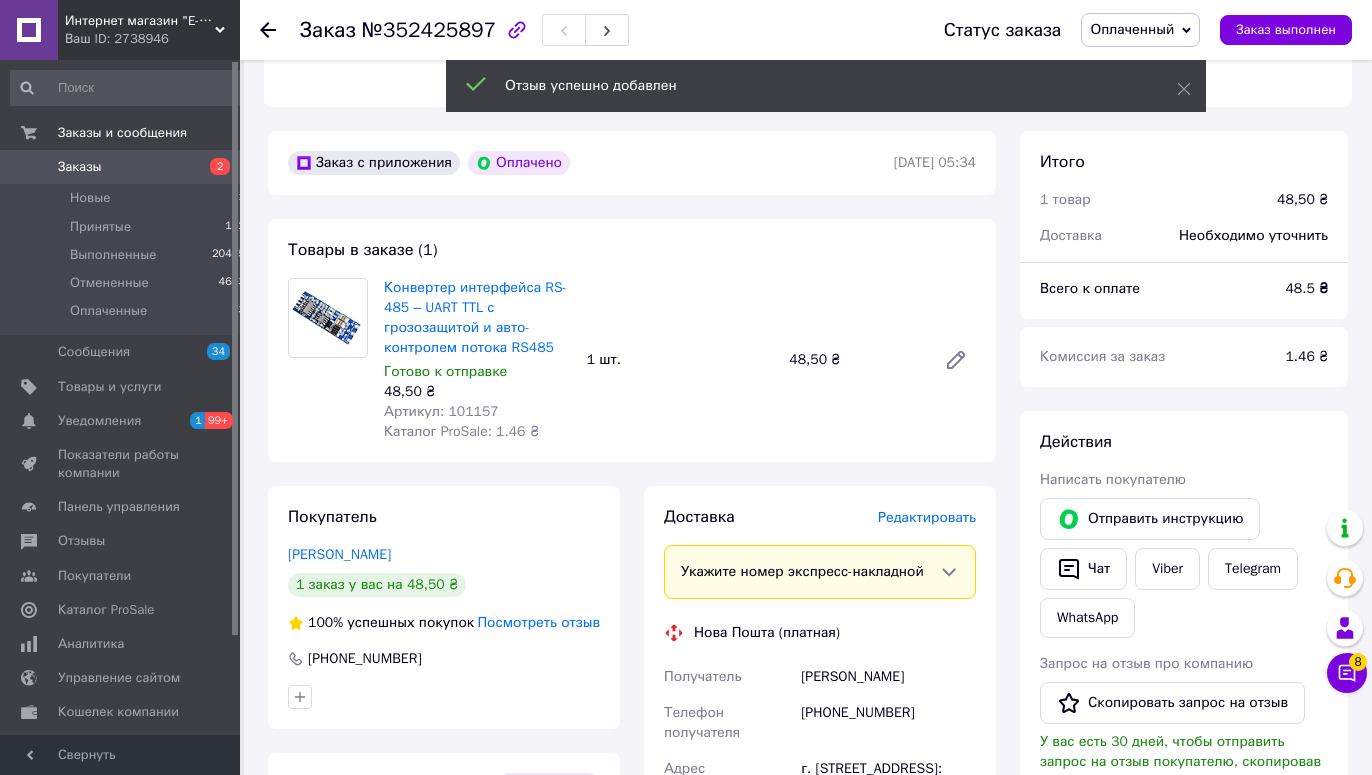 click 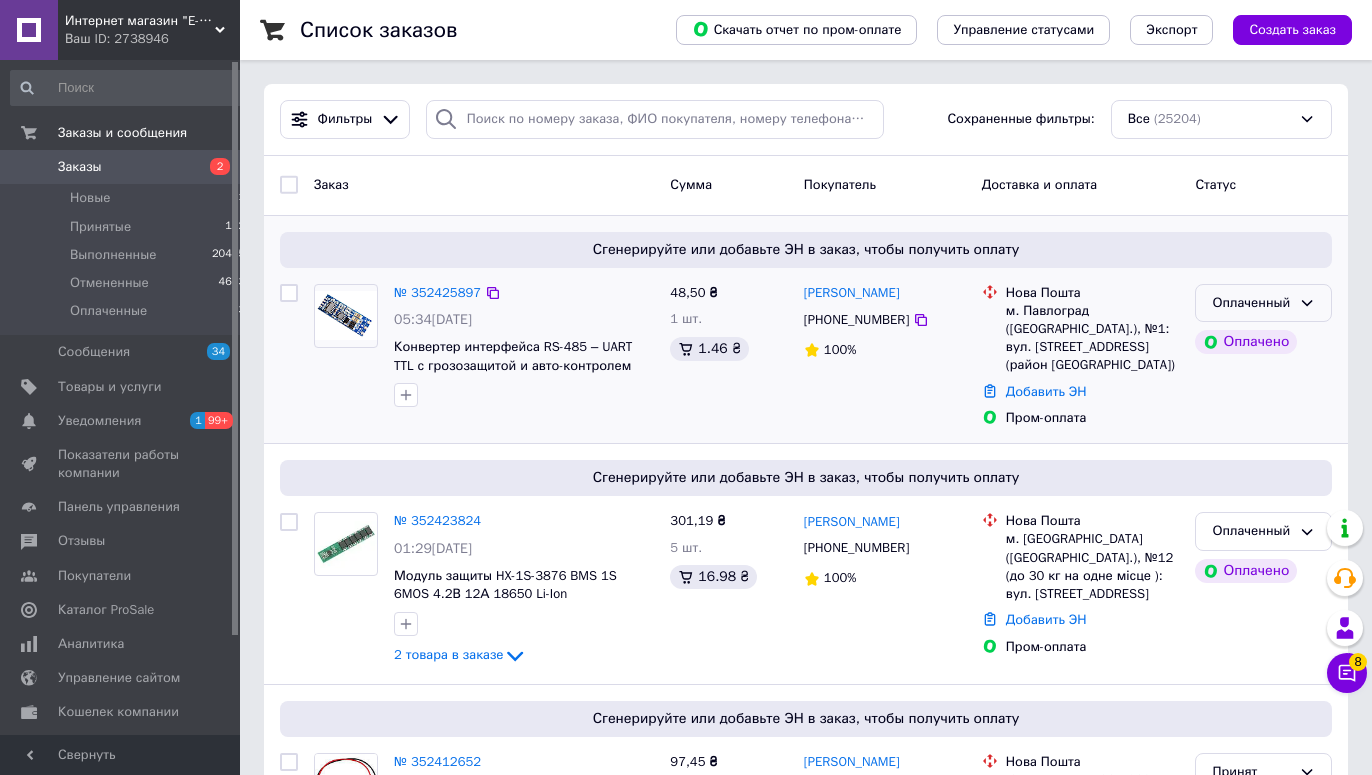 click on "Оплаченный" at bounding box center (1251, 303) 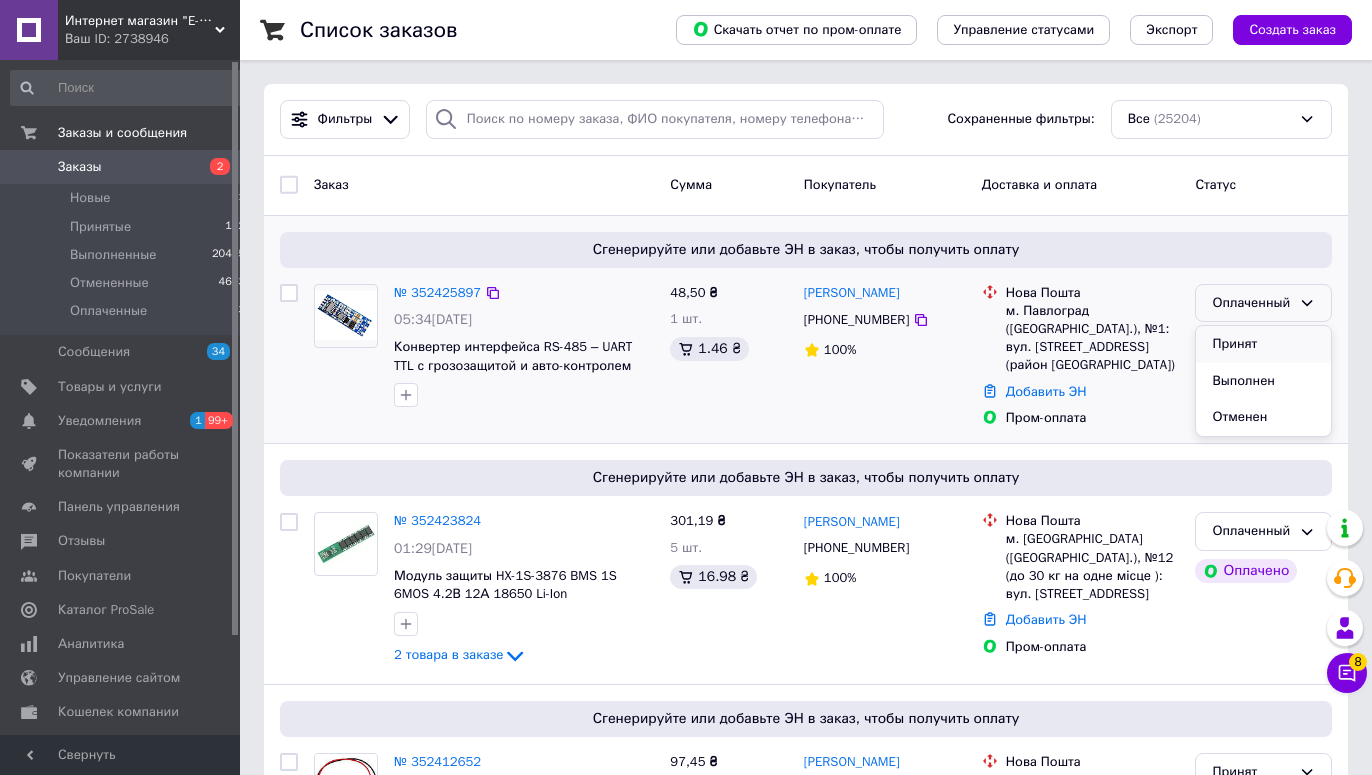 click on "Принят" at bounding box center (1263, 344) 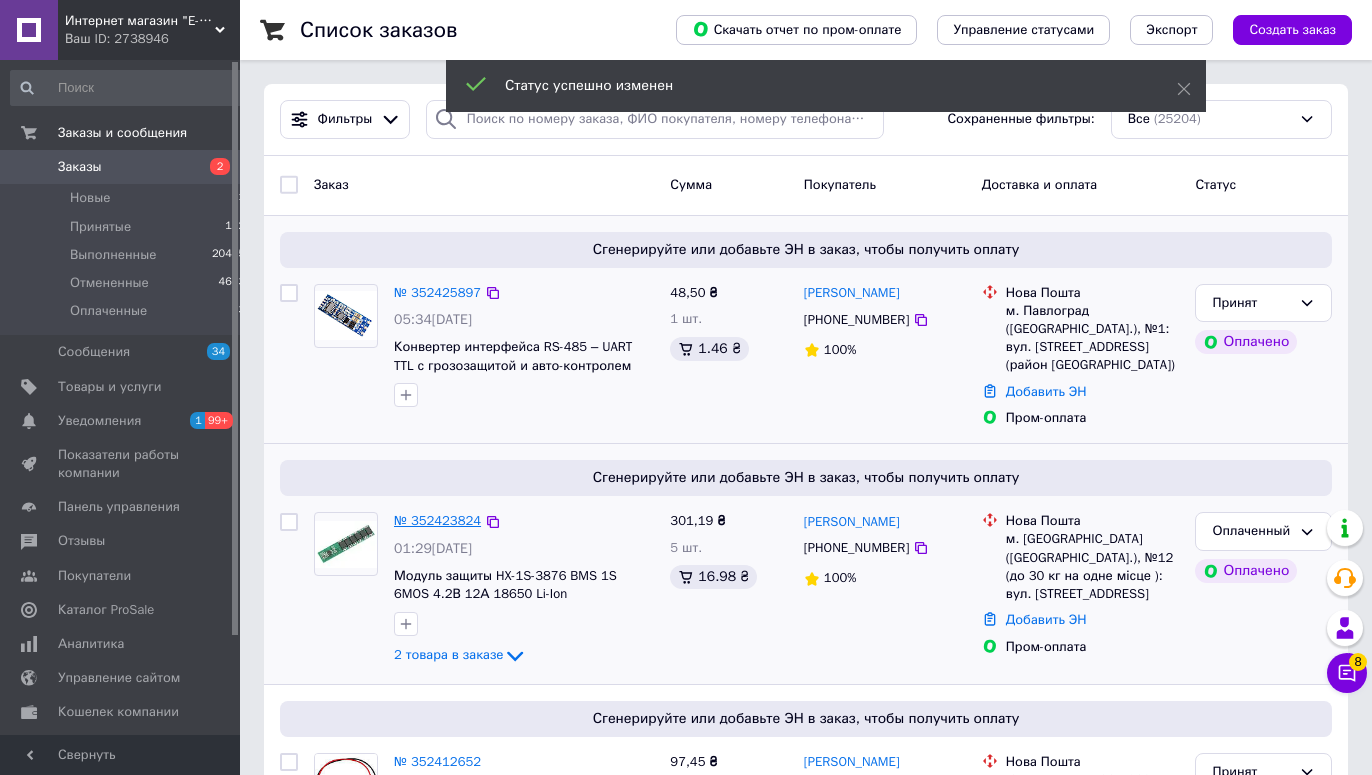 click on "№ 352423824" at bounding box center (437, 520) 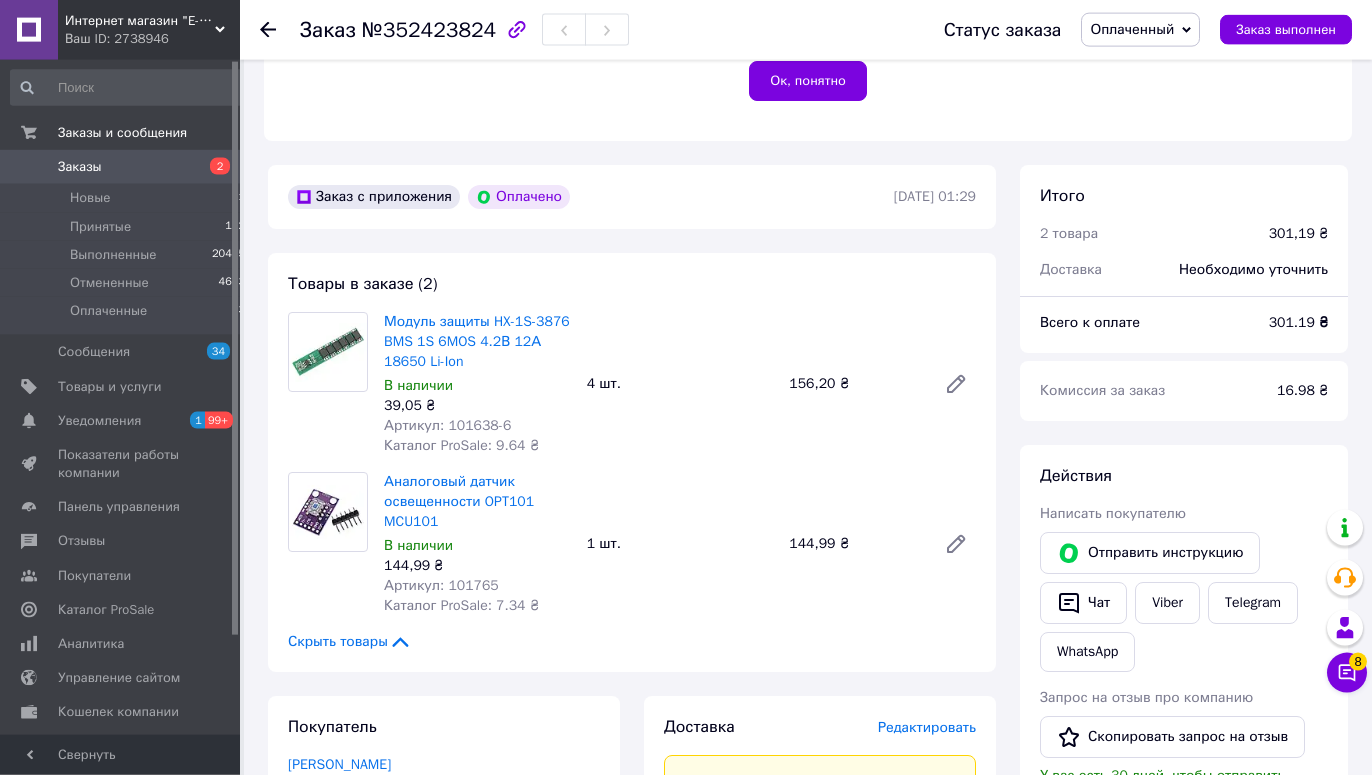 scroll, scrollTop: 510, scrollLeft: 0, axis: vertical 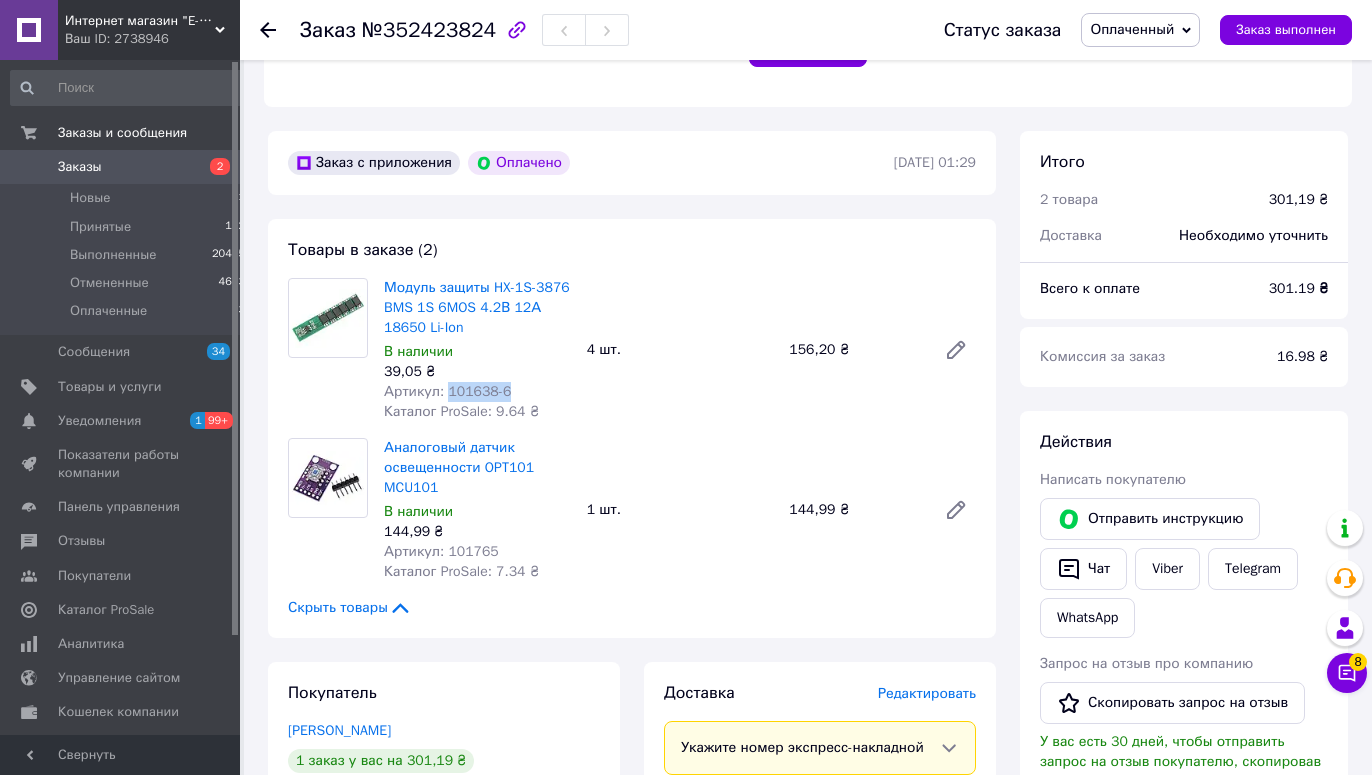 drag, startPoint x: 503, startPoint y: 393, endPoint x: 444, endPoint y: 393, distance: 59 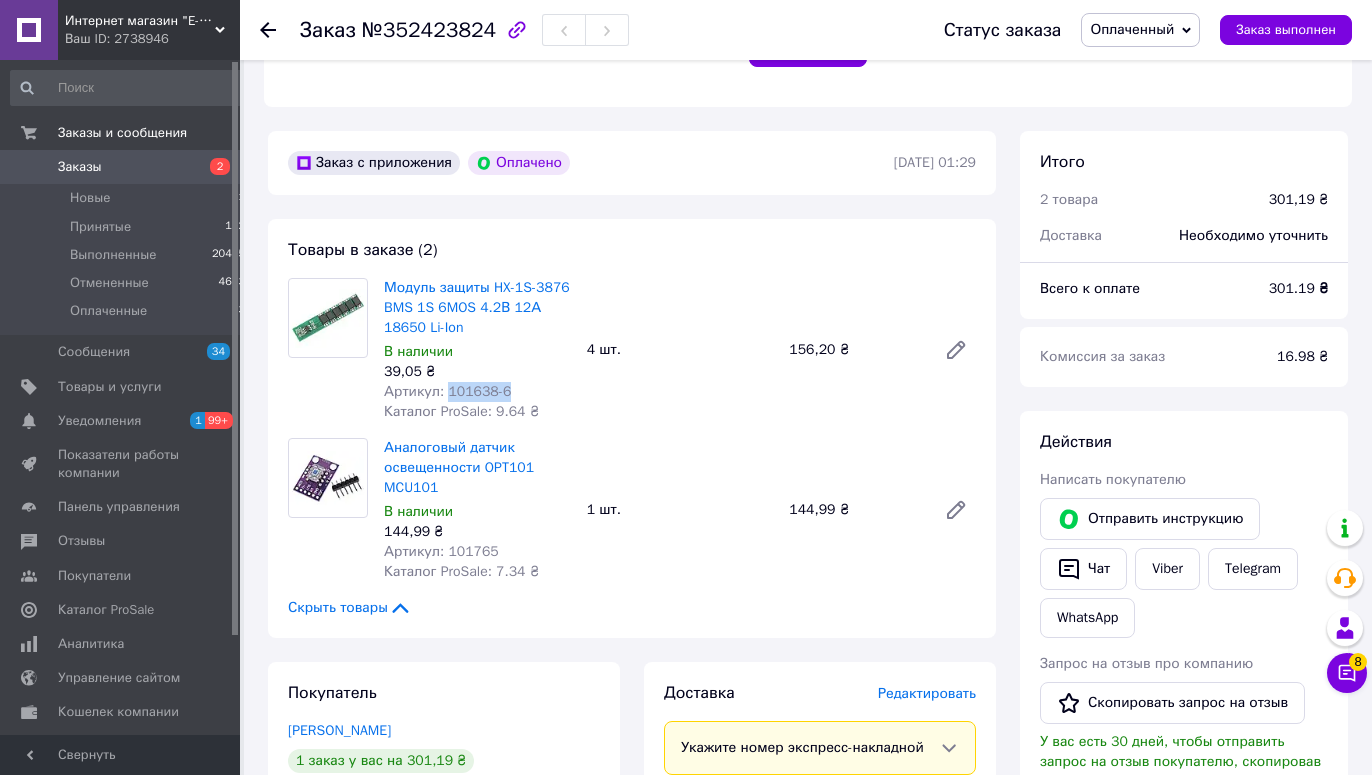 click on "Артикул: 101638-6" at bounding box center [477, 392] 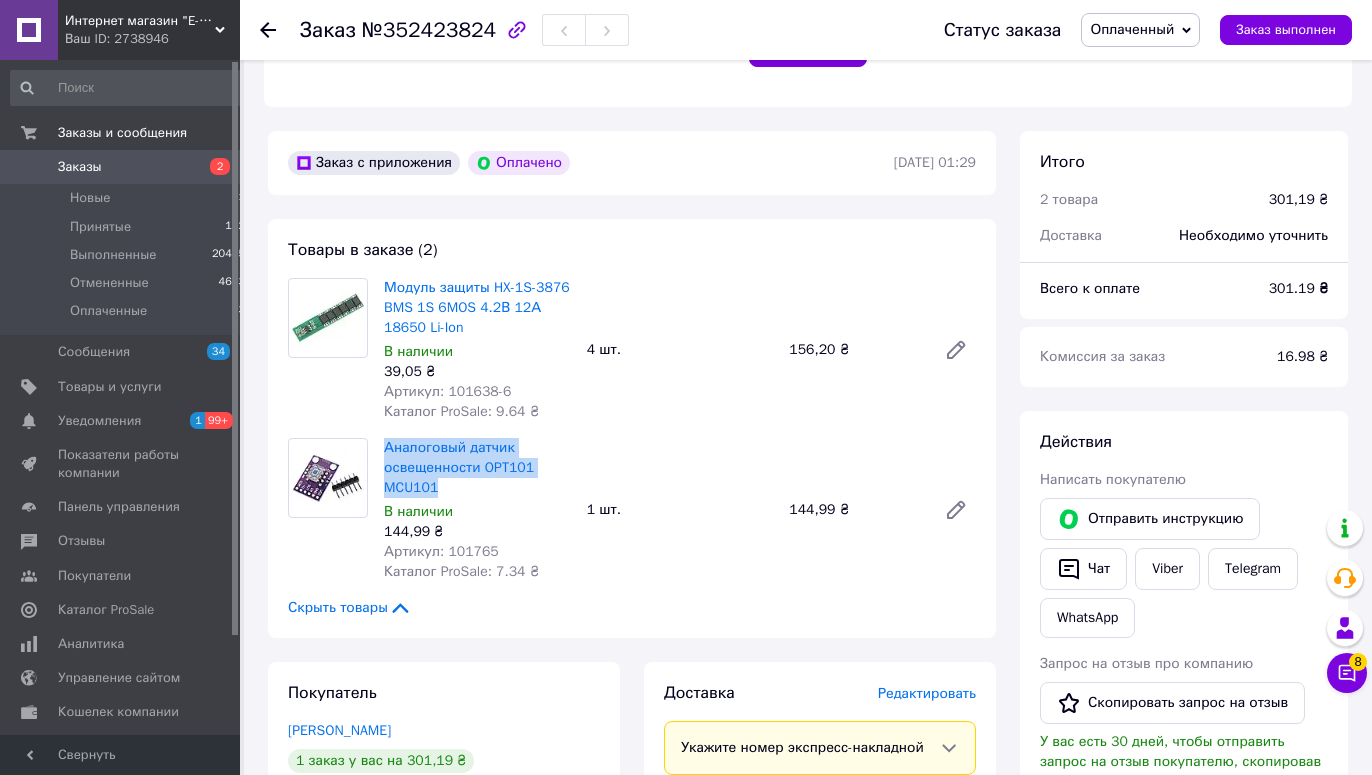 drag, startPoint x: 450, startPoint y: 490, endPoint x: 383, endPoint y: 457, distance: 74.68601 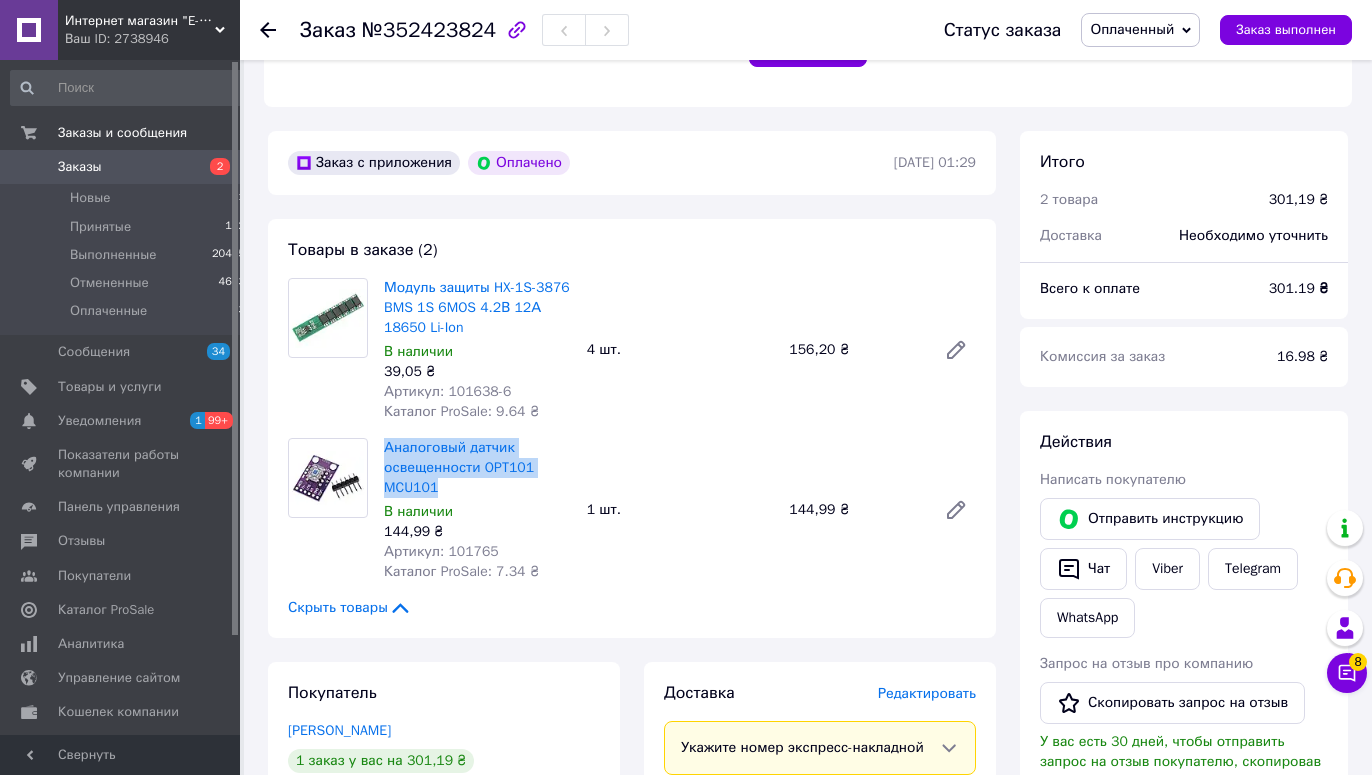 click on "Аналоговый датчик освещенности OPT101 MCU101 В наличии 144,99 ₴ Артикул: 101765 Каталог ProSale: 7.34 ₴" at bounding box center [477, 510] 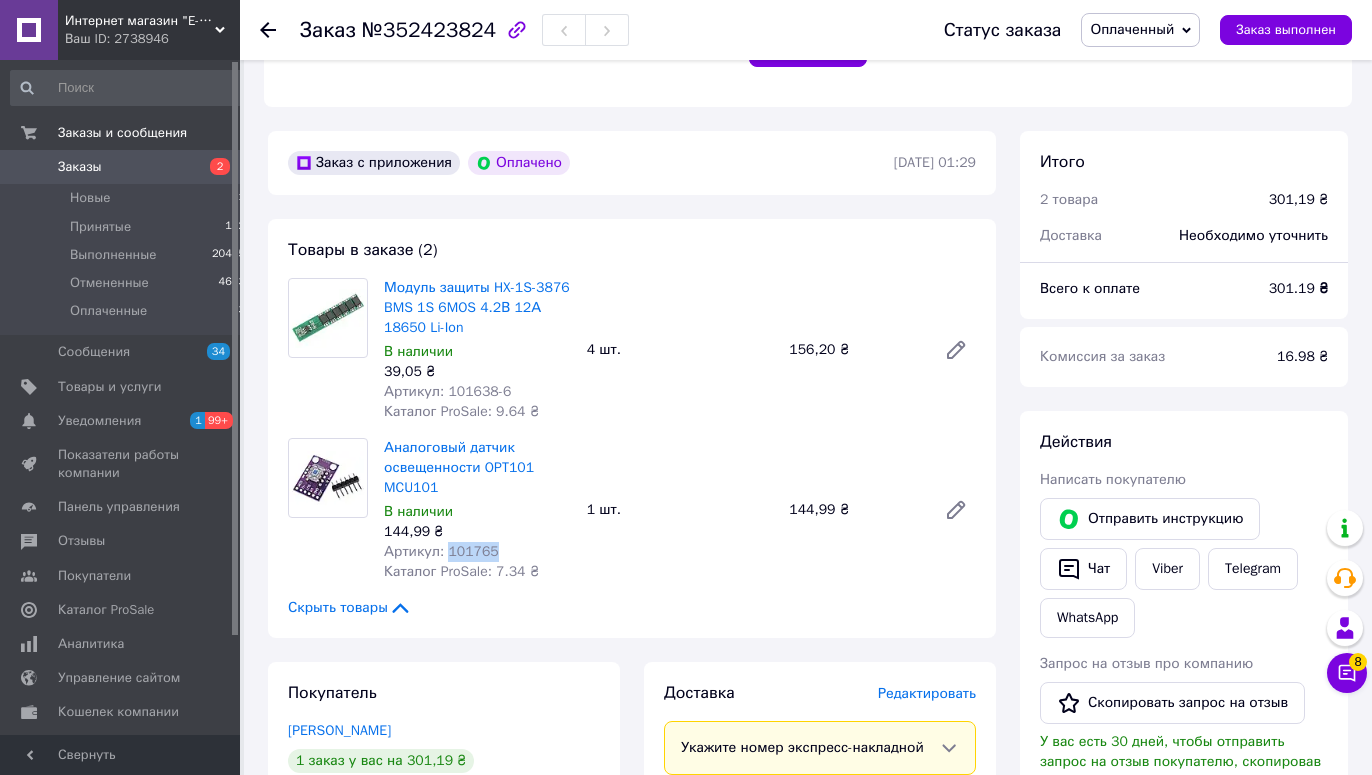 drag, startPoint x: 491, startPoint y: 555, endPoint x: 445, endPoint y: 556, distance: 46.010868 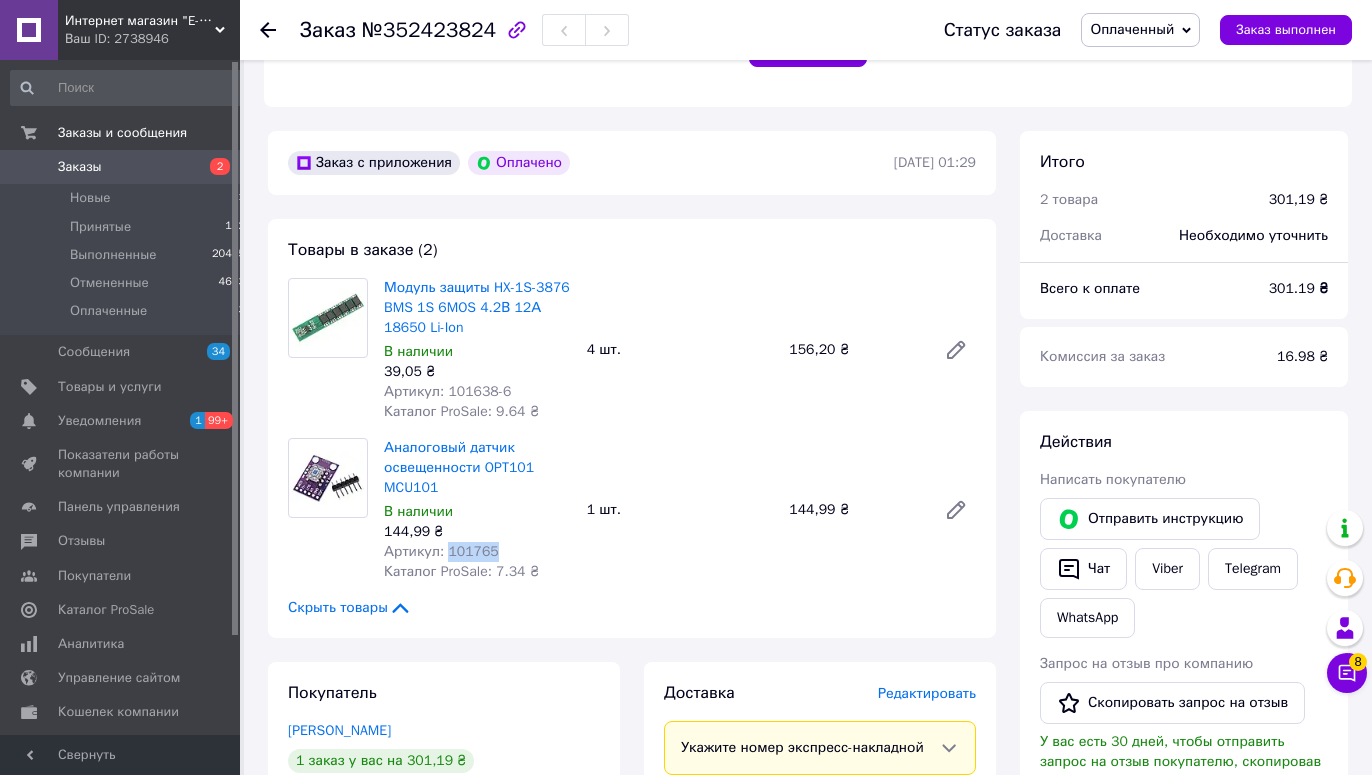 click on "Артикул: 101765" at bounding box center (477, 552) 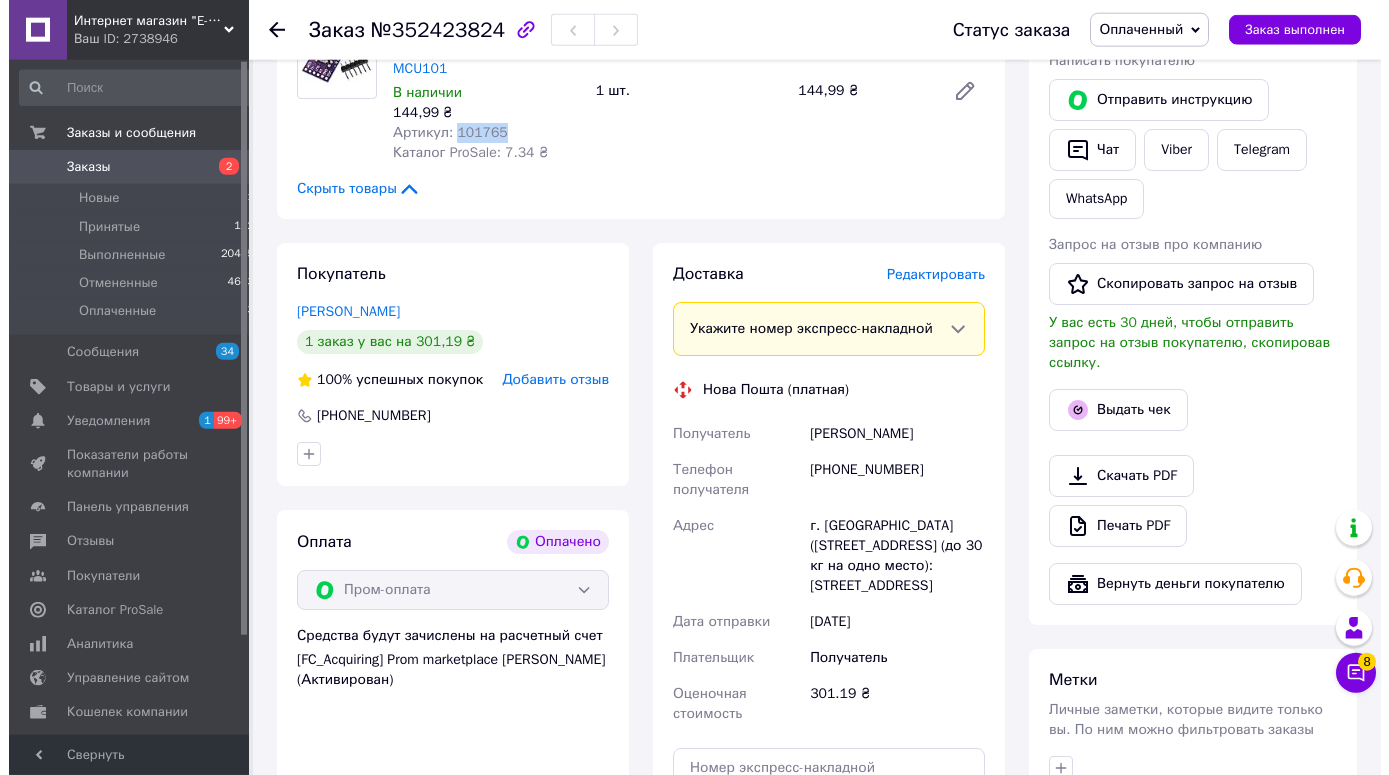 scroll, scrollTop: 949, scrollLeft: 0, axis: vertical 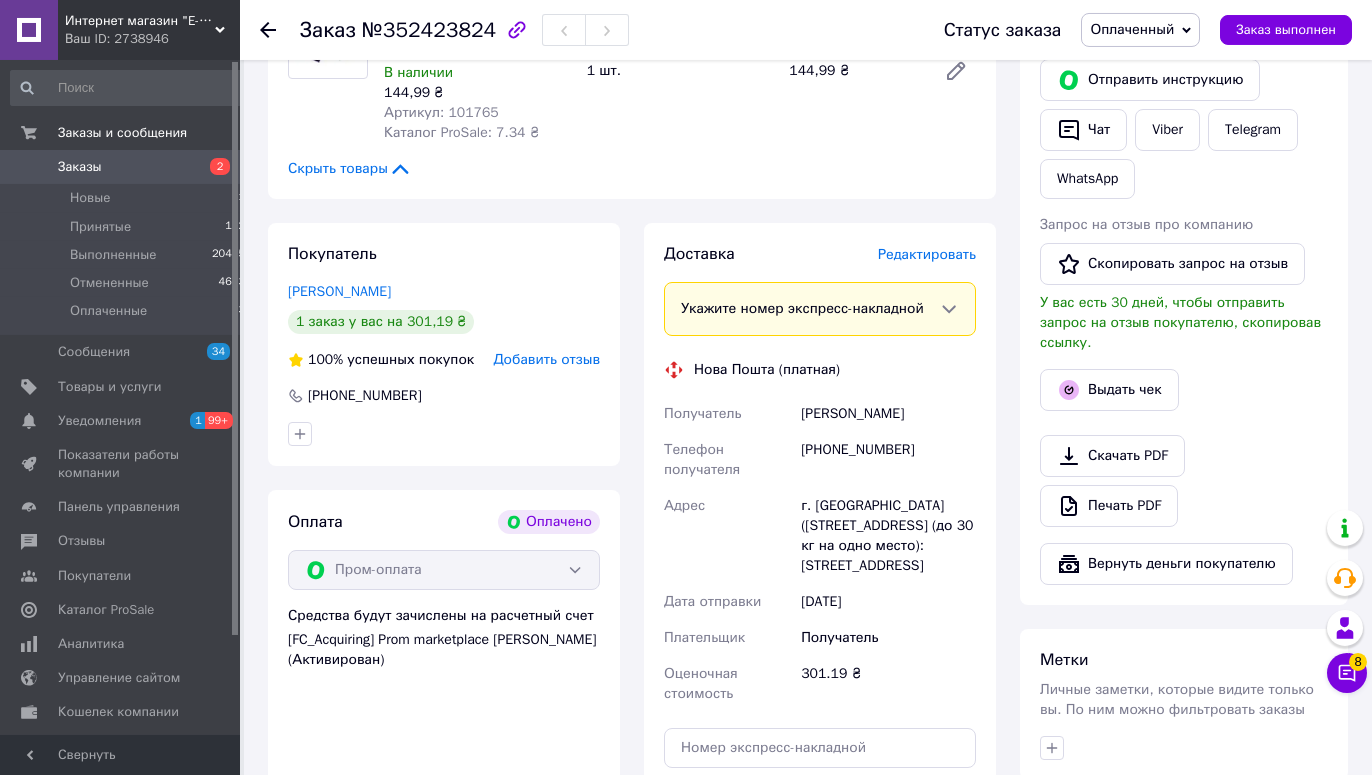 click on "Редактировать" at bounding box center (927, 254) 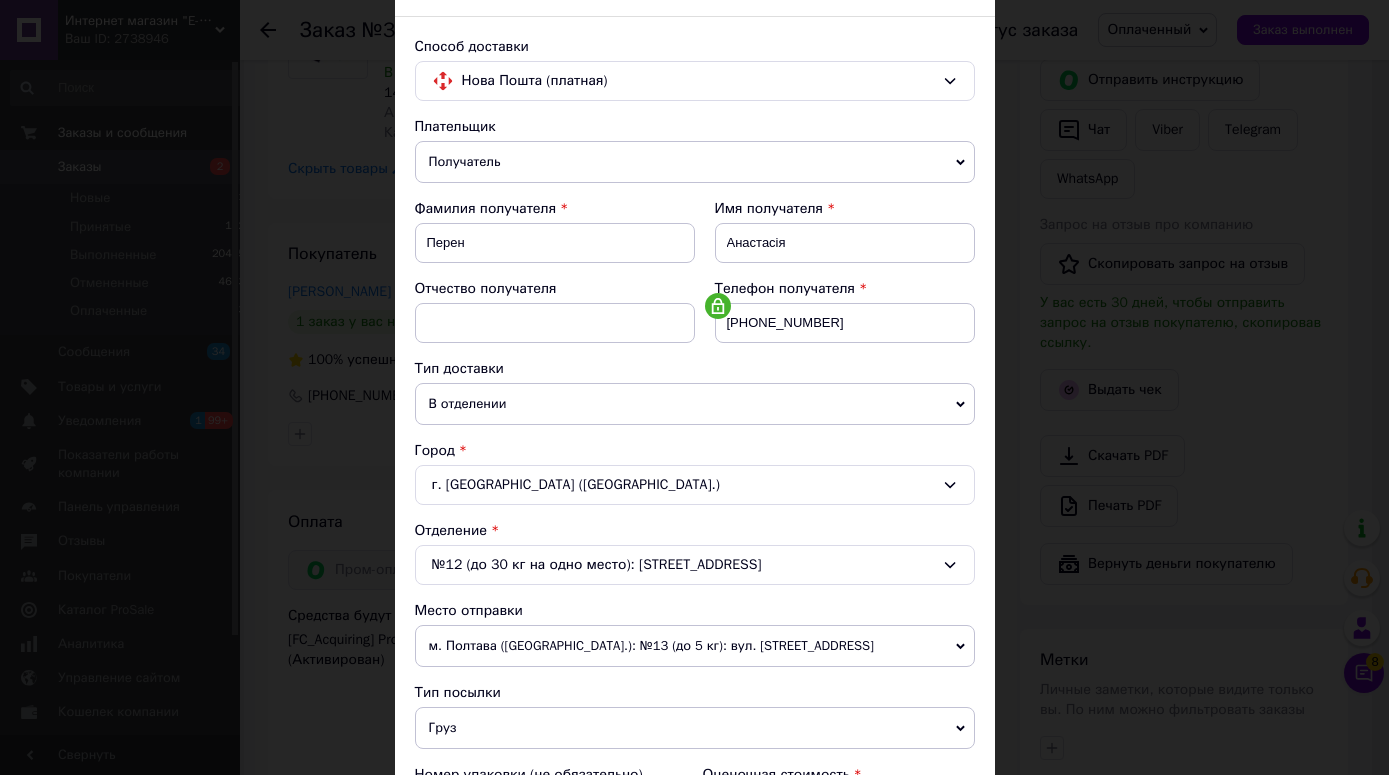 scroll, scrollTop: 0, scrollLeft: 0, axis: both 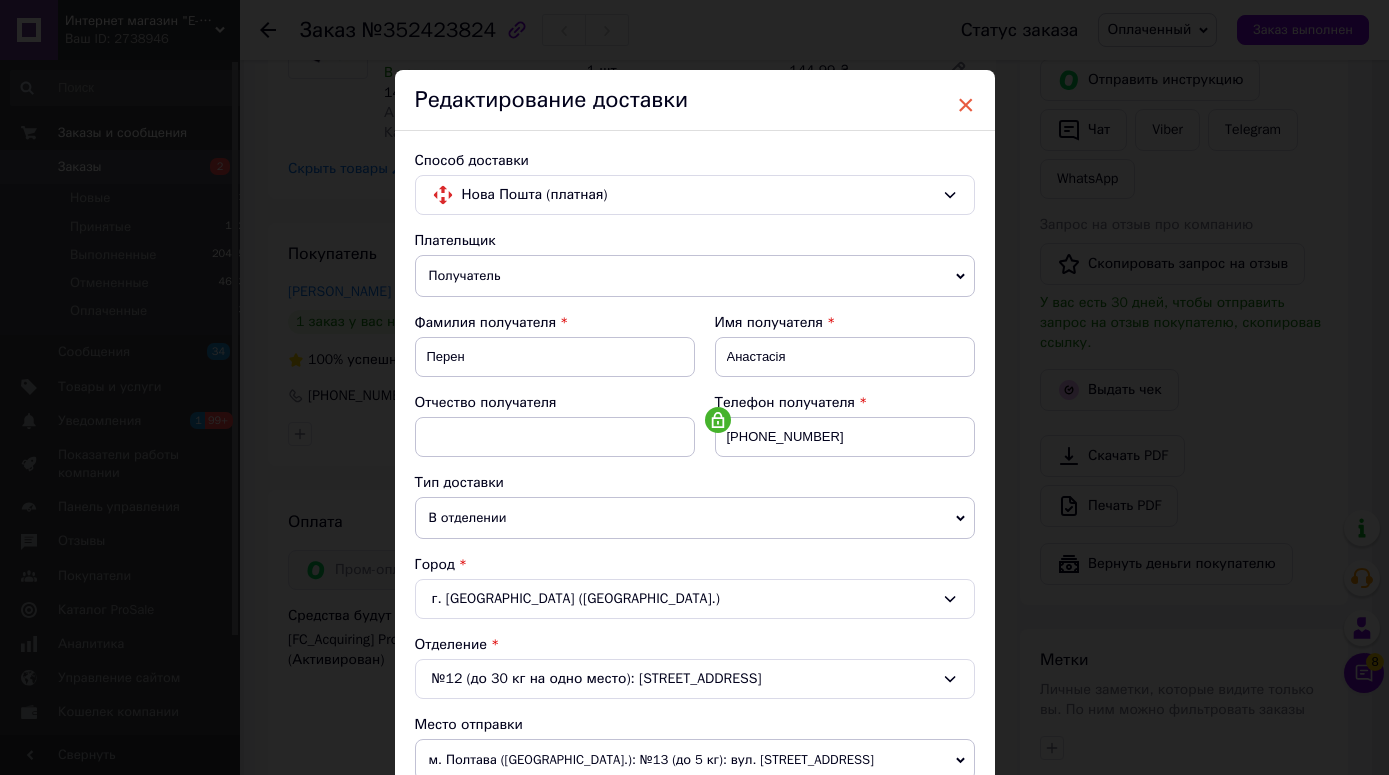 click on "×" at bounding box center [966, 105] 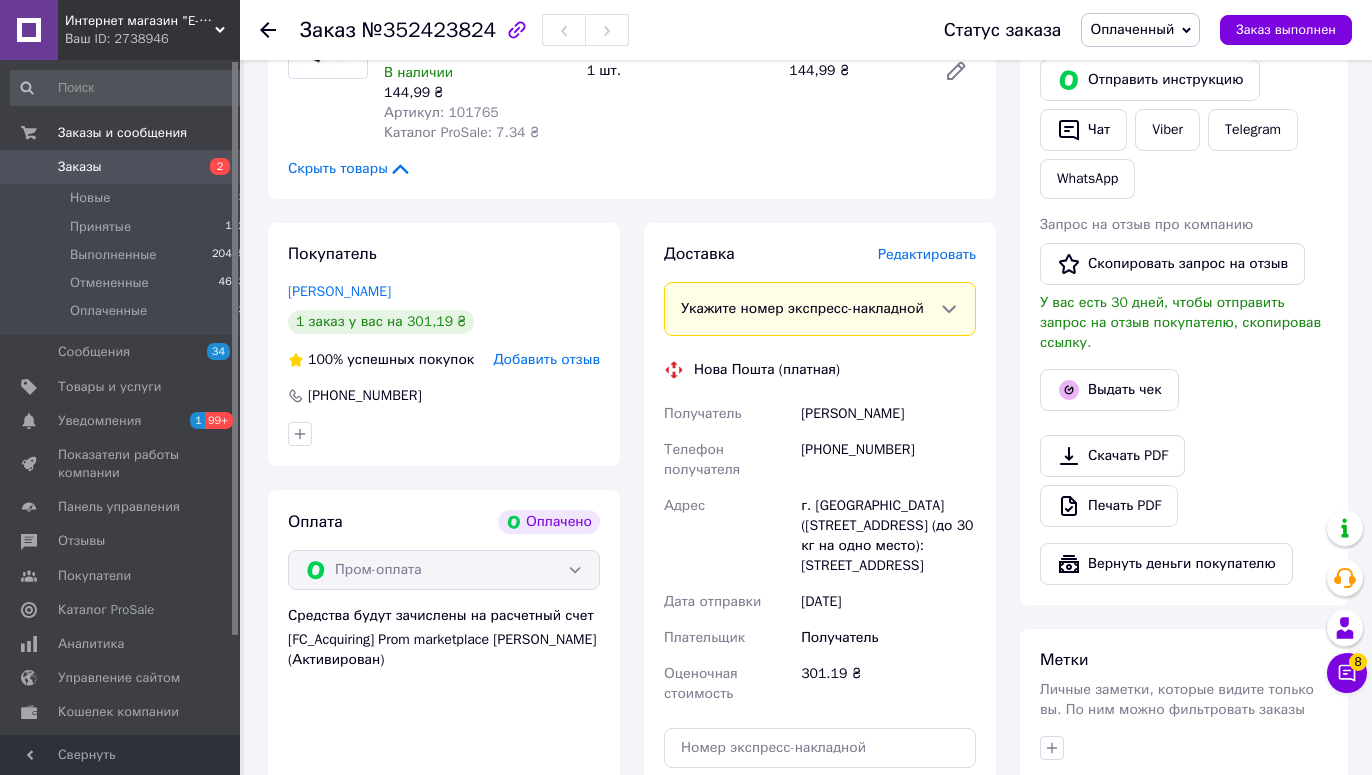 click on "Добавить отзыв" at bounding box center [546, 359] 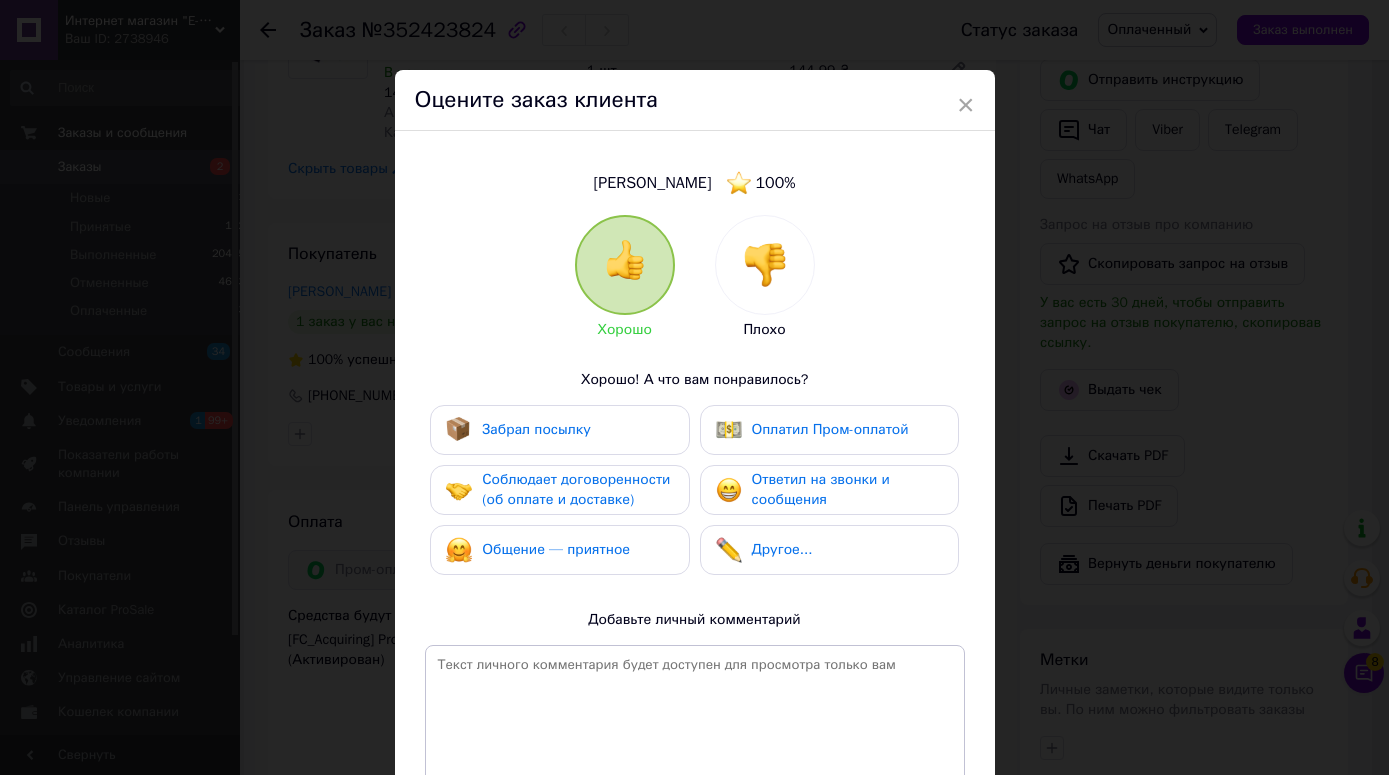 click at bounding box center [765, 265] 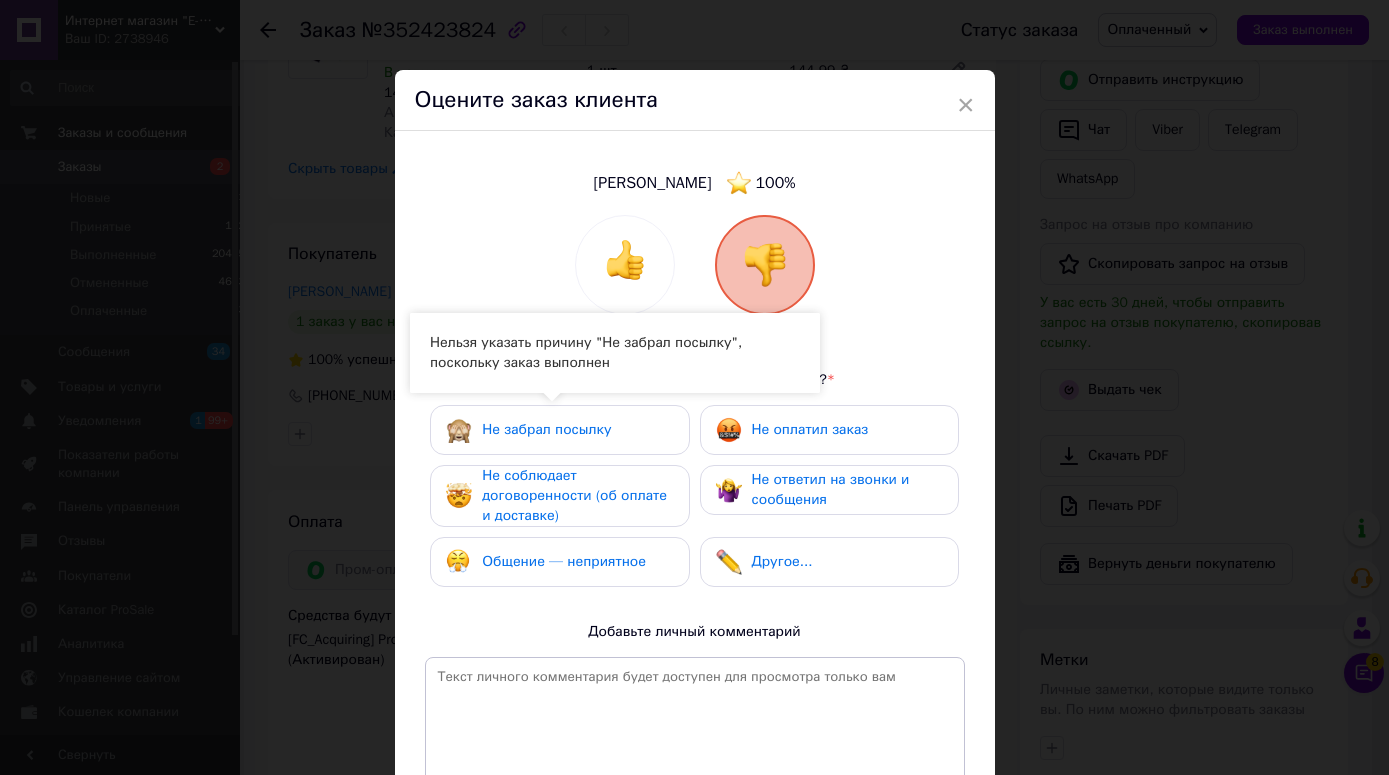 click on "Общение — неприятное" at bounding box center (564, 561) 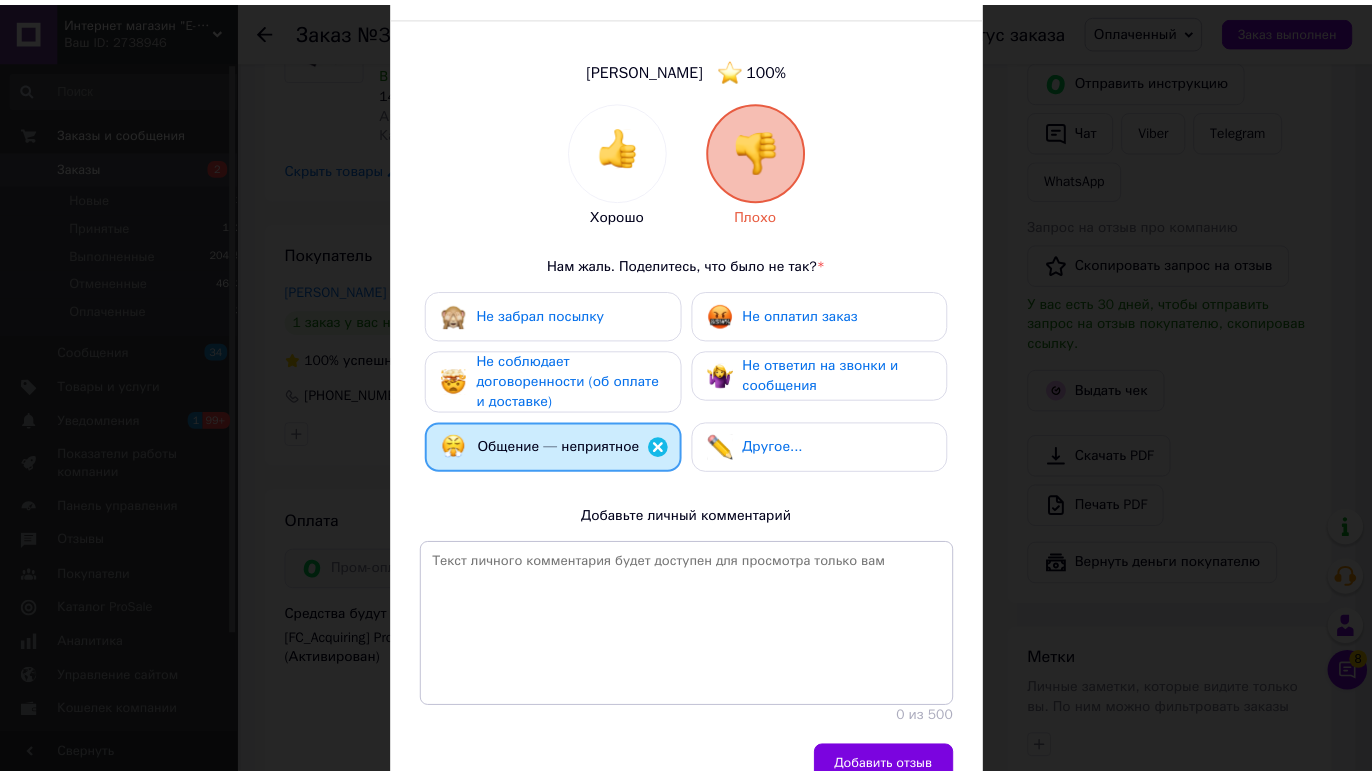 scroll, scrollTop: 127, scrollLeft: 0, axis: vertical 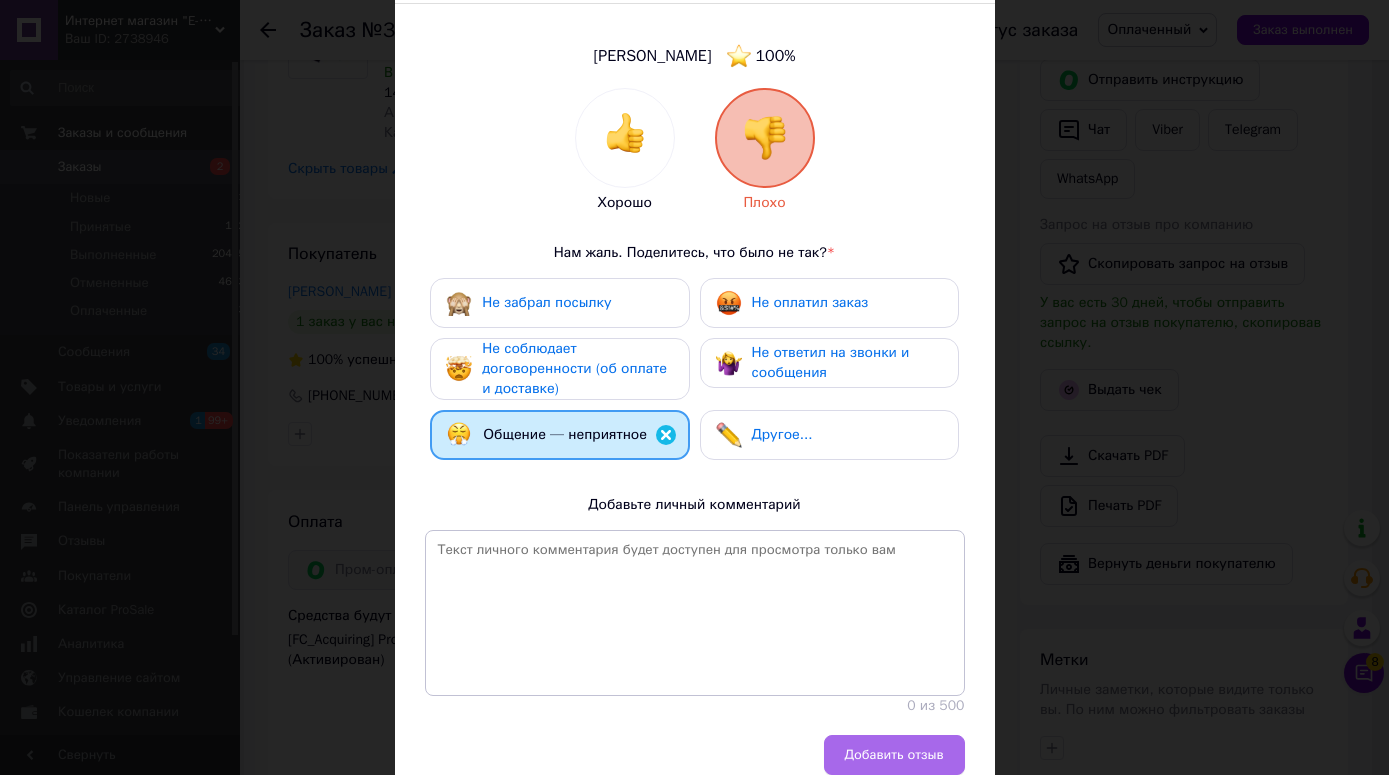 click on "Добавить отзыв" at bounding box center [894, 755] 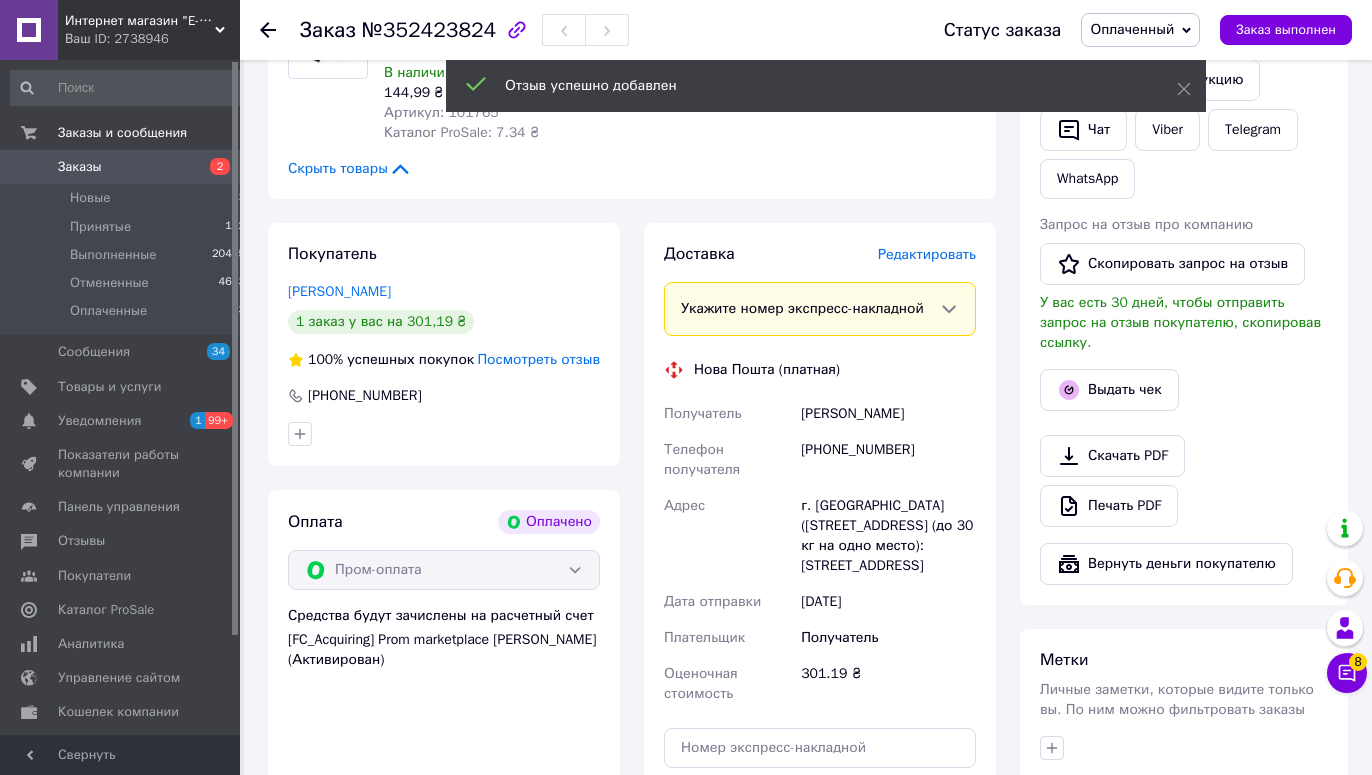 click 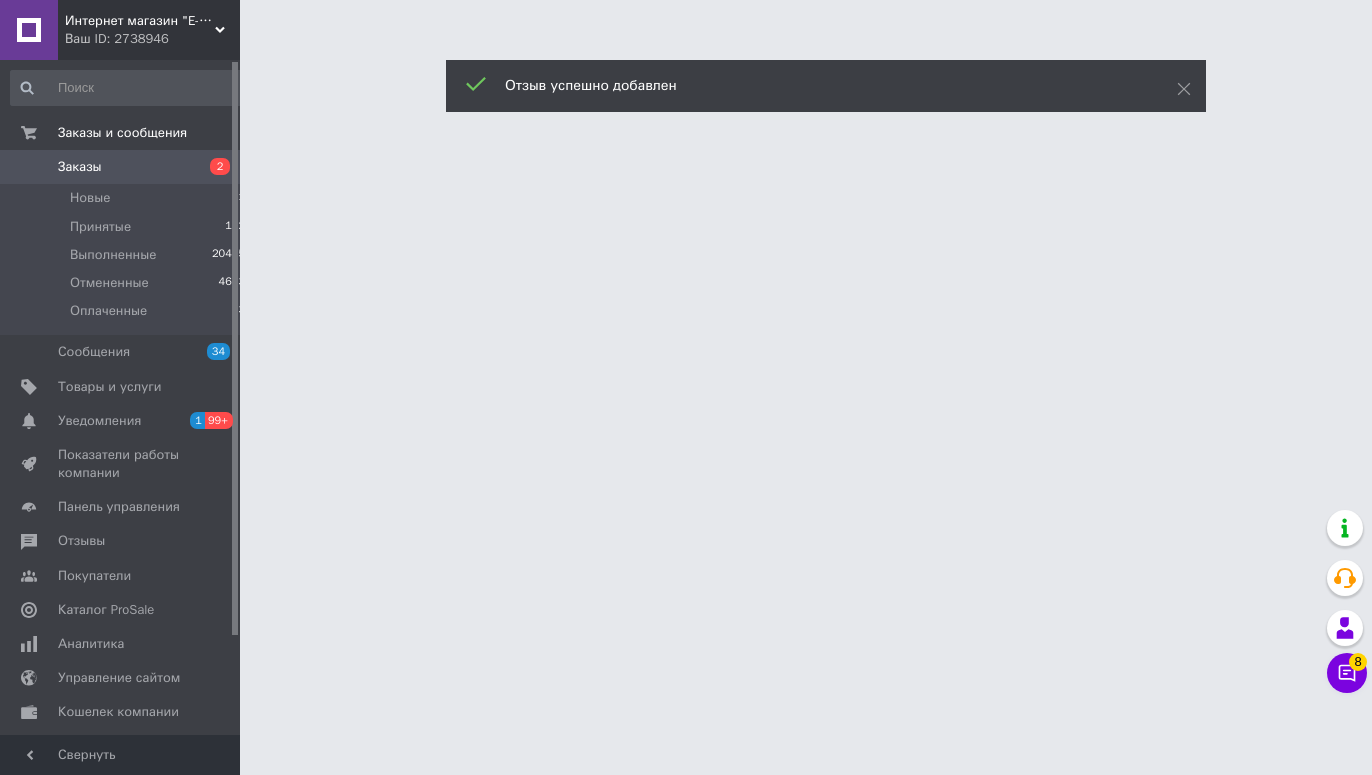 scroll, scrollTop: 0, scrollLeft: 0, axis: both 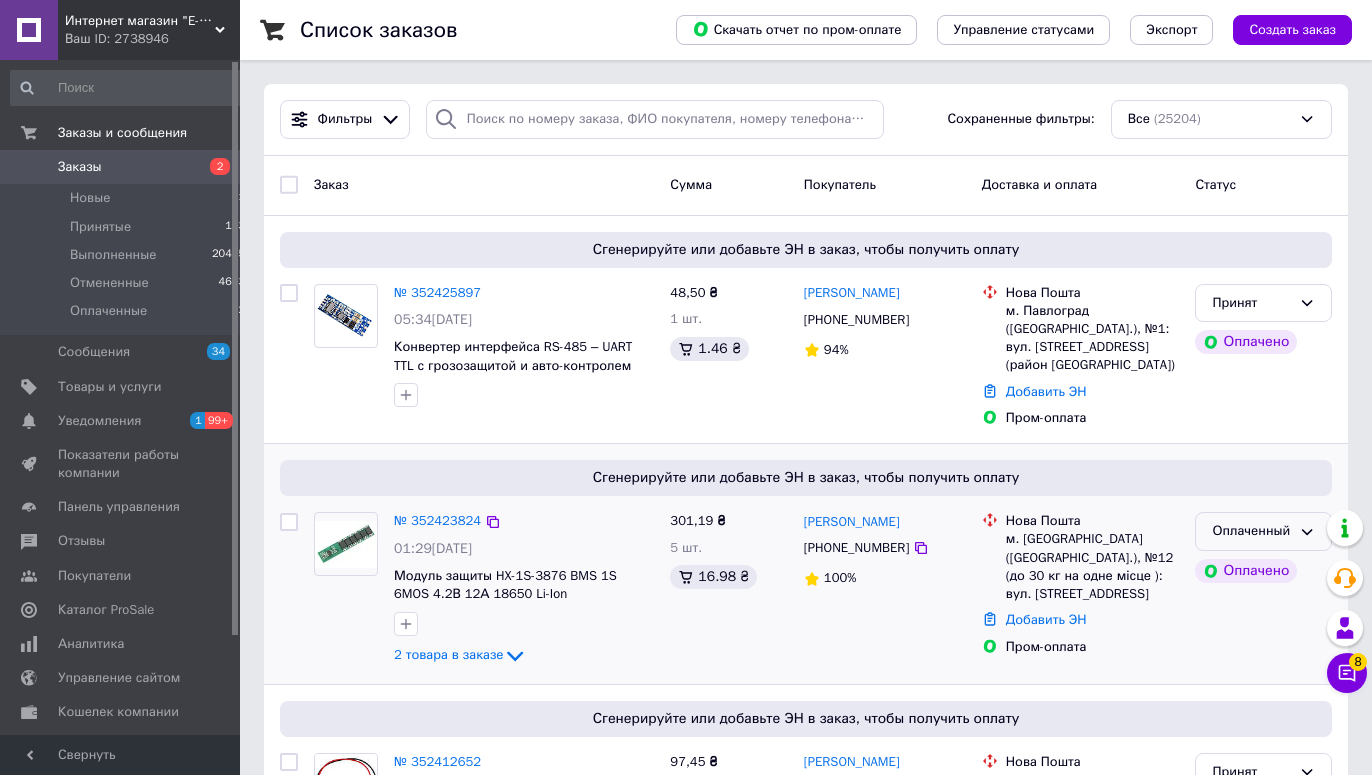 click on "Оплаченный" at bounding box center (1251, 531) 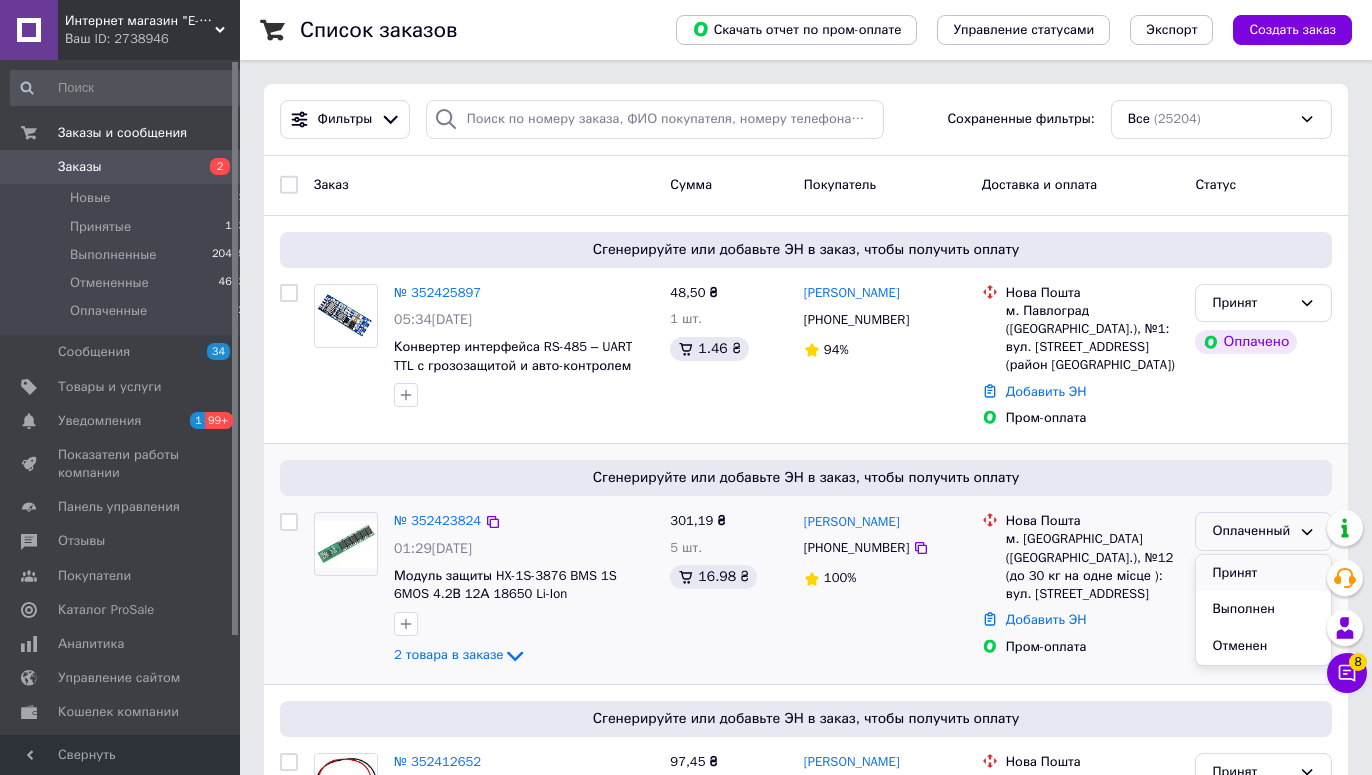 click on "Принят" at bounding box center (1263, 573) 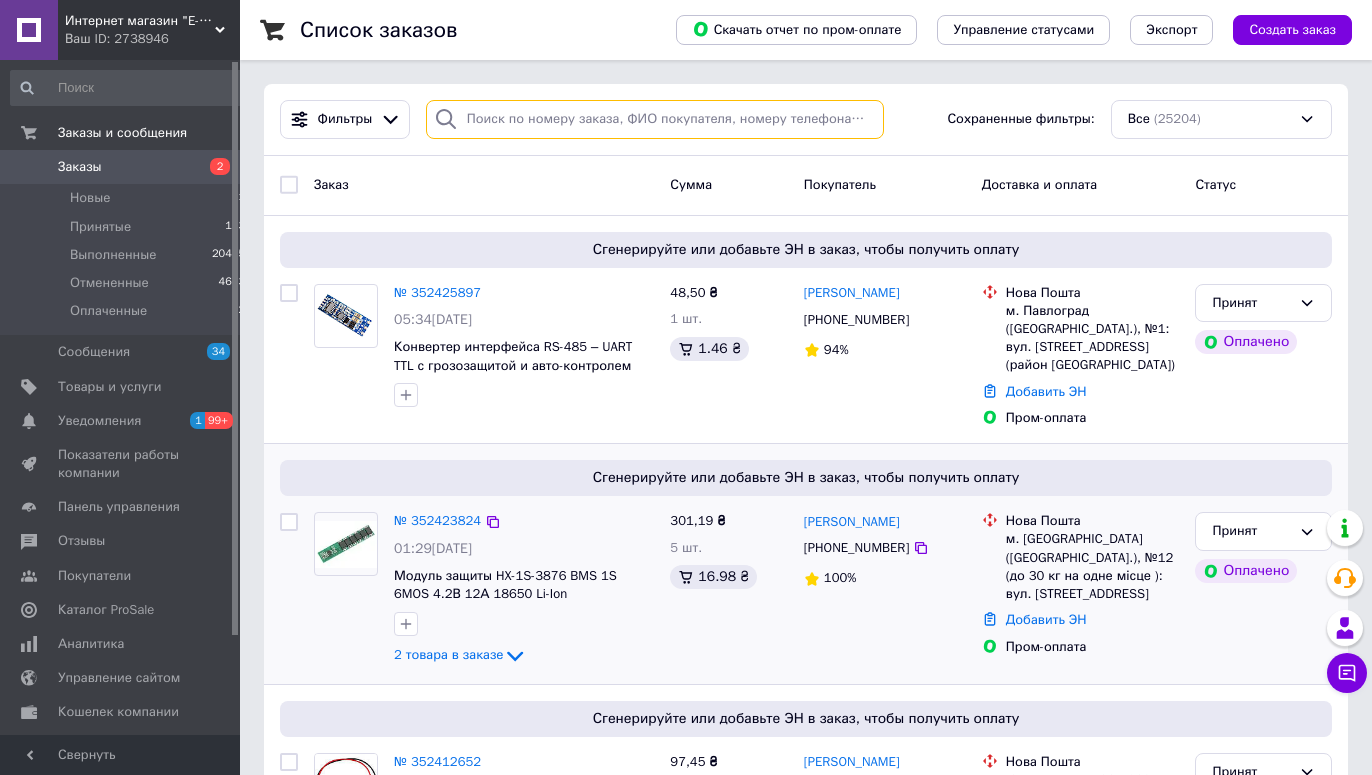 click at bounding box center (655, 119) 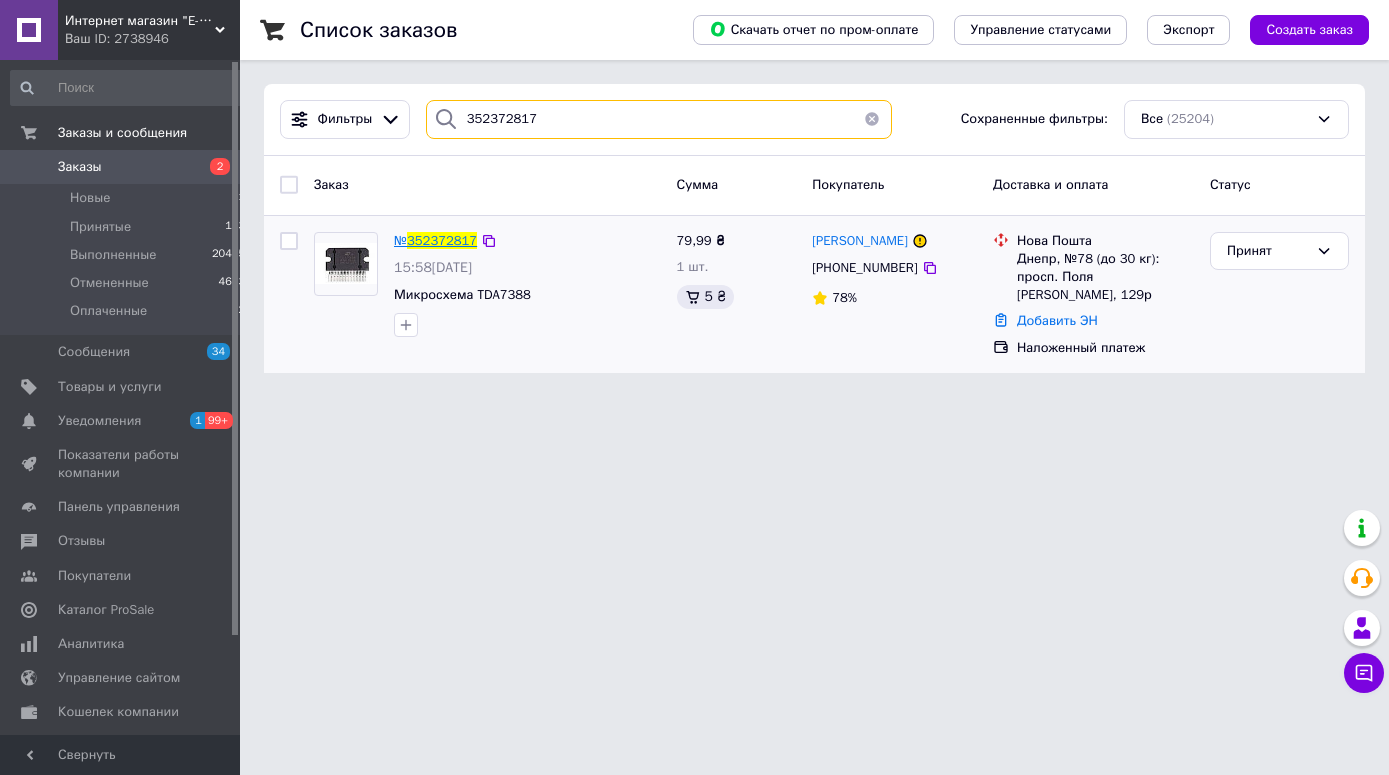 type on "352372817" 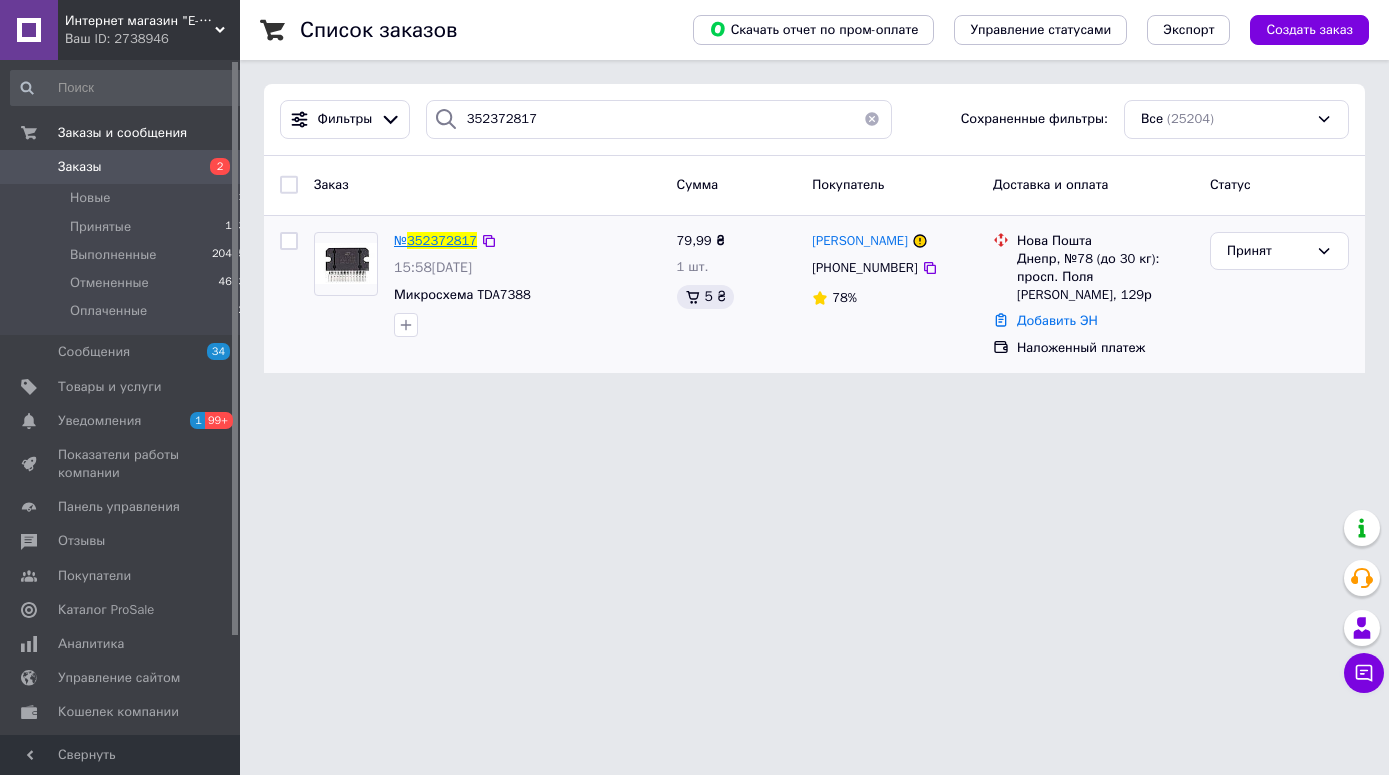 click on "352372817" at bounding box center [442, 240] 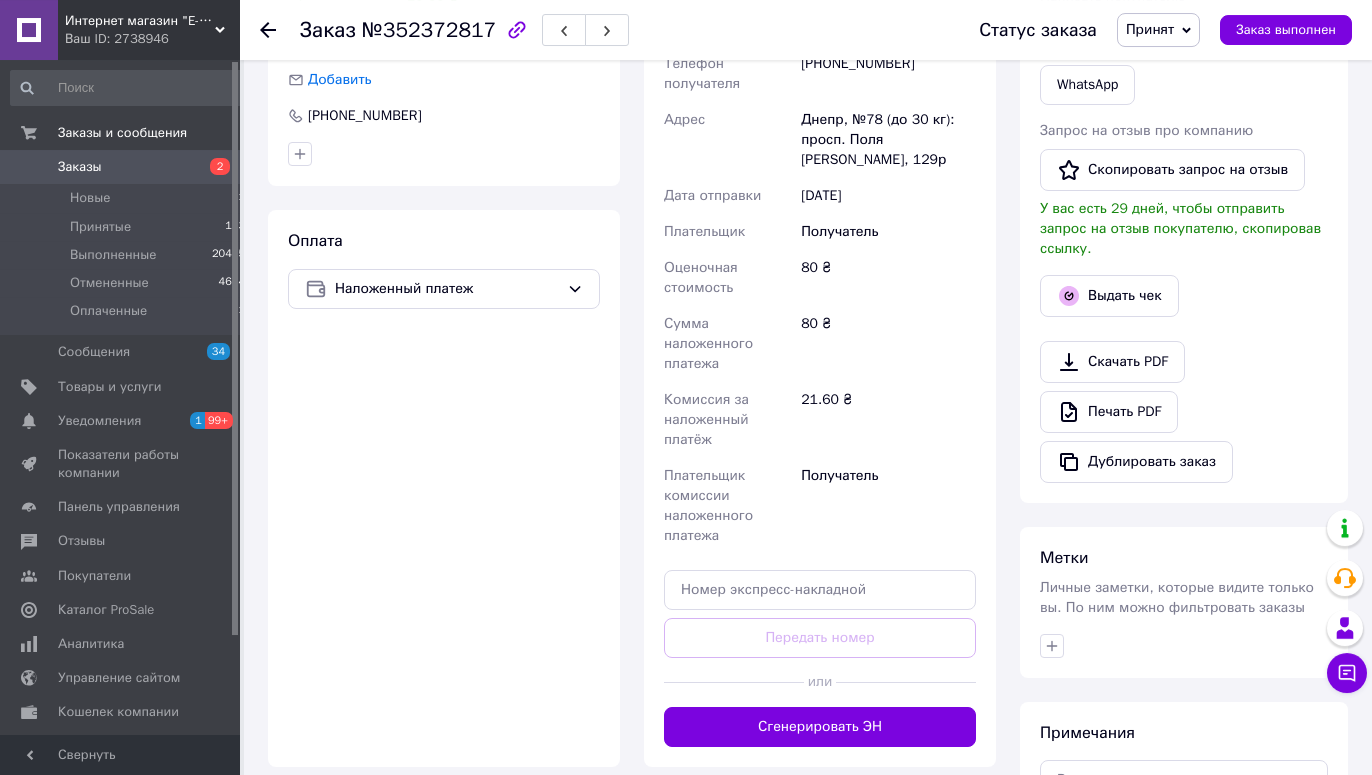 scroll, scrollTop: 479, scrollLeft: 0, axis: vertical 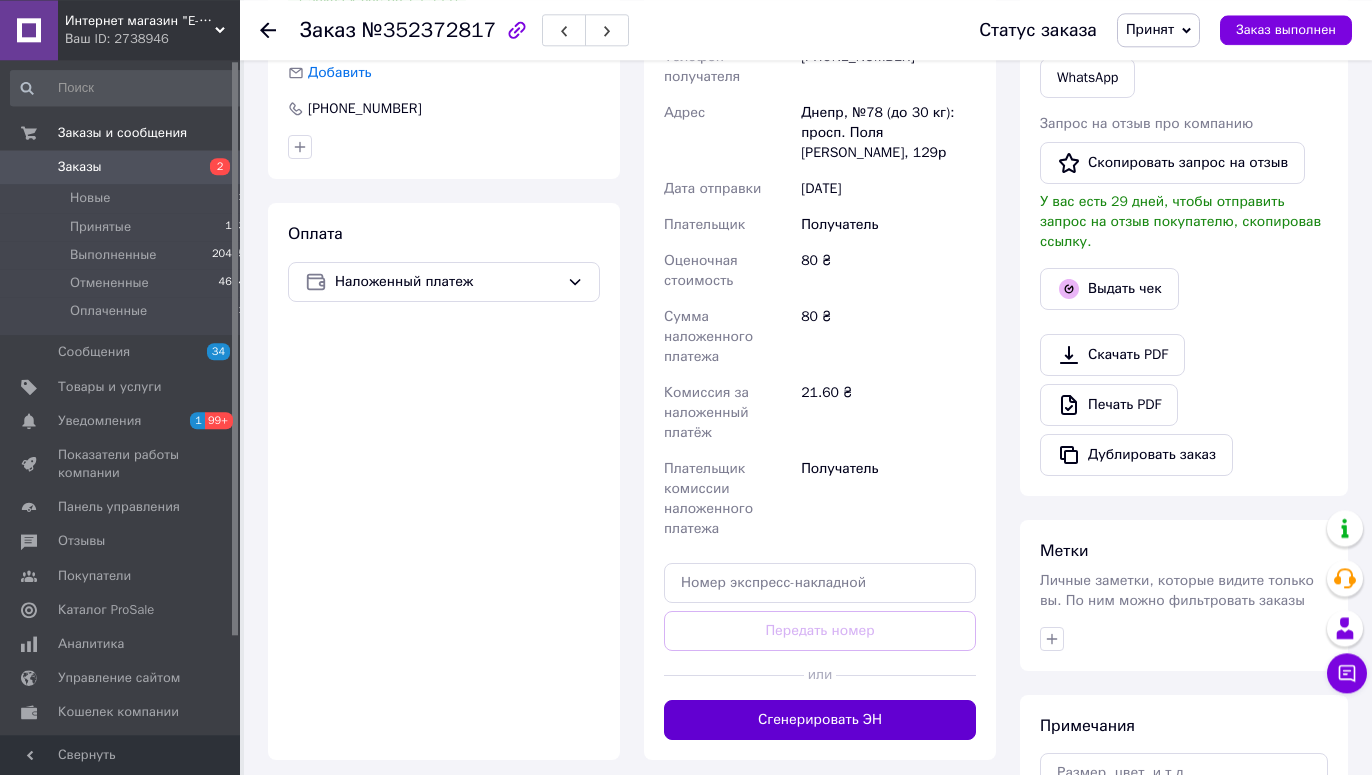 click on "Сгенерировать ЭН" at bounding box center [820, 720] 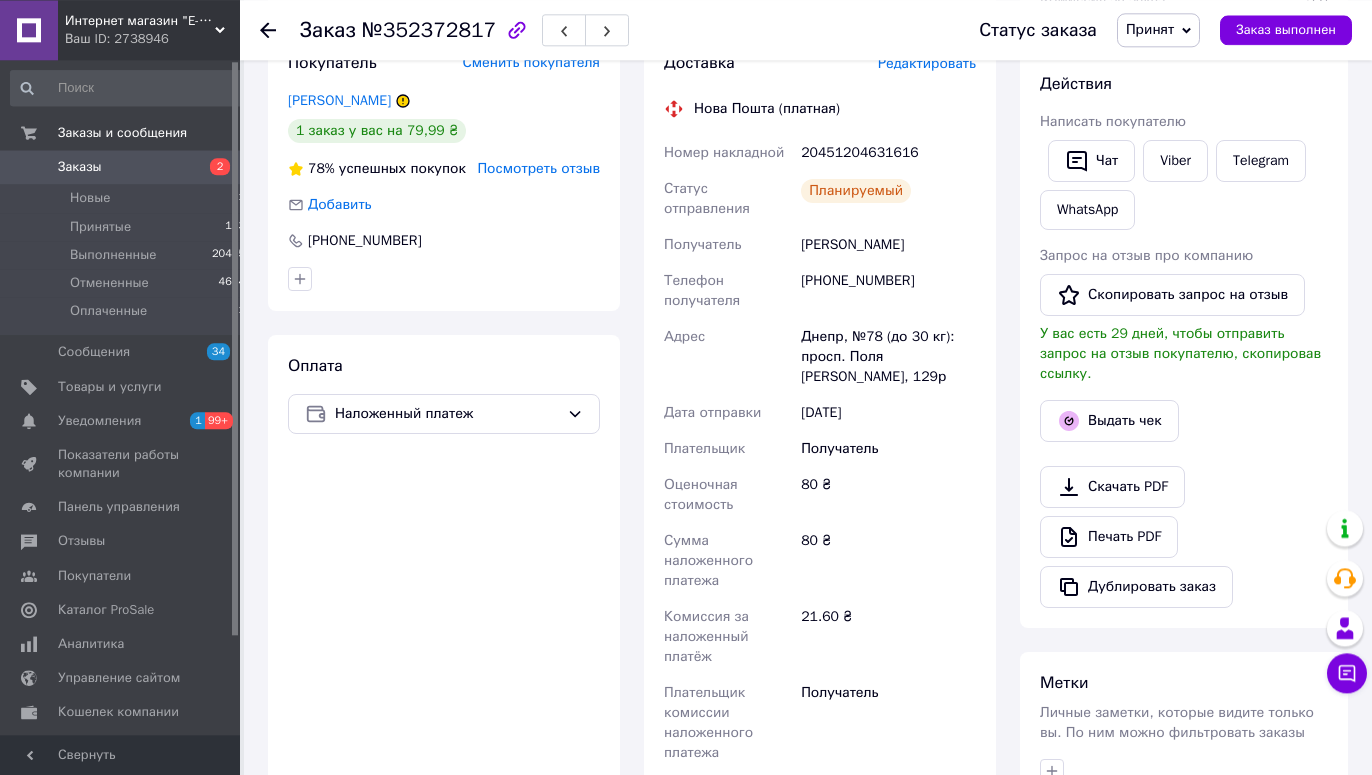 scroll, scrollTop: 340, scrollLeft: 0, axis: vertical 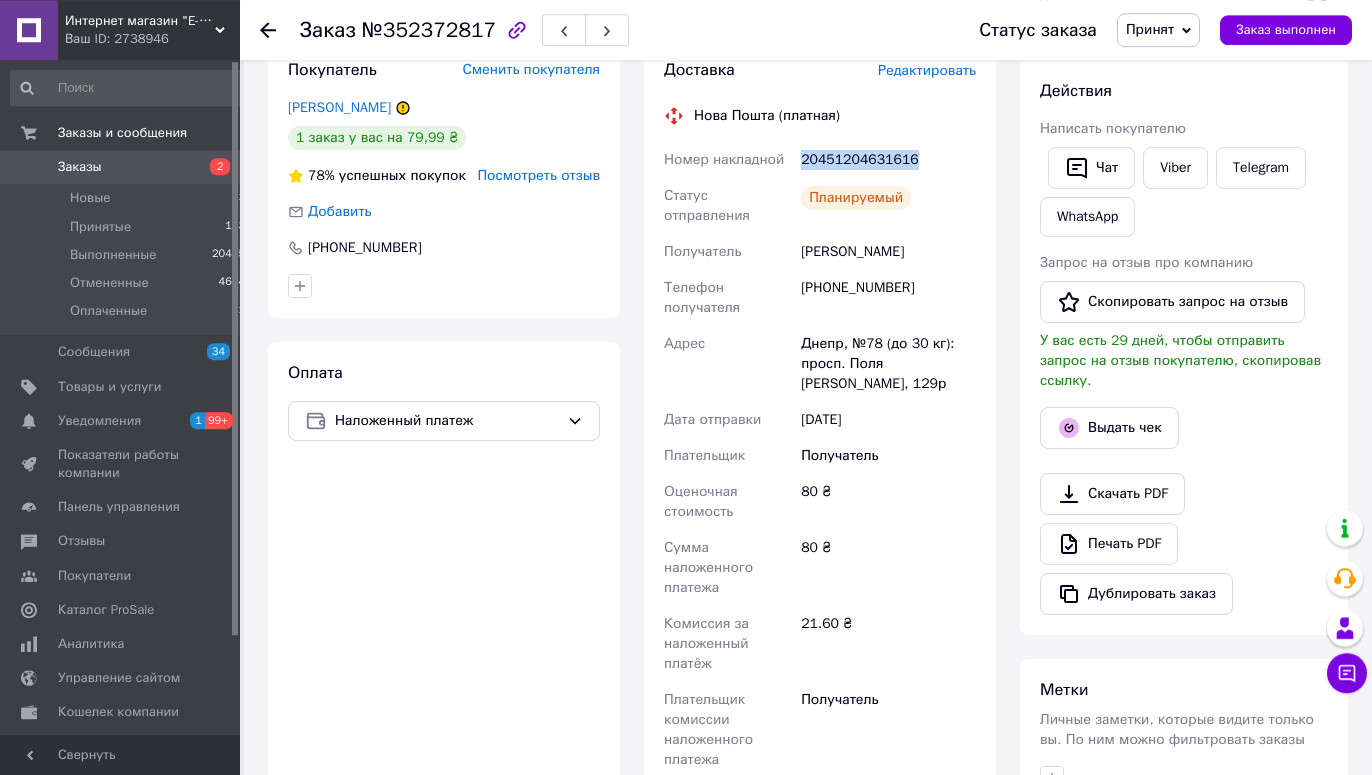 drag, startPoint x: 918, startPoint y: 158, endPoint x: 800, endPoint y: 160, distance: 118.016945 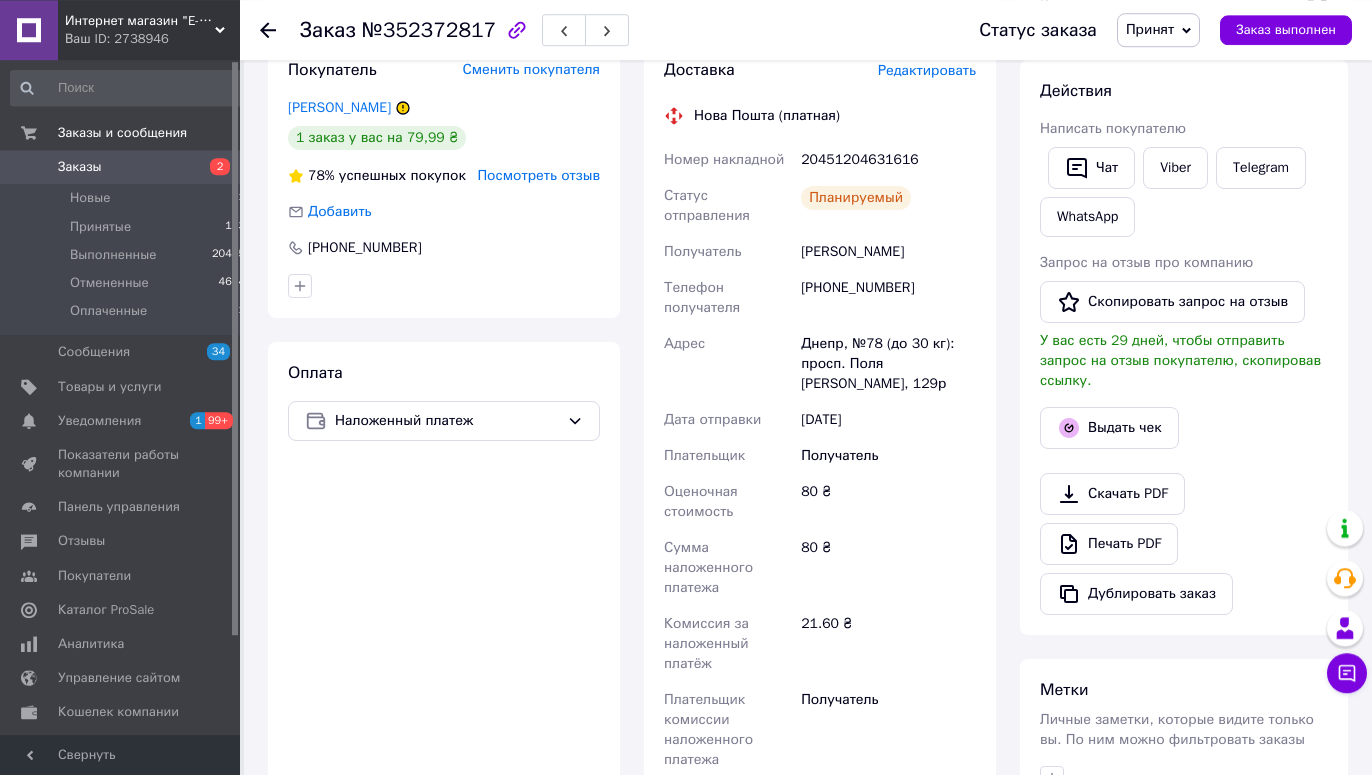 click 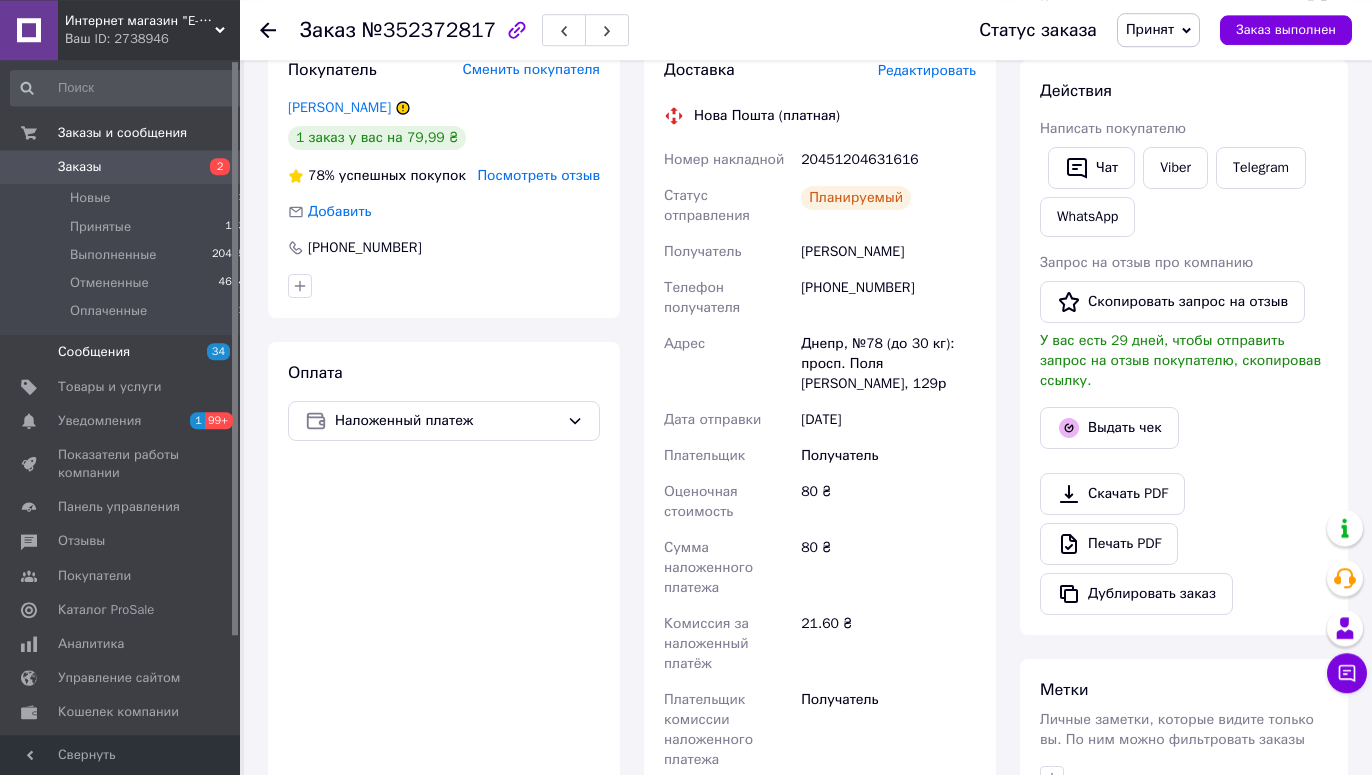 scroll, scrollTop: 0, scrollLeft: 0, axis: both 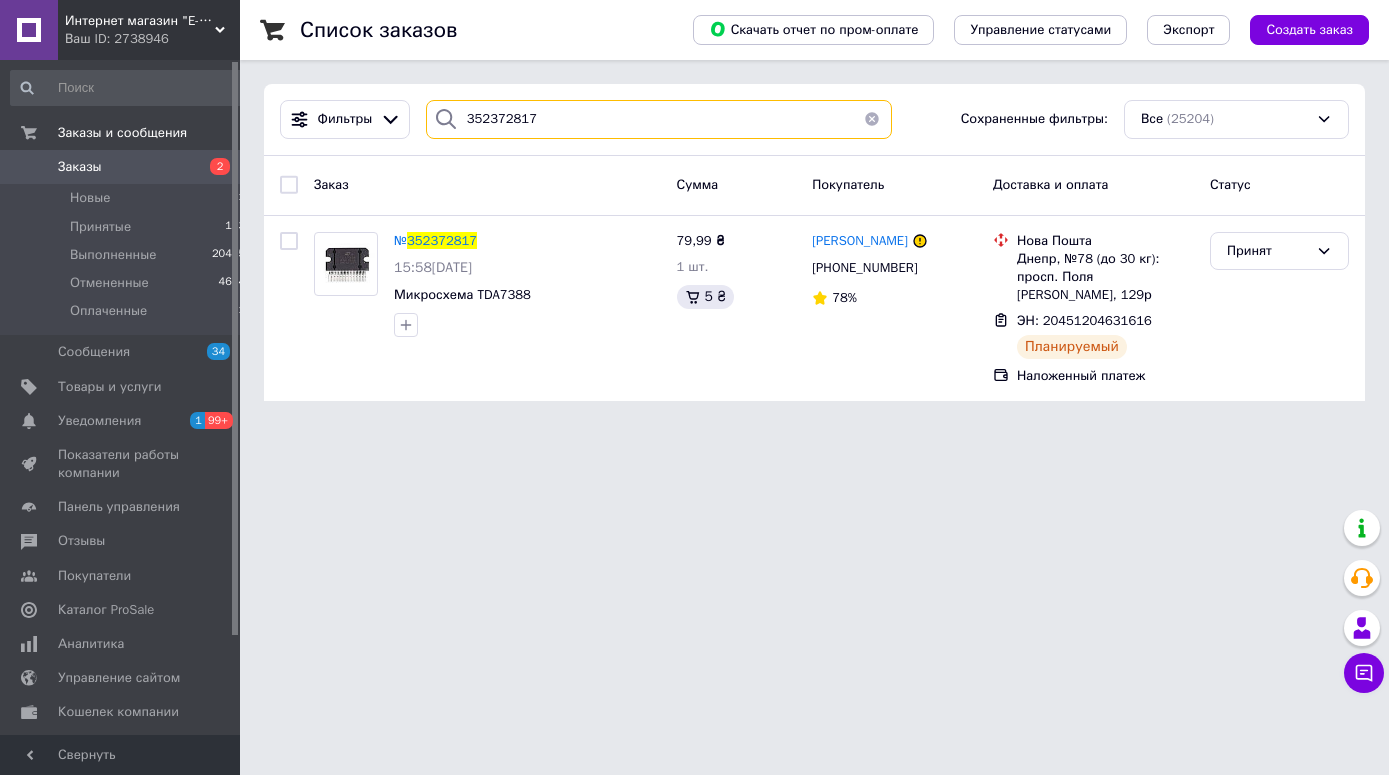 drag, startPoint x: 437, startPoint y: 119, endPoint x: 376, endPoint y: 120, distance: 61.008198 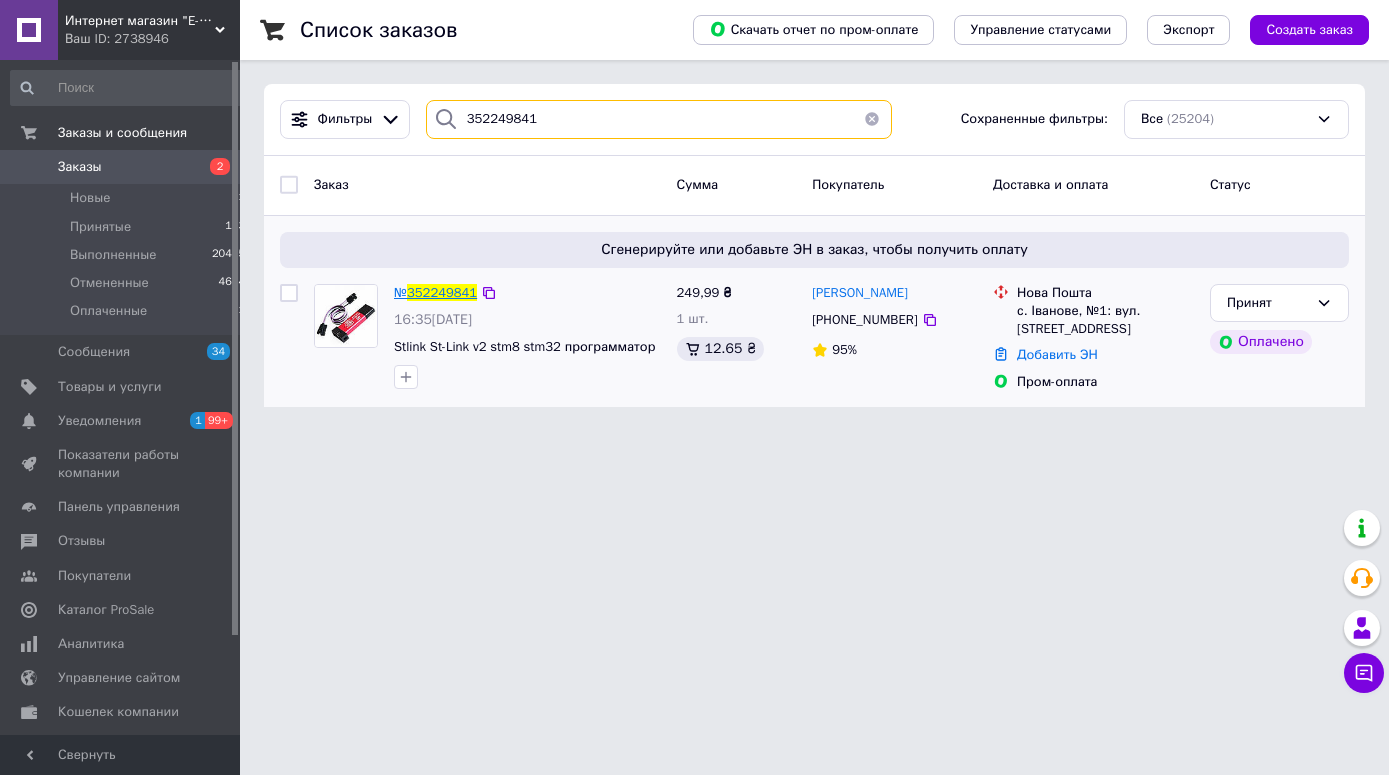 type on "352249841" 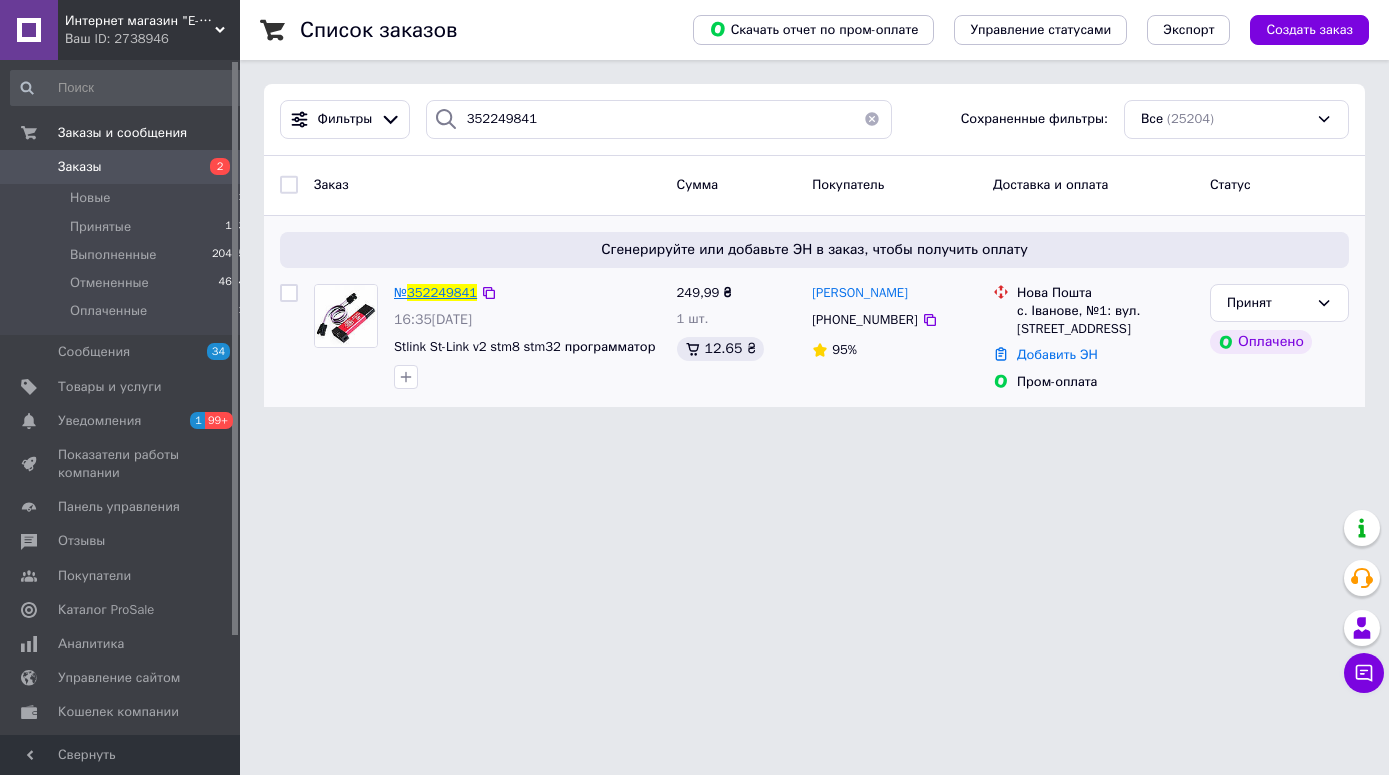 click on "352249841" at bounding box center [442, 292] 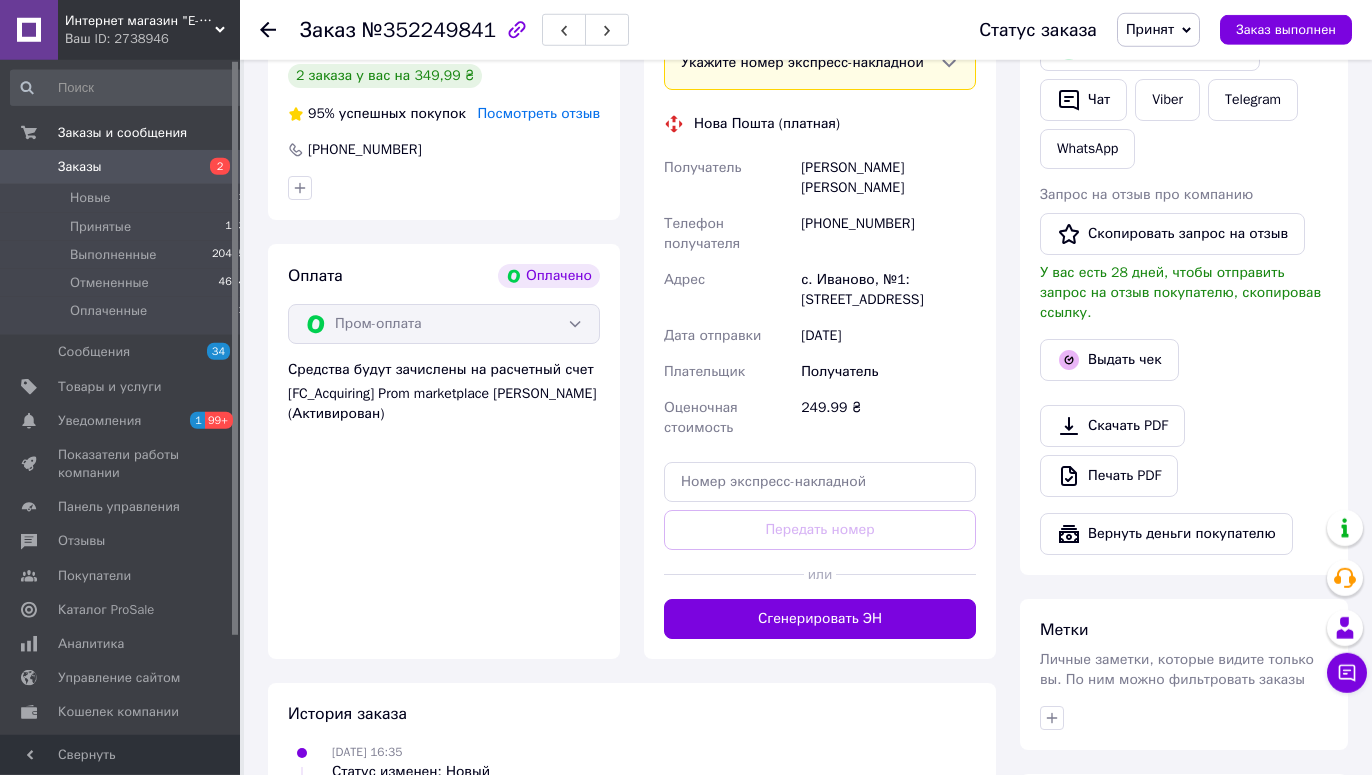 scroll, scrollTop: 982, scrollLeft: 0, axis: vertical 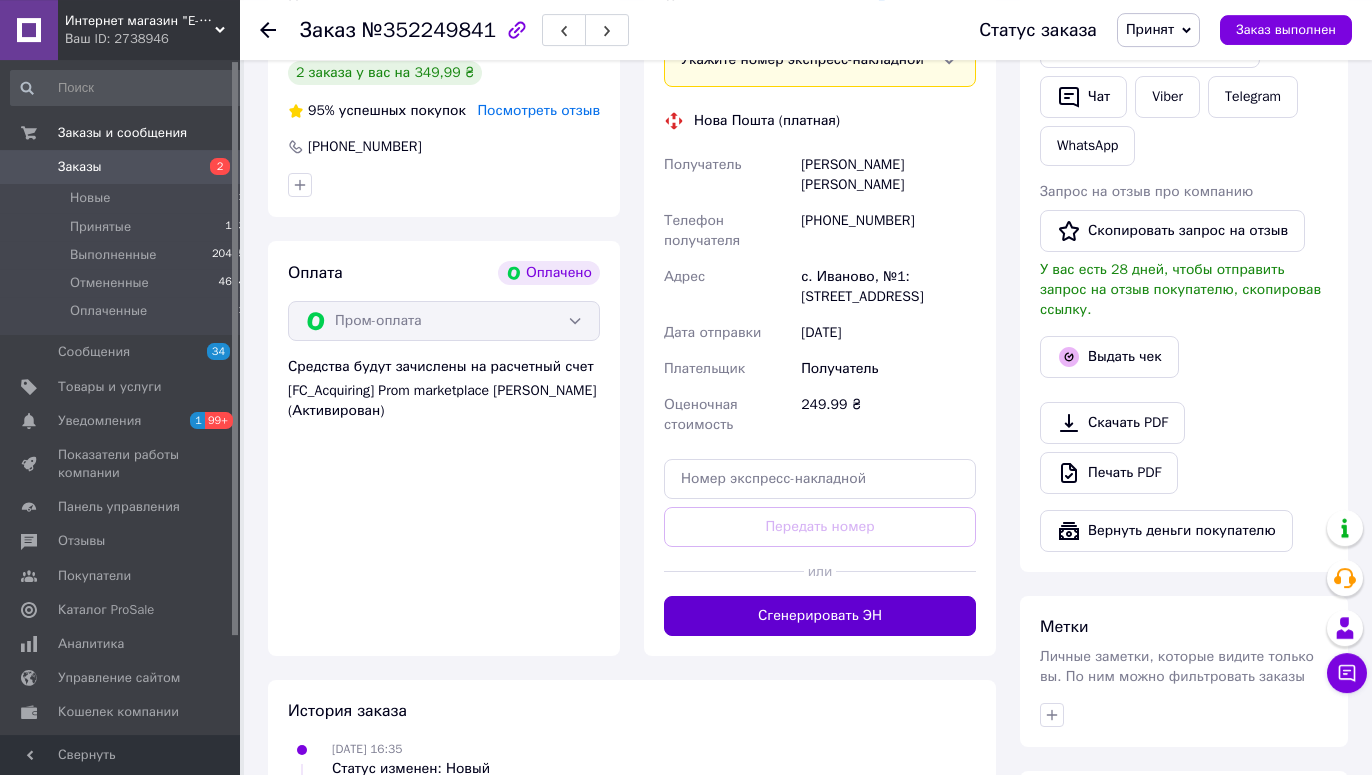 click on "Сгенерировать ЭН" at bounding box center (820, 616) 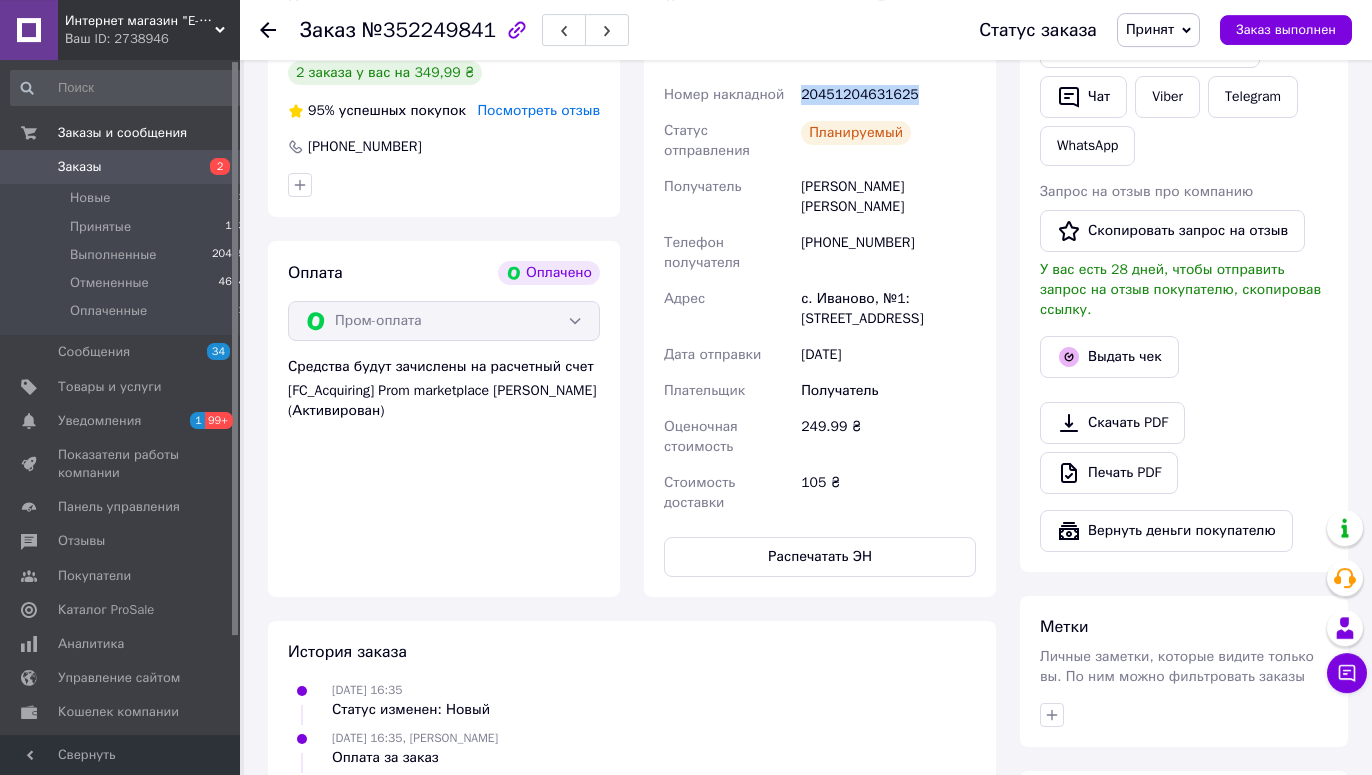 drag, startPoint x: 913, startPoint y: 95, endPoint x: 801, endPoint y: 98, distance: 112.04017 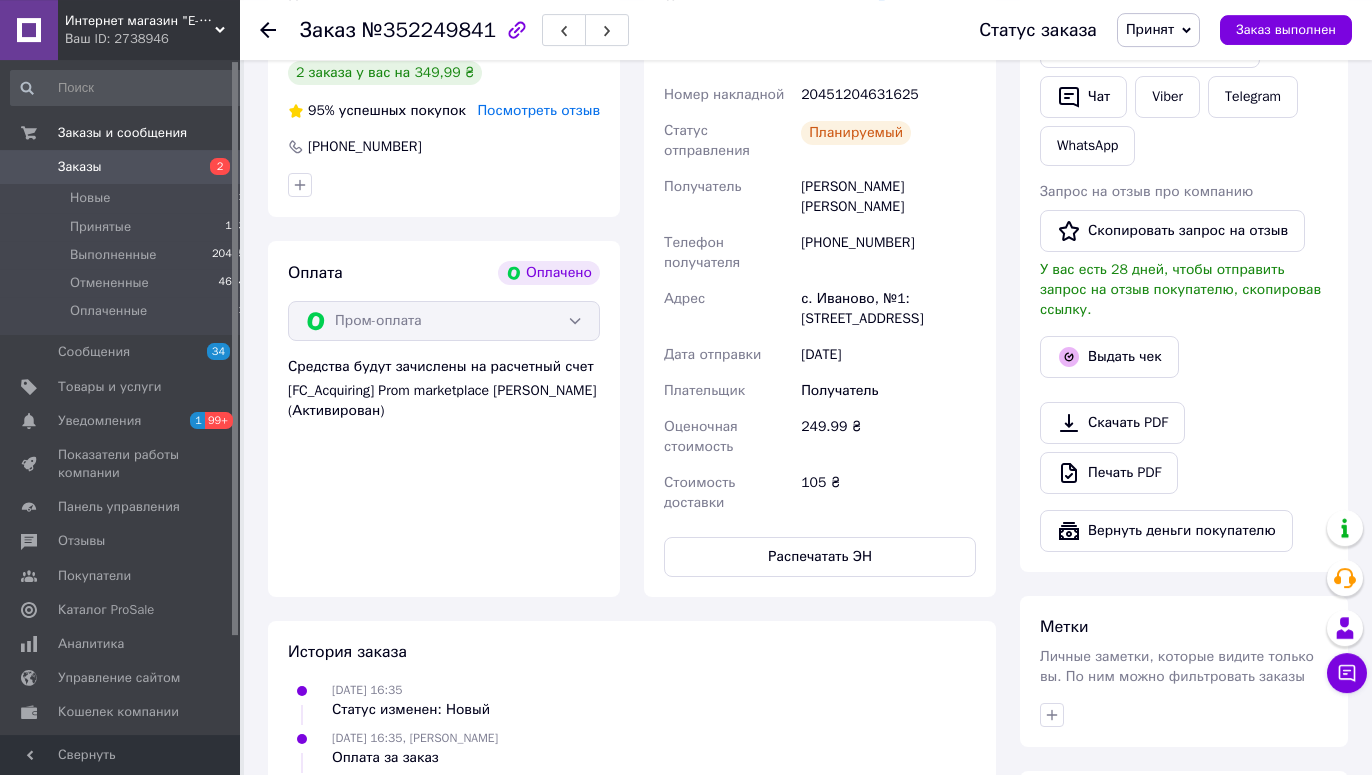 click 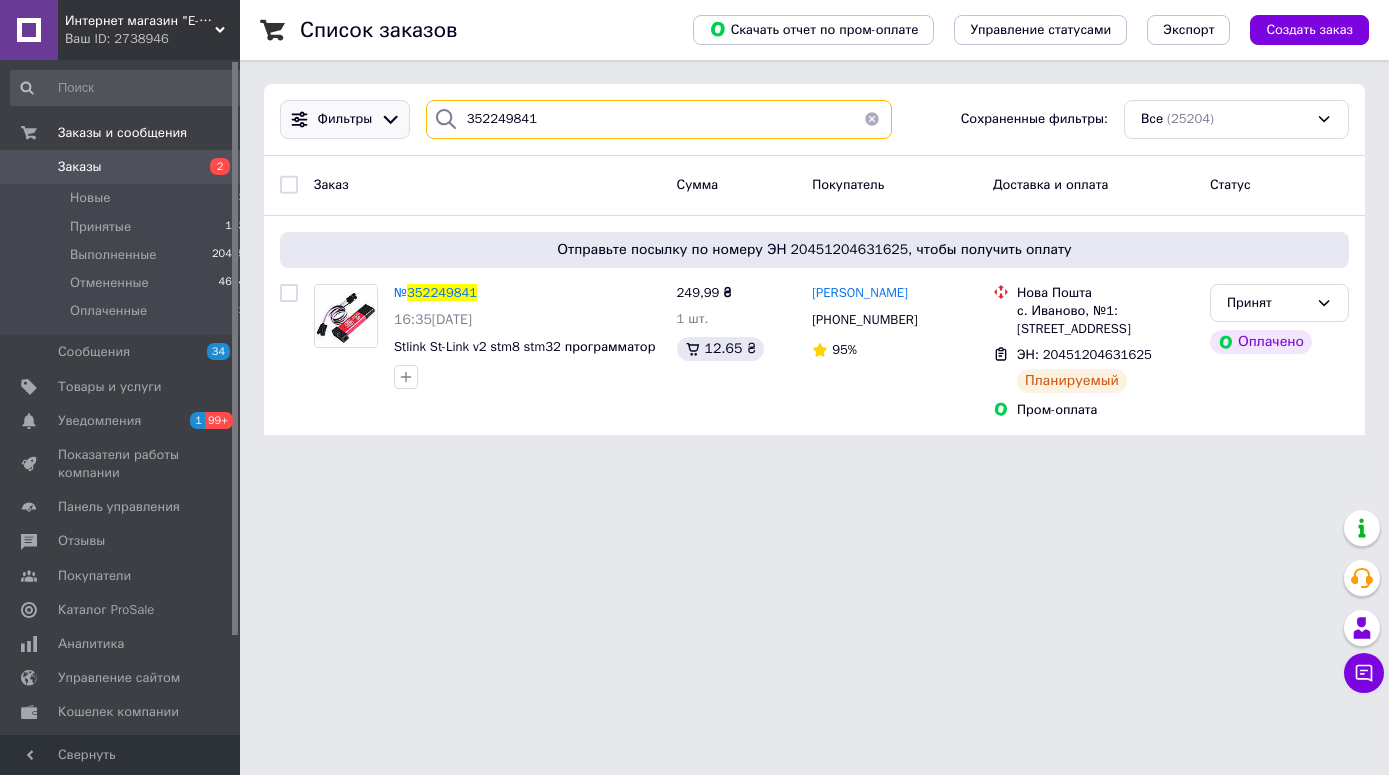 click on "352249841" at bounding box center (659, 119) 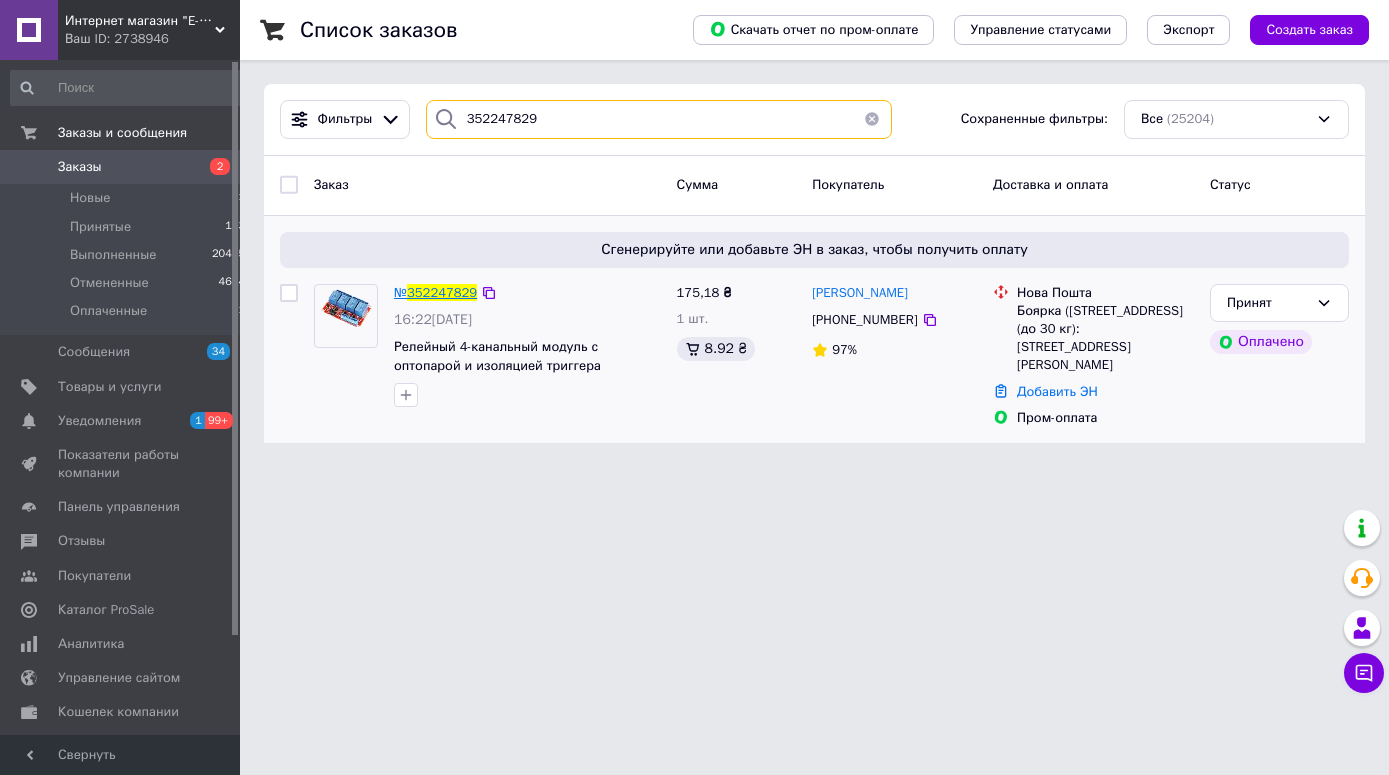 type on "352247829" 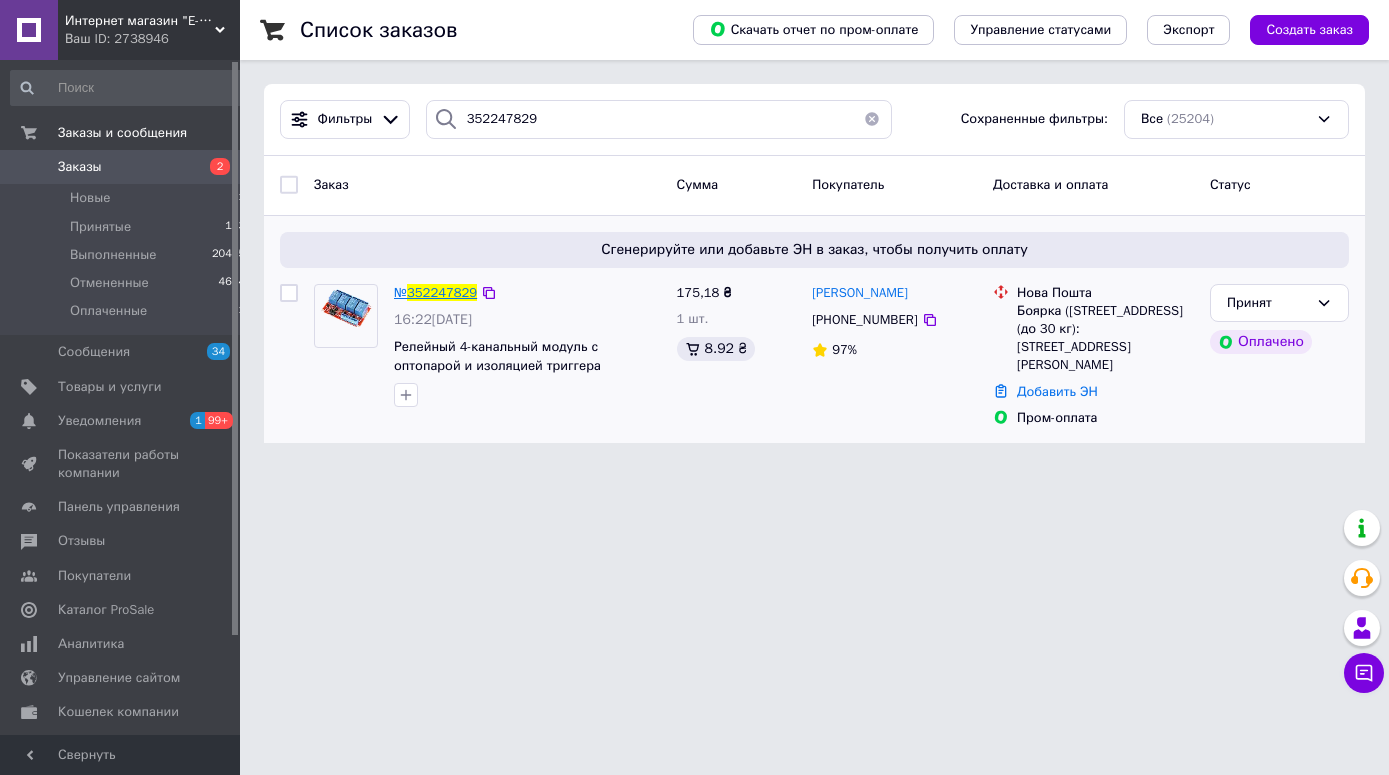 click on "352247829" at bounding box center (442, 292) 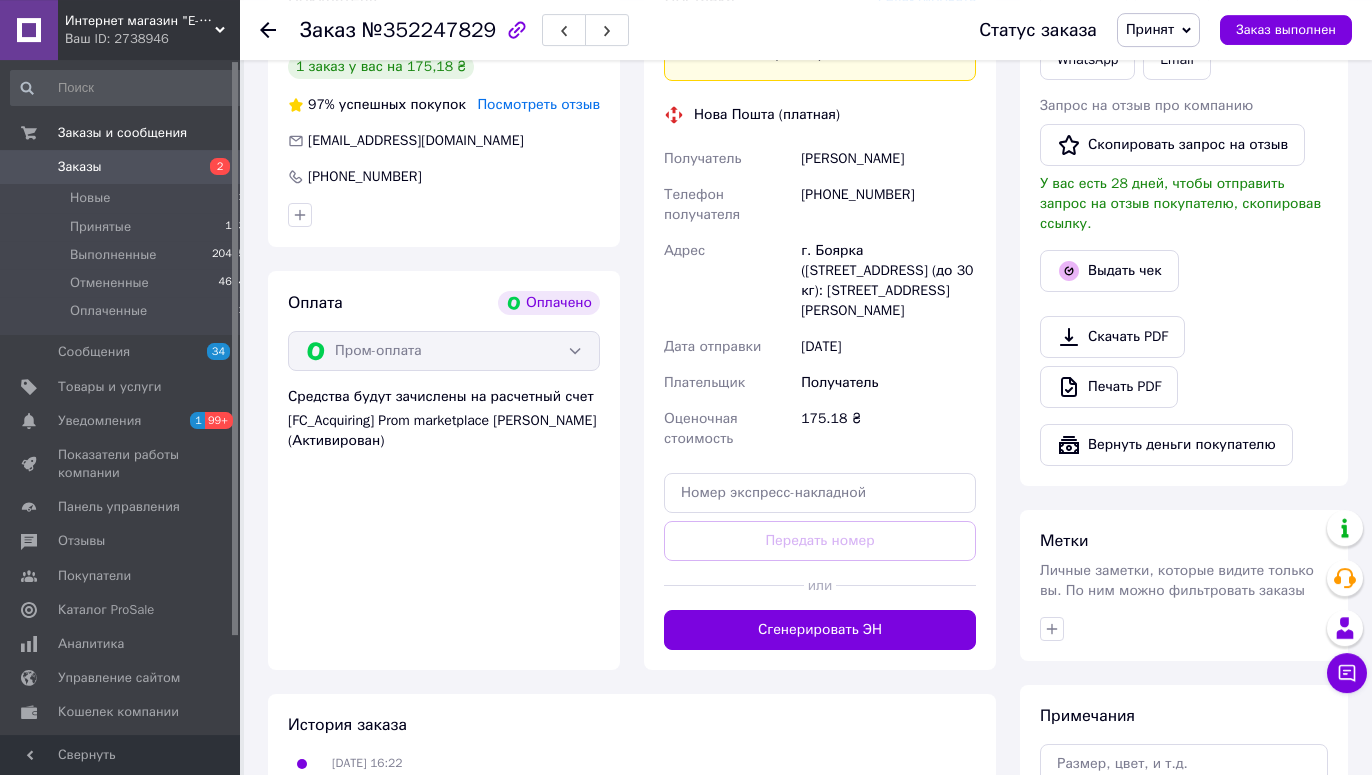 scroll, scrollTop: 1090, scrollLeft: 0, axis: vertical 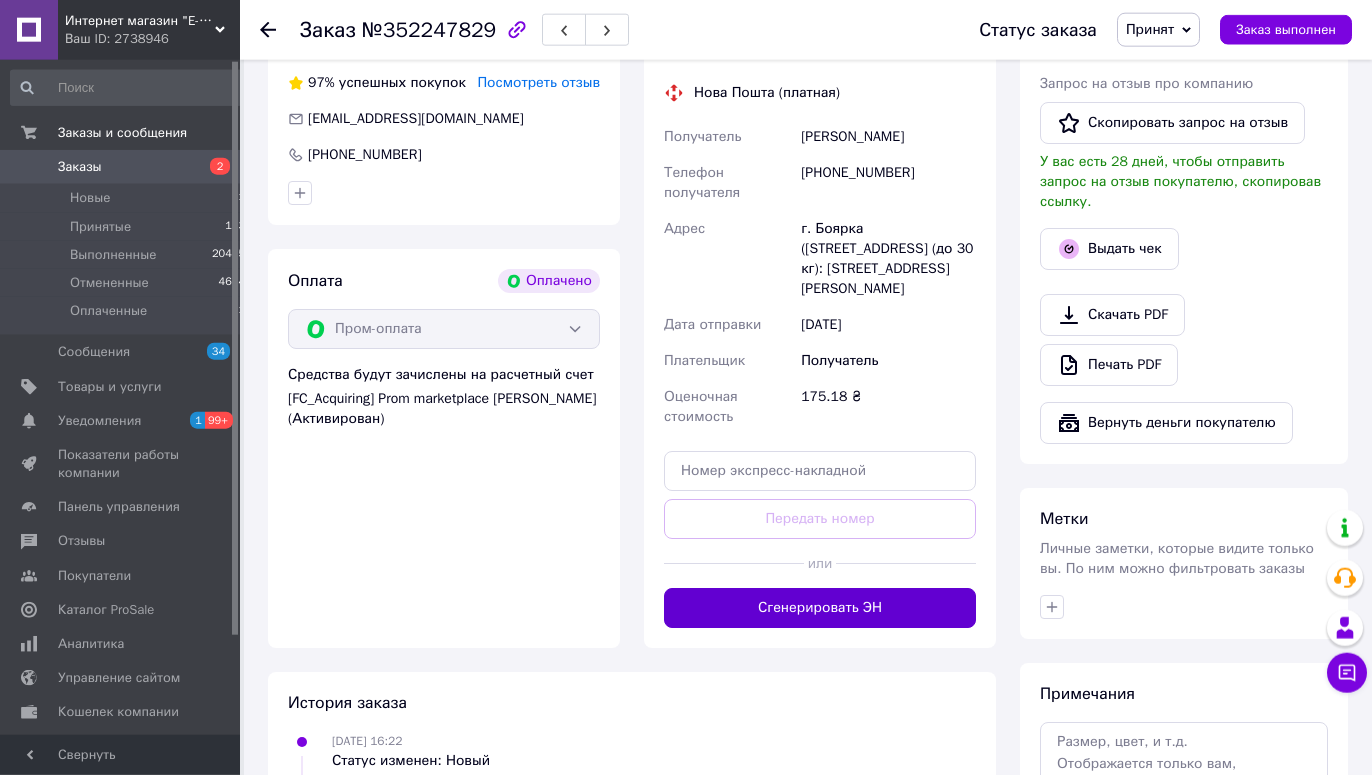 click on "Сгенерировать ЭН" at bounding box center (820, 608) 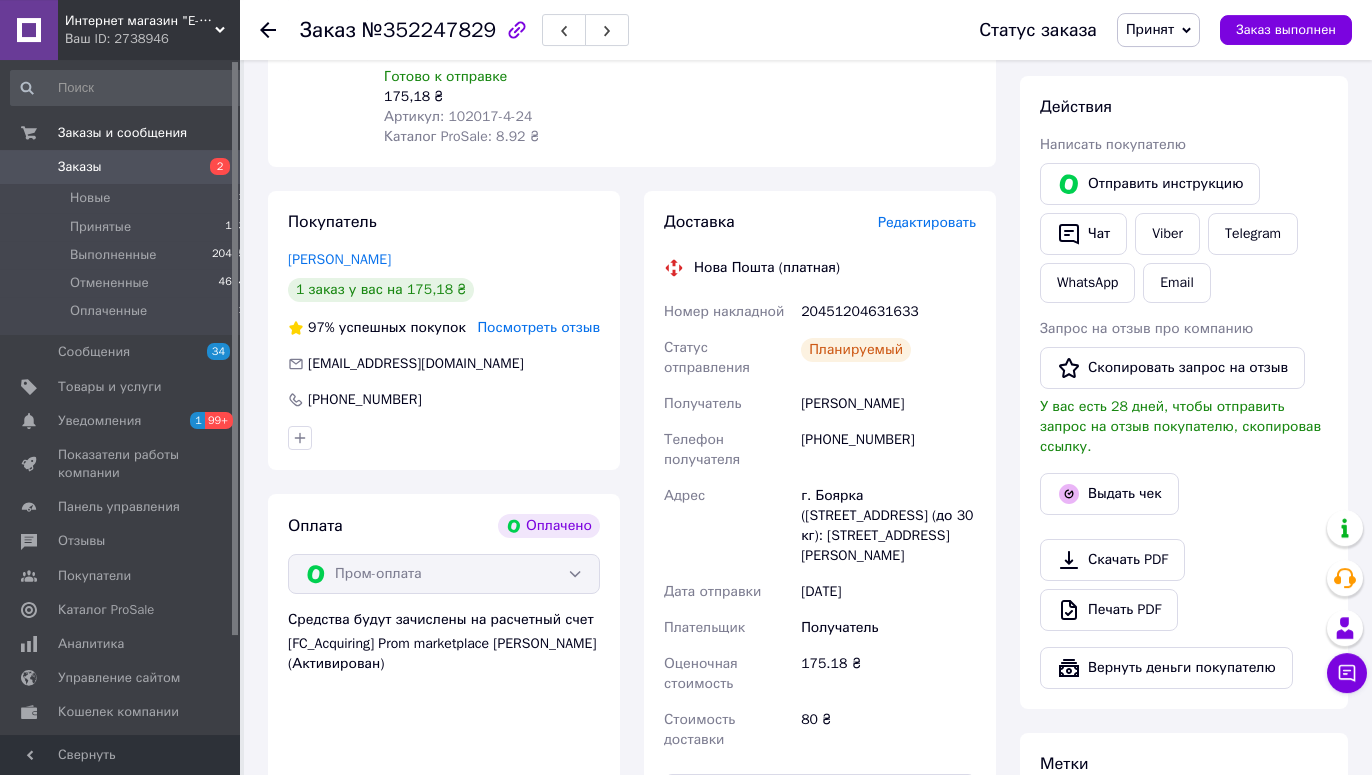 scroll, scrollTop: 784, scrollLeft: 0, axis: vertical 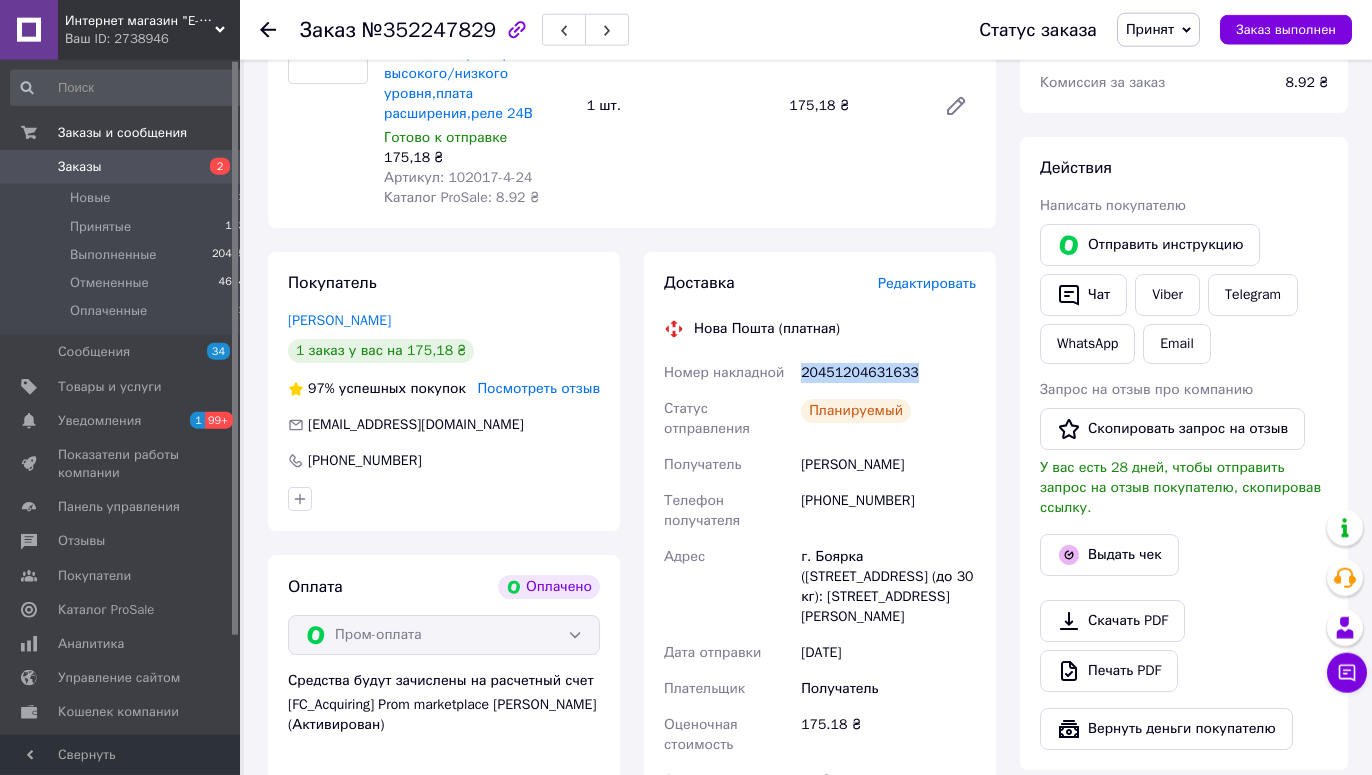 drag, startPoint x: 907, startPoint y: 366, endPoint x: 797, endPoint y: 378, distance: 110.65261 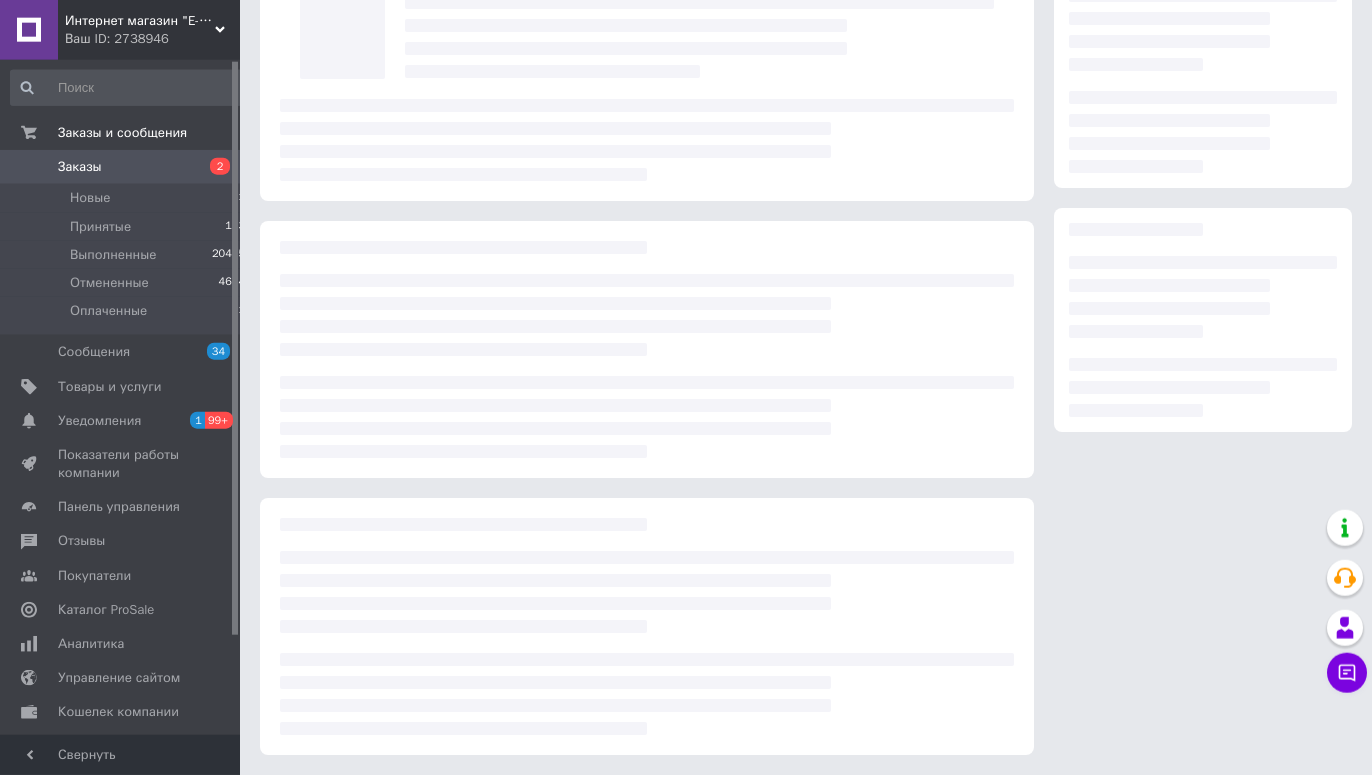 scroll, scrollTop: 0, scrollLeft: 0, axis: both 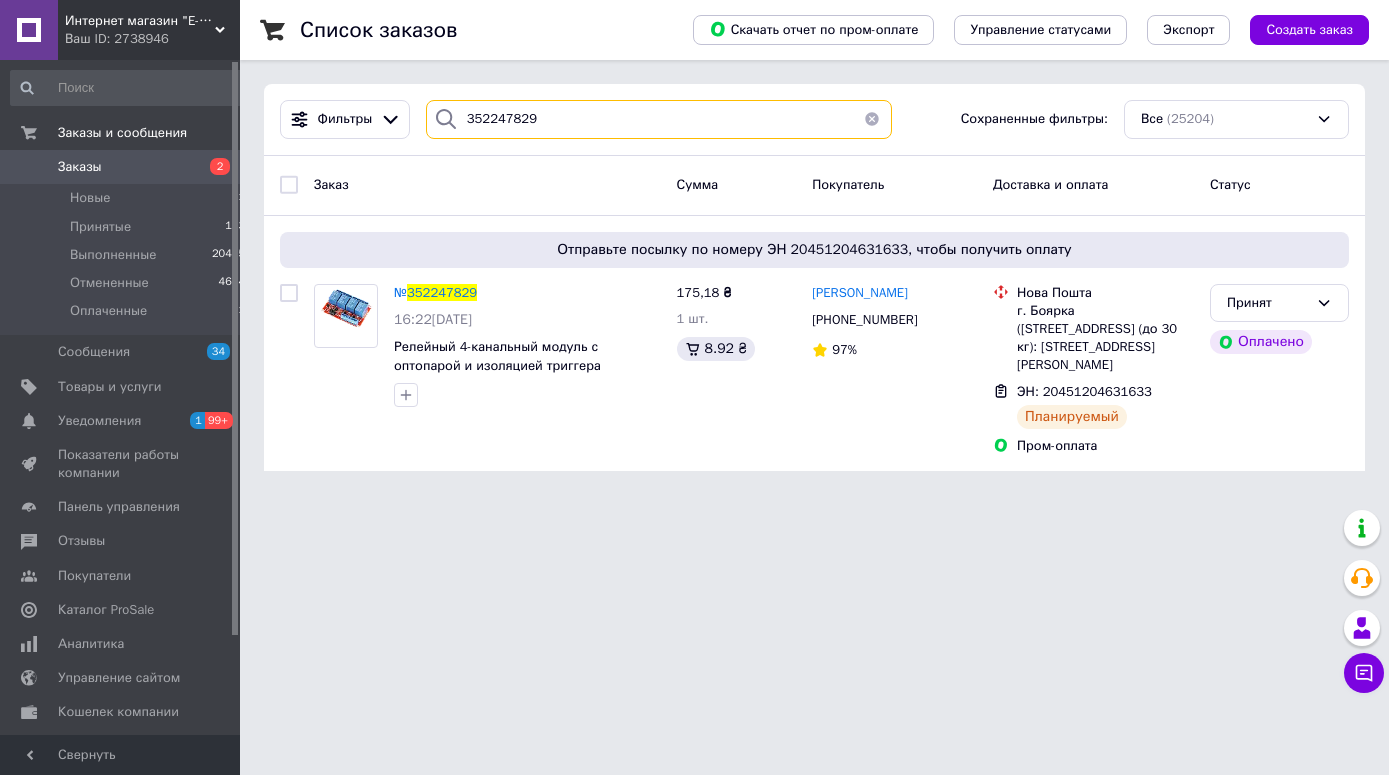 drag, startPoint x: 540, startPoint y: 121, endPoint x: 409, endPoint y: 121, distance: 131 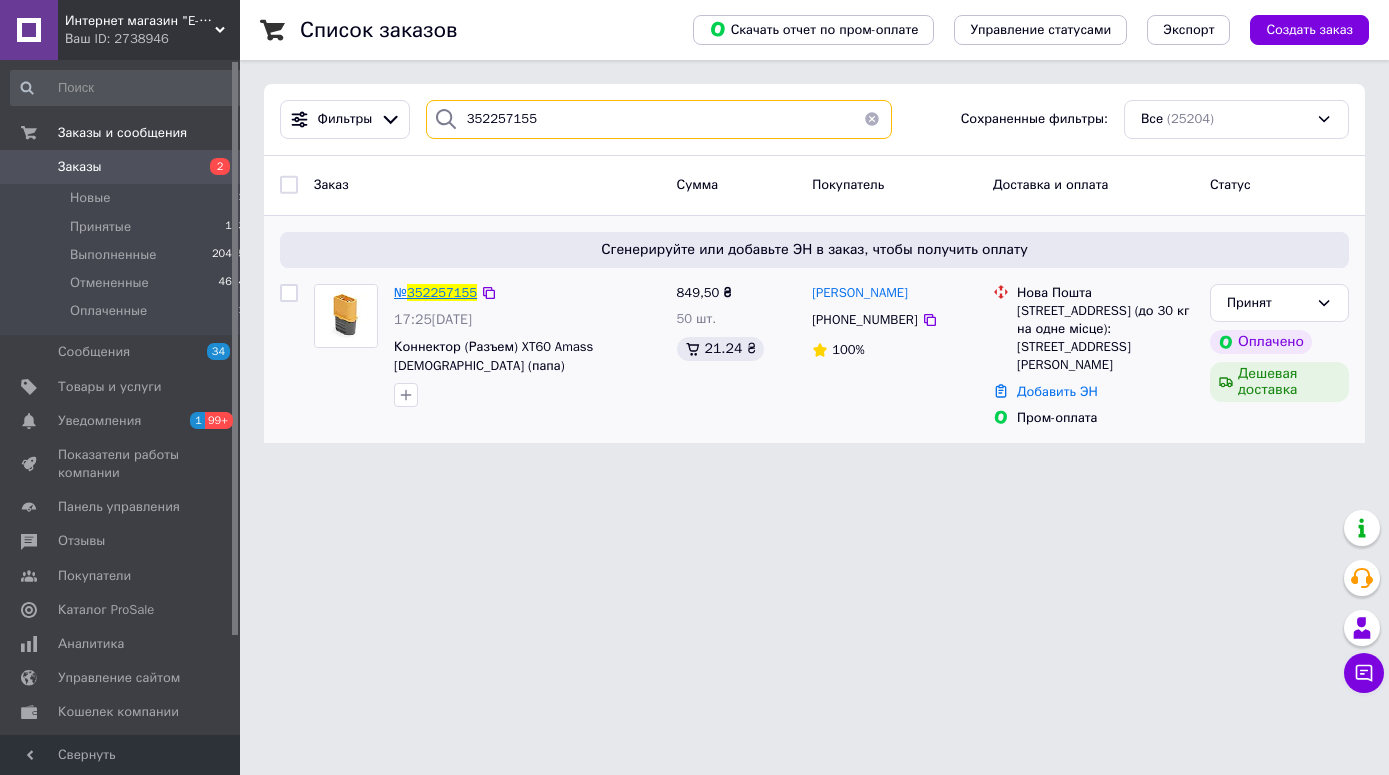 type on "352257155" 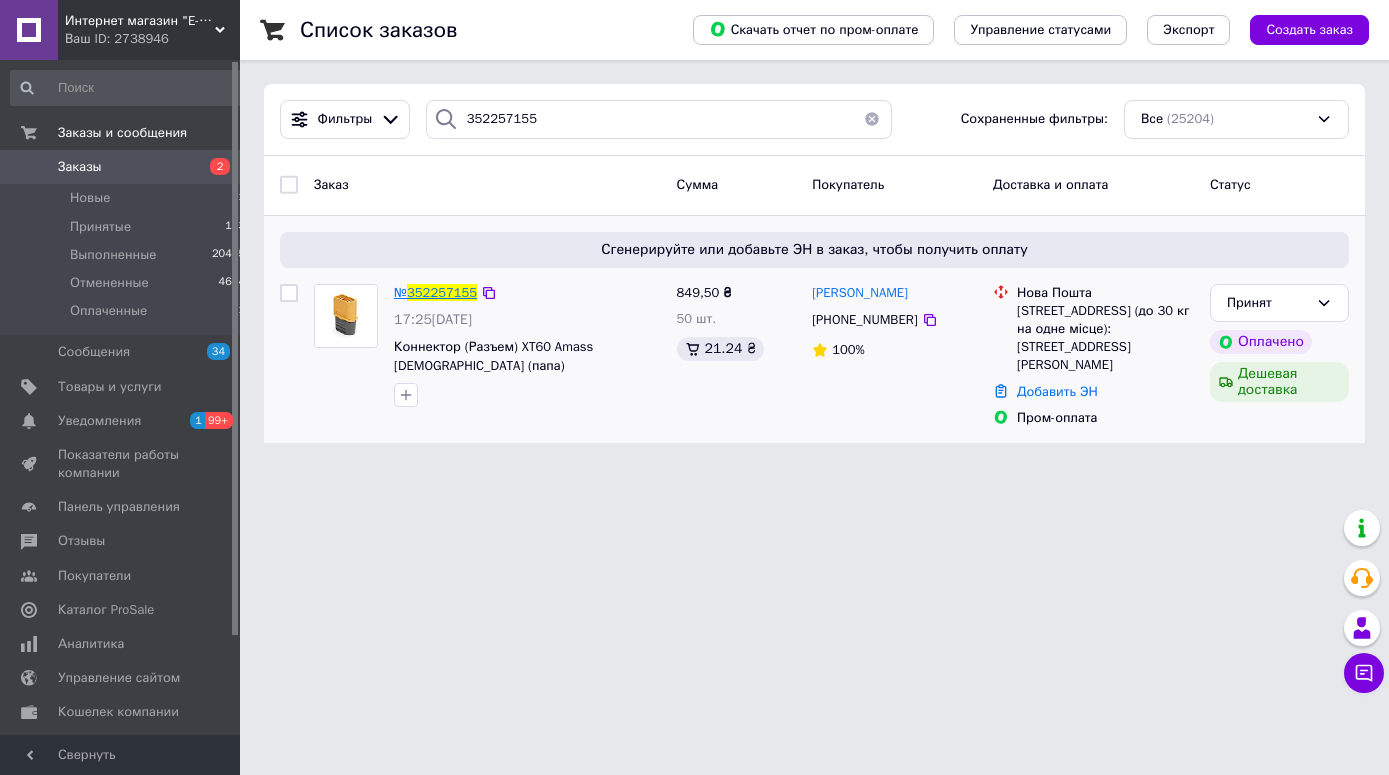 click on "352257155" at bounding box center [442, 292] 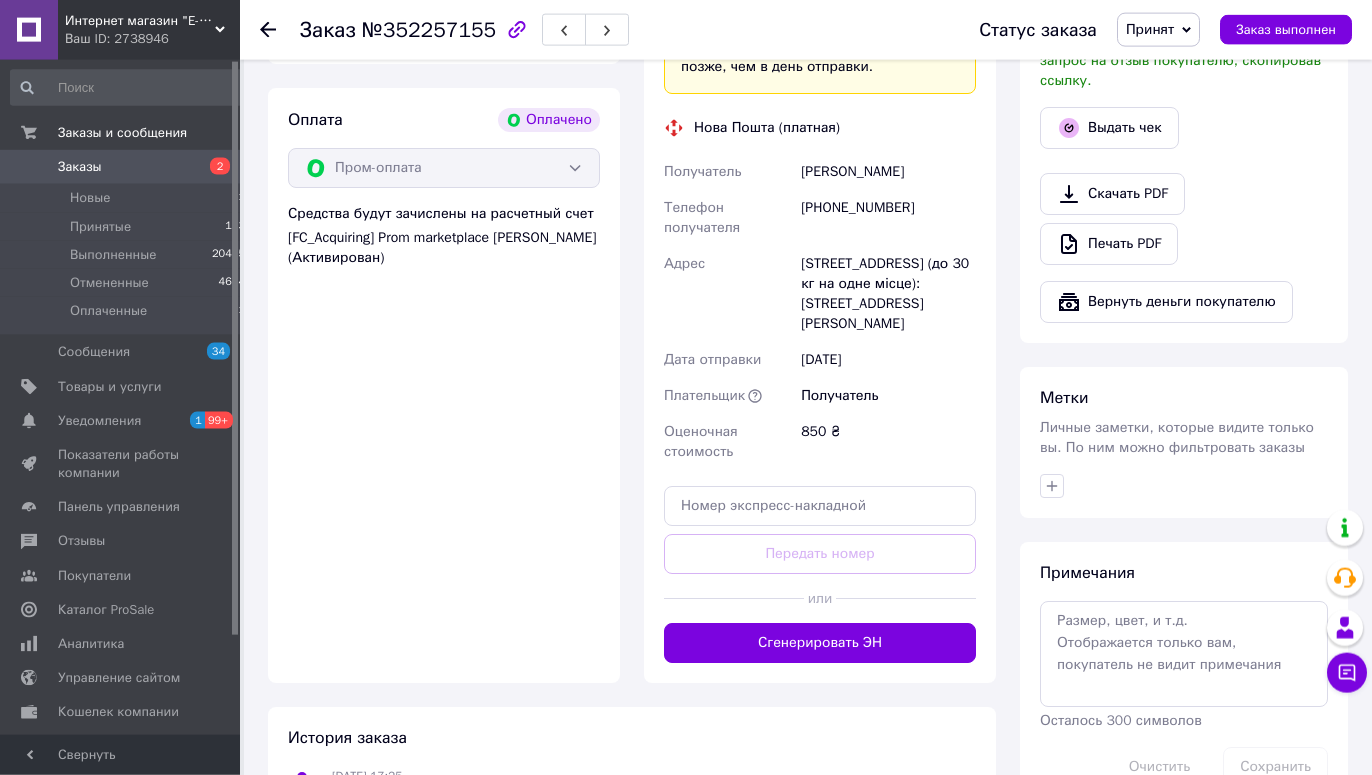 scroll, scrollTop: 1215, scrollLeft: 0, axis: vertical 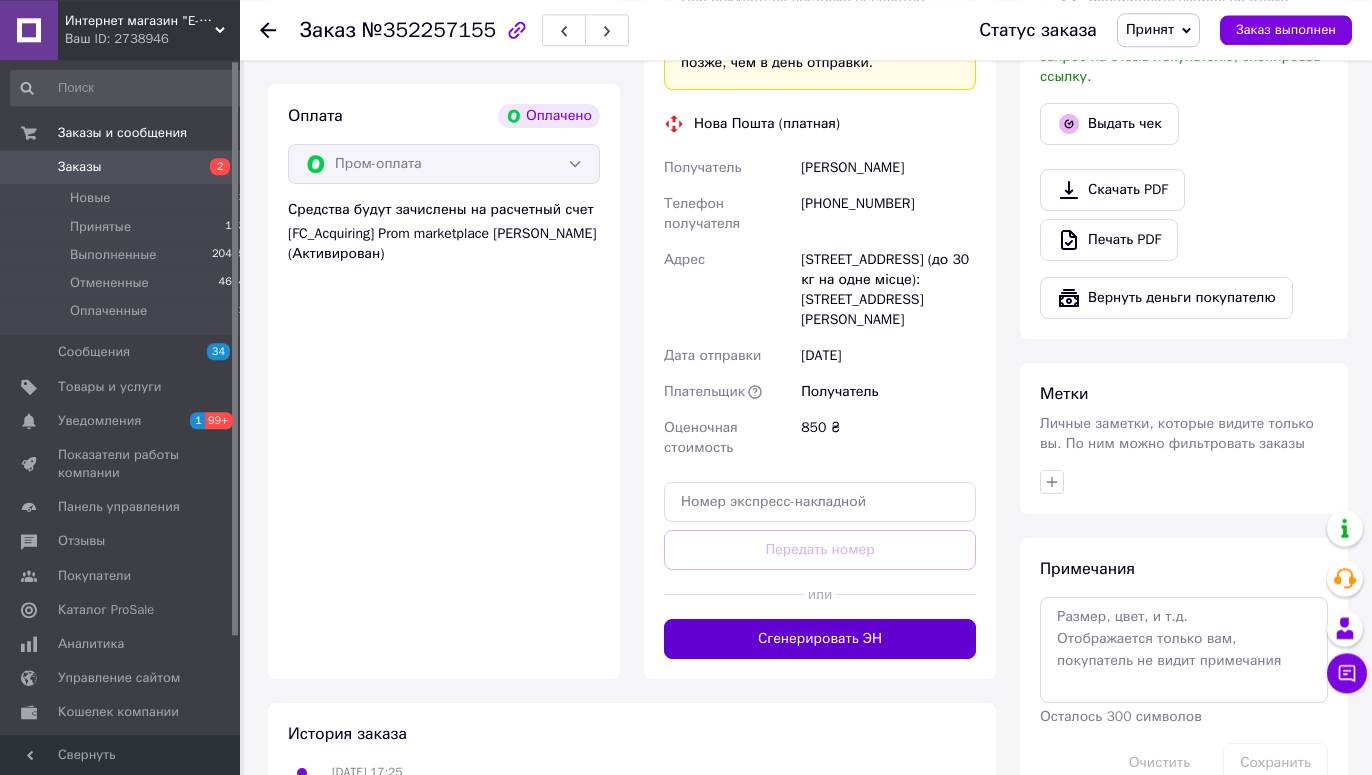 click on "Сгенерировать ЭН" at bounding box center [820, 639] 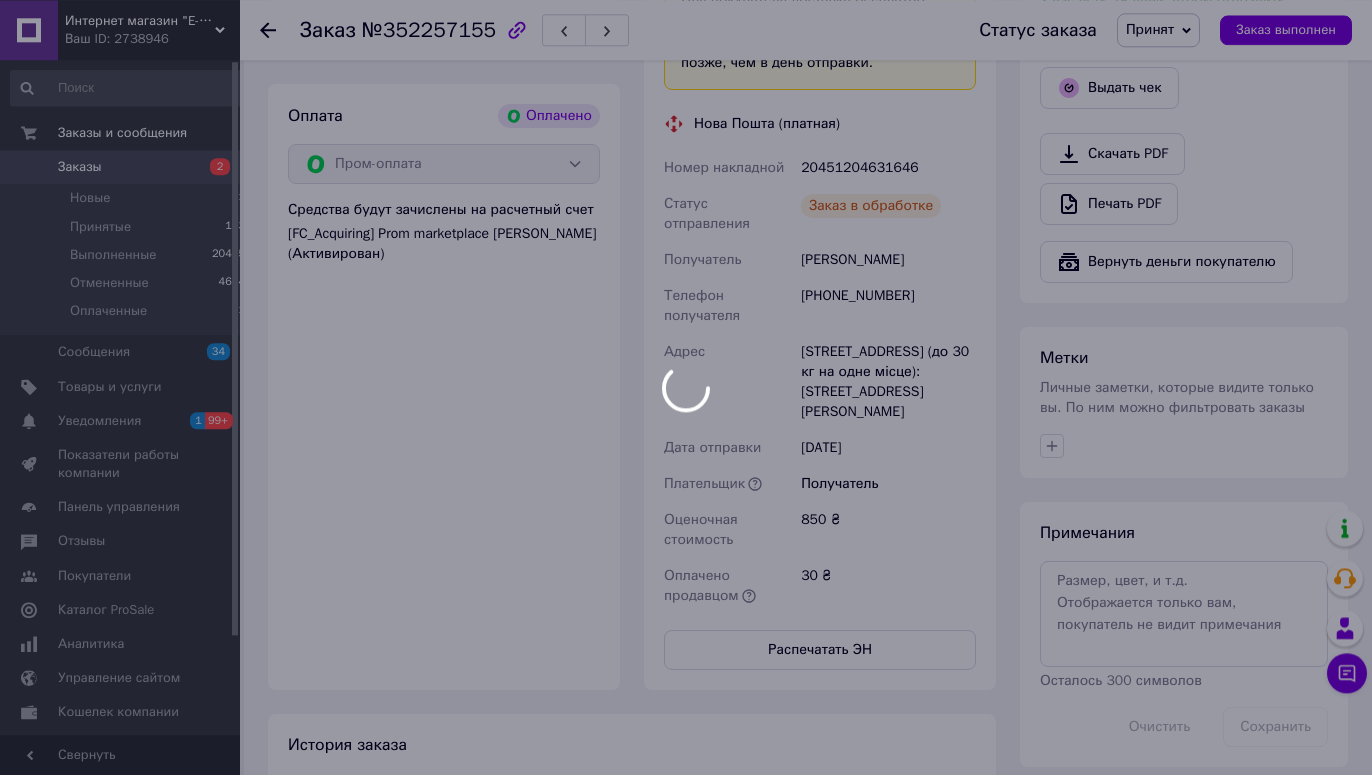 scroll, scrollTop: 12, scrollLeft: 0, axis: vertical 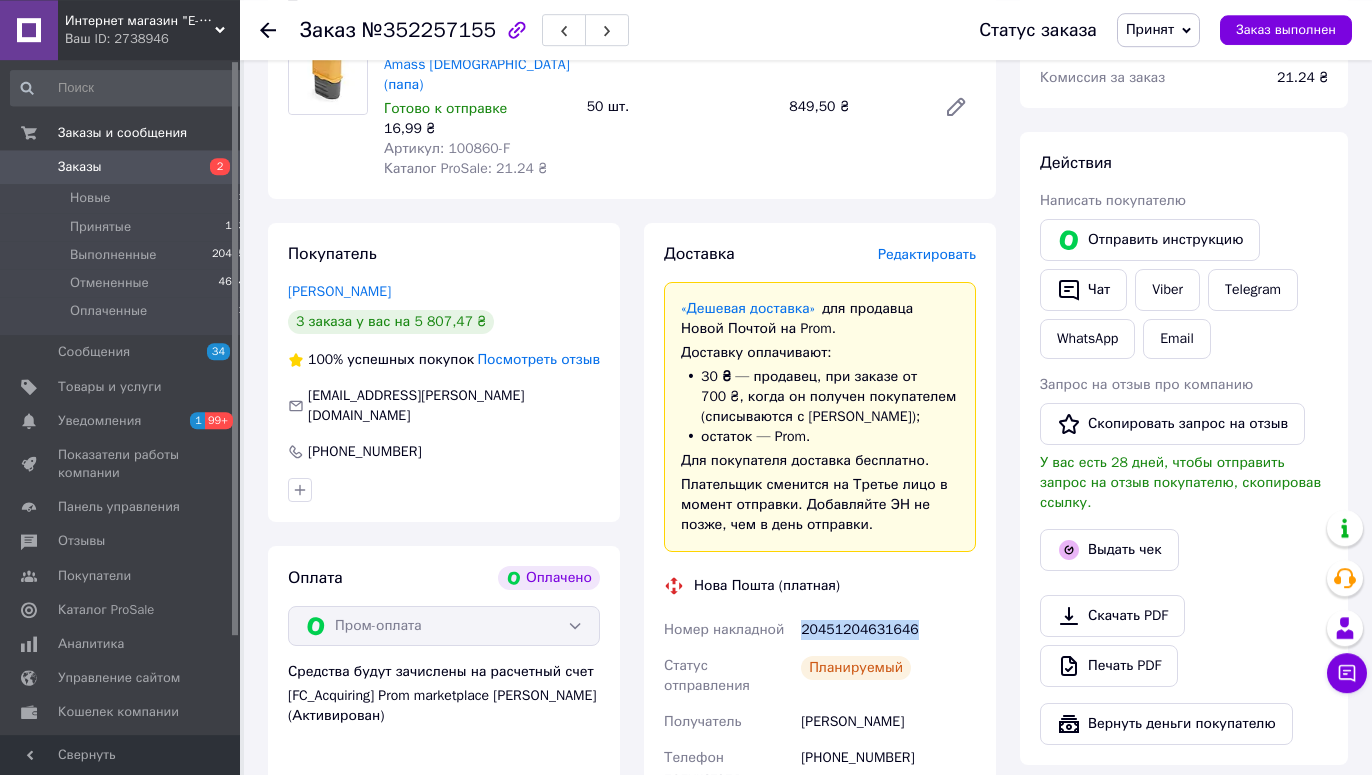 drag, startPoint x: 914, startPoint y: 612, endPoint x: 801, endPoint y: 609, distance: 113.03982 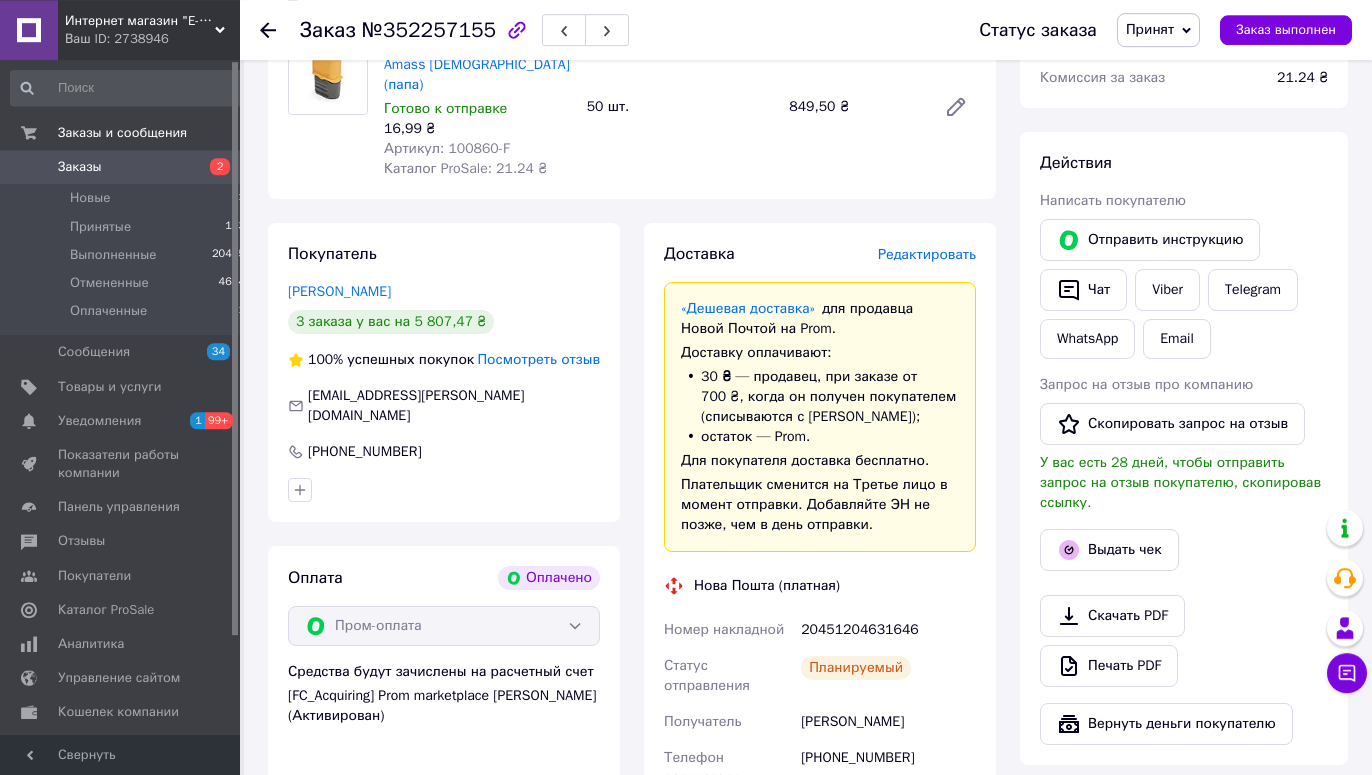 click 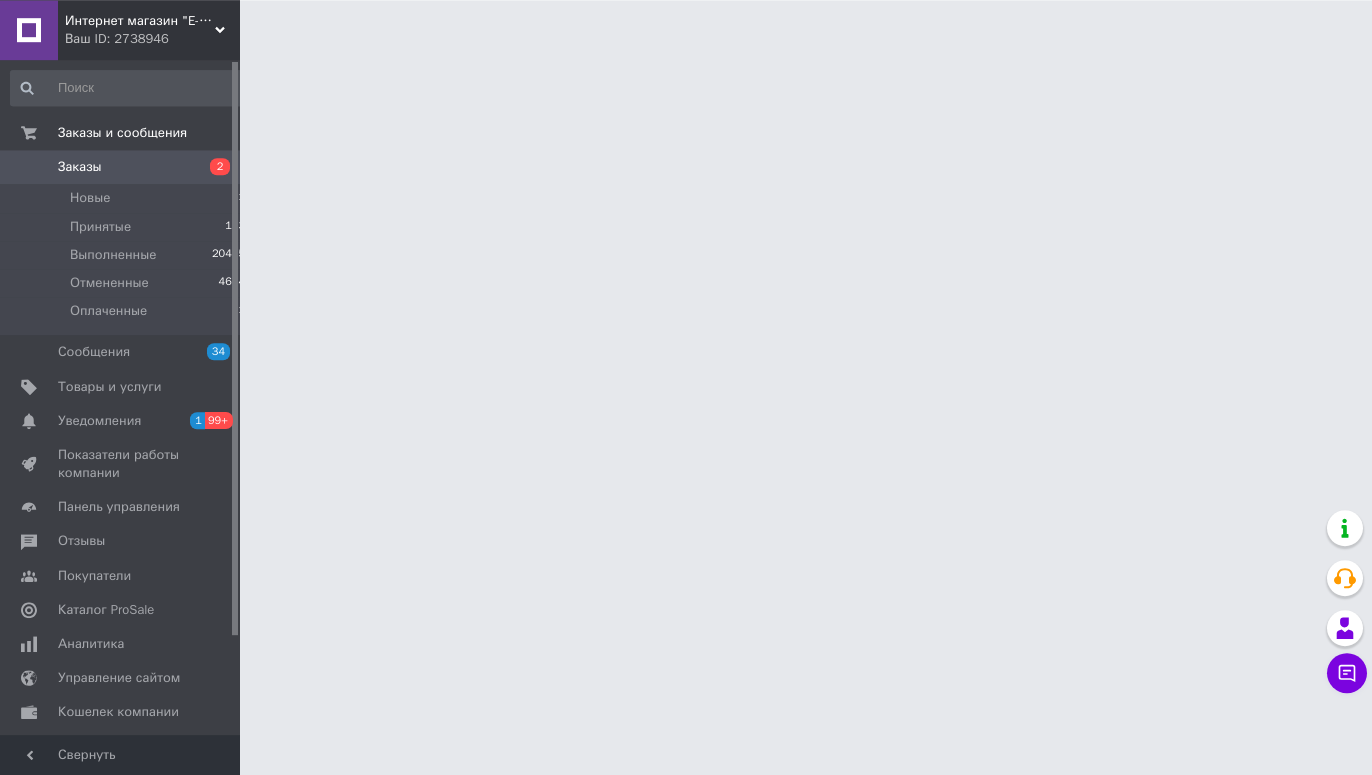 scroll, scrollTop: 0, scrollLeft: 0, axis: both 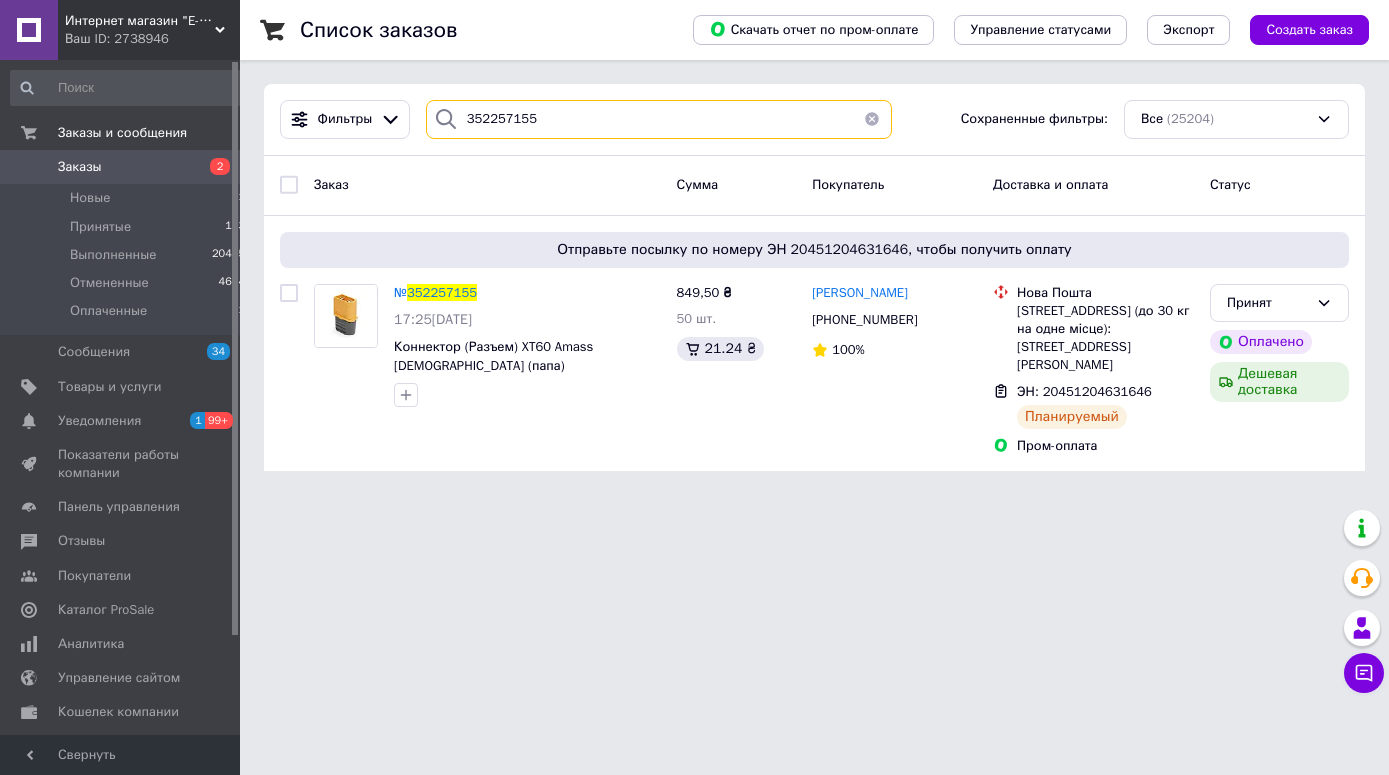 drag, startPoint x: 441, startPoint y: 117, endPoint x: 420, endPoint y: 117, distance: 21 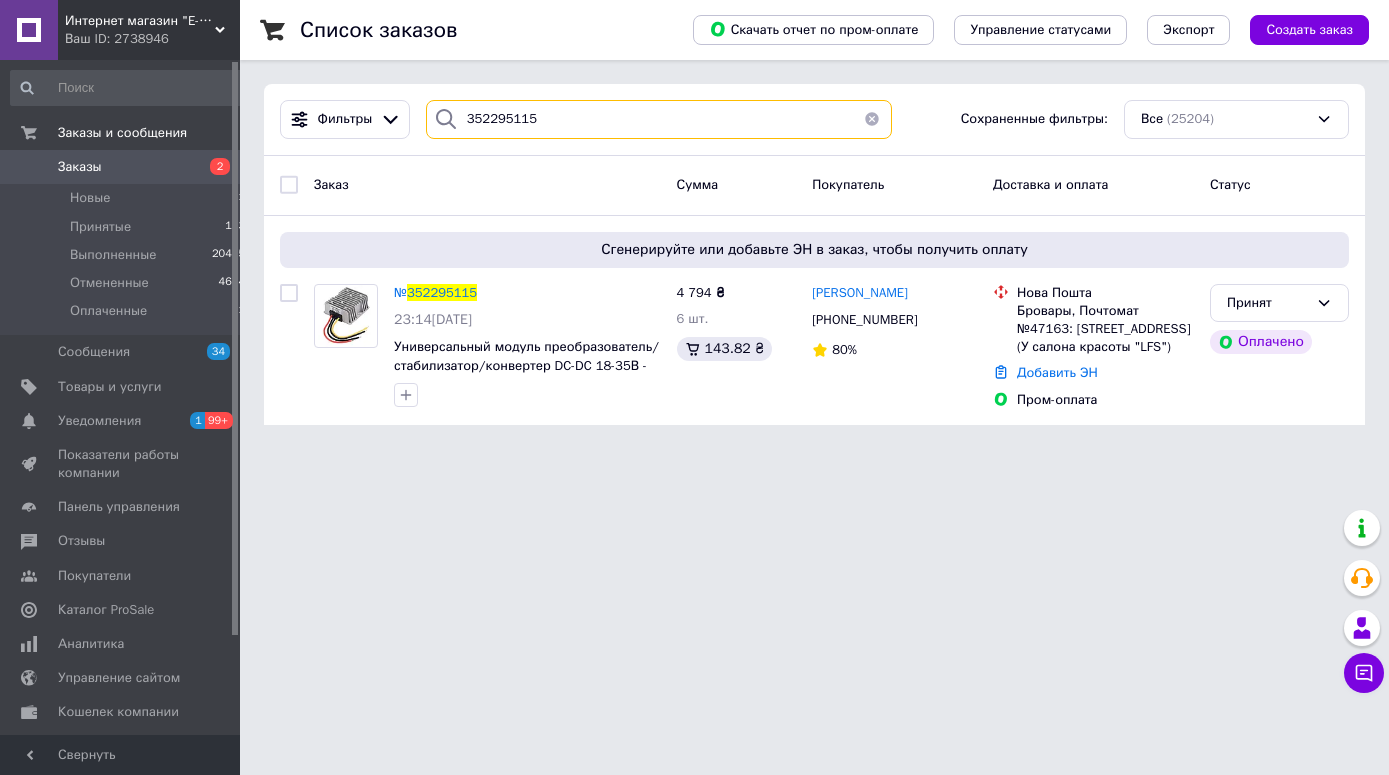 drag, startPoint x: 573, startPoint y: 115, endPoint x: 392, endPoint y: 108, distance: 181.13531 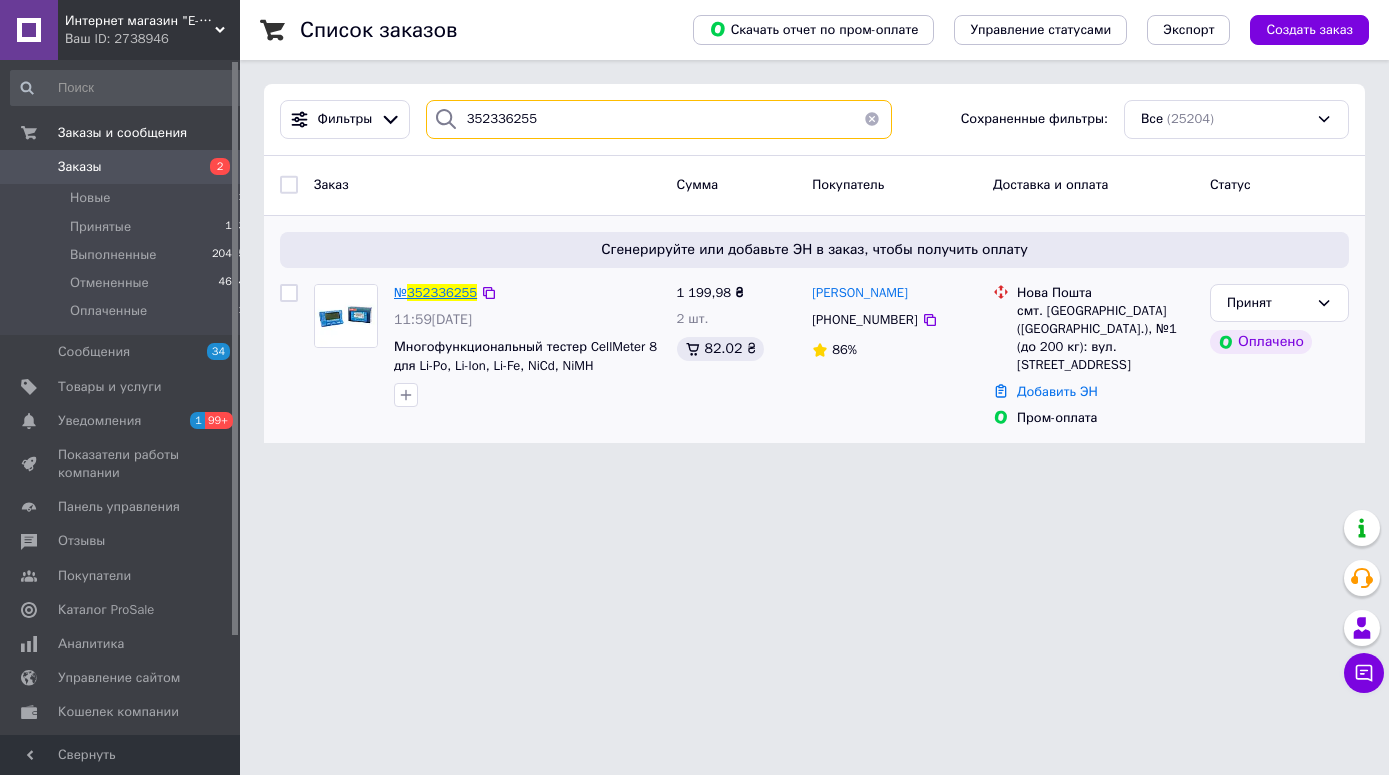 type on "352336255" 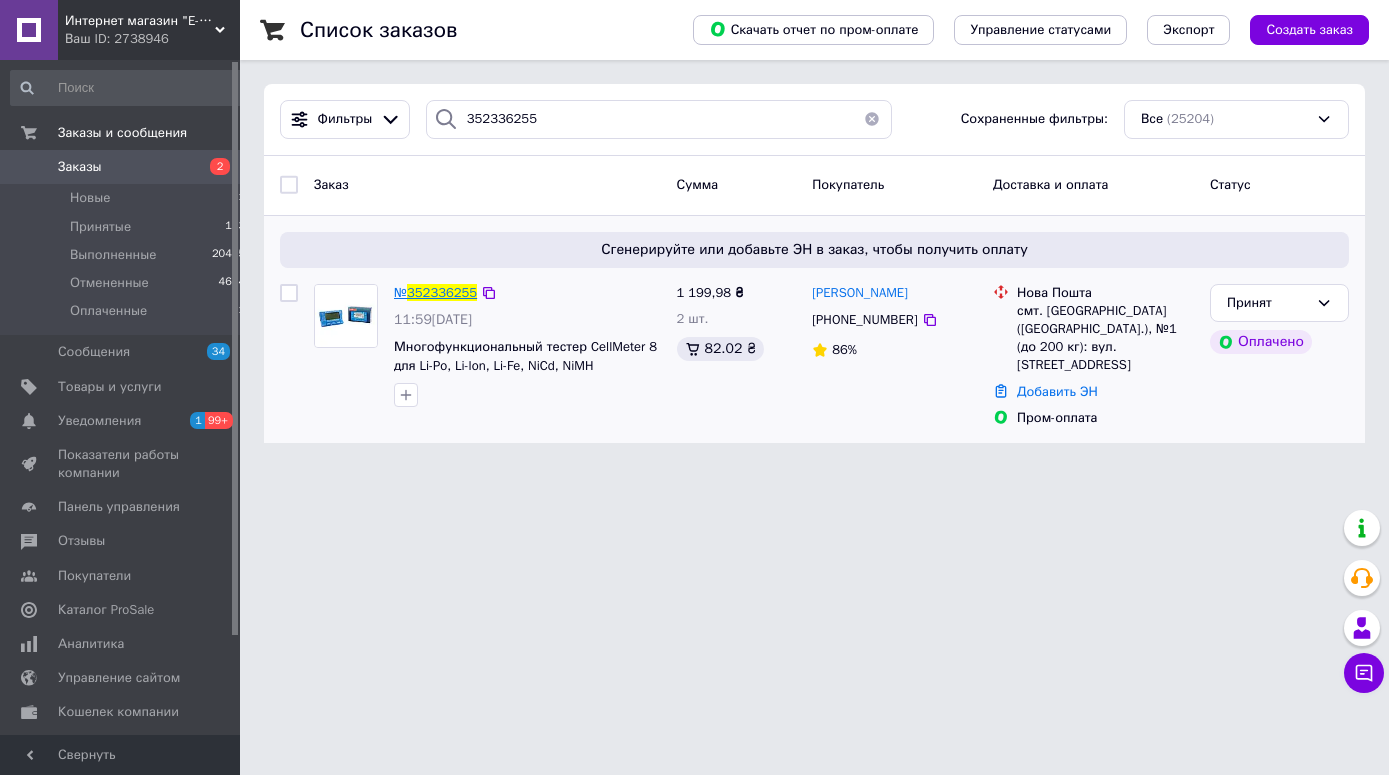 click on "352336255" at bounding box center [442, 292] 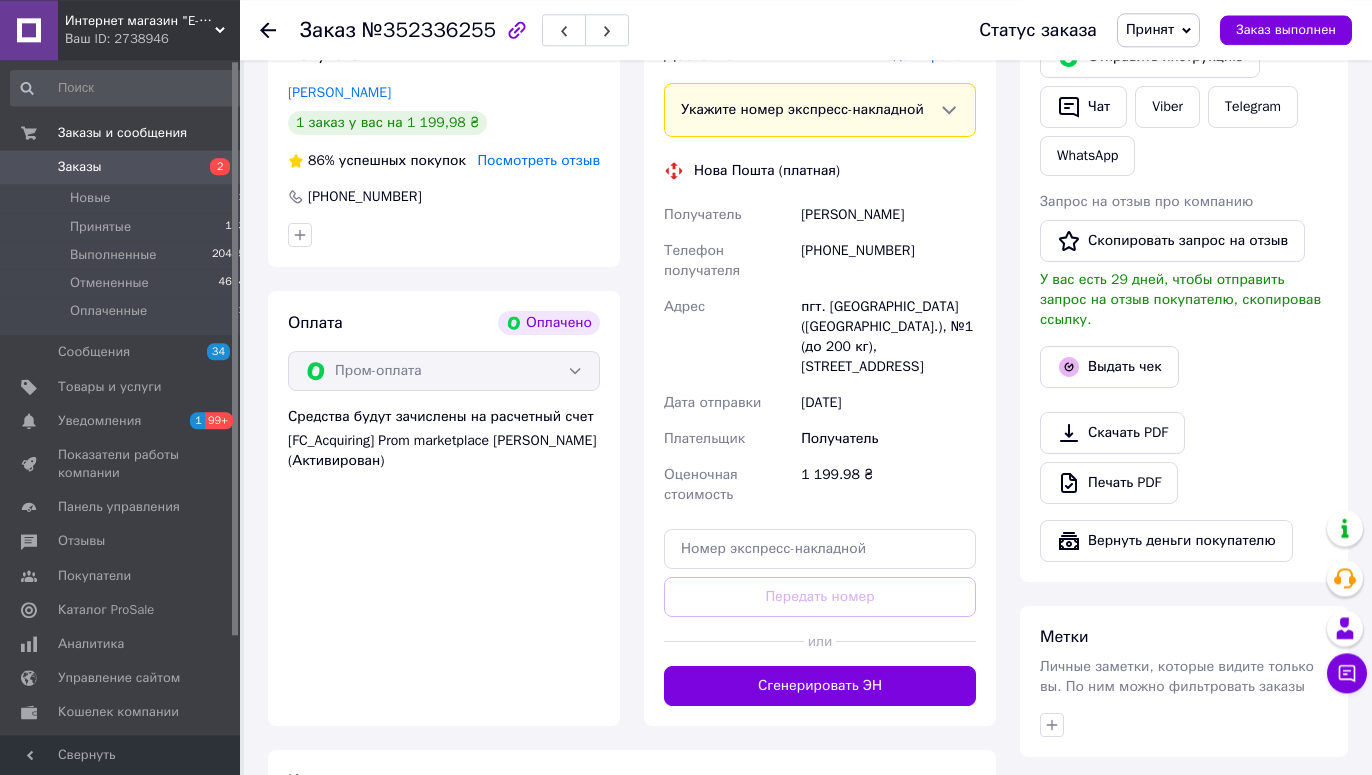 scroll, scrollTop: 974, scrollLeft: 0, axis: vertical 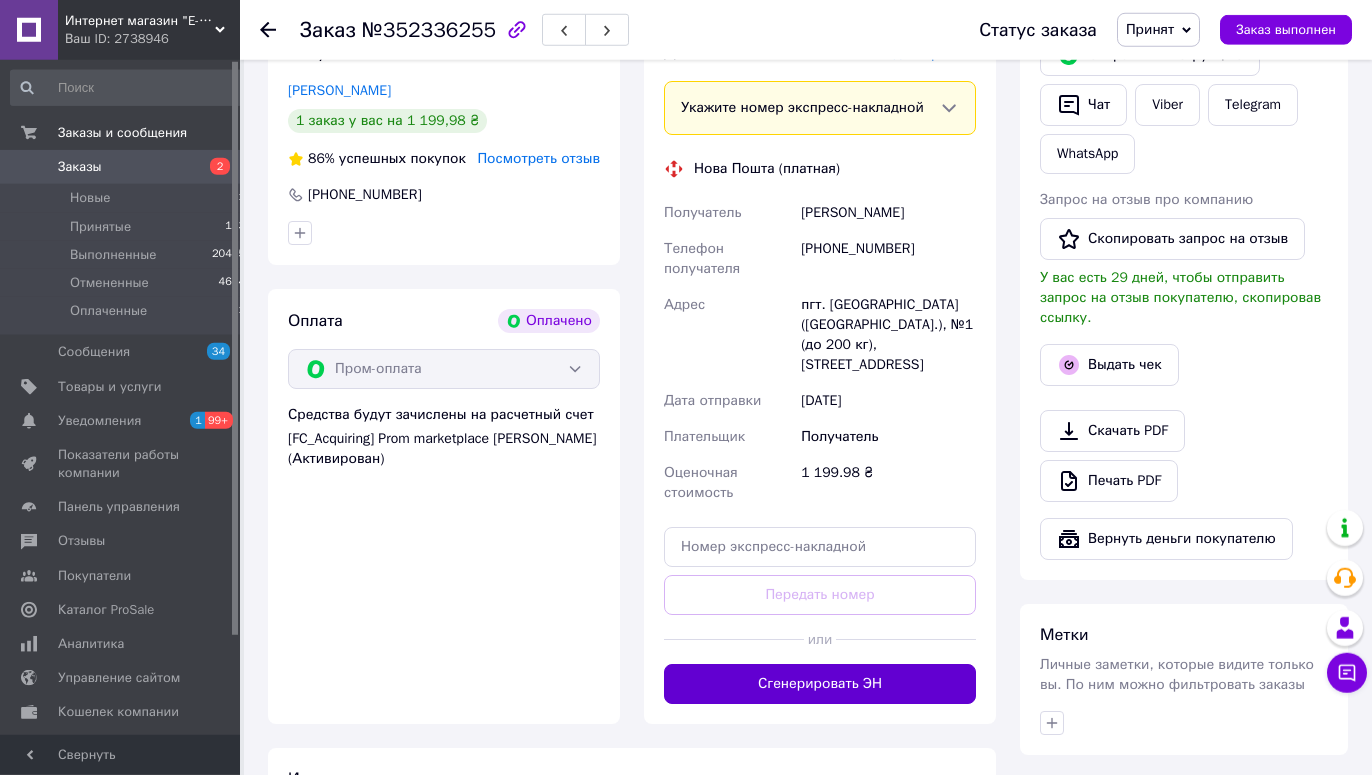 click on "Сгенерировать ЭН" at bounding box center [820, 684] 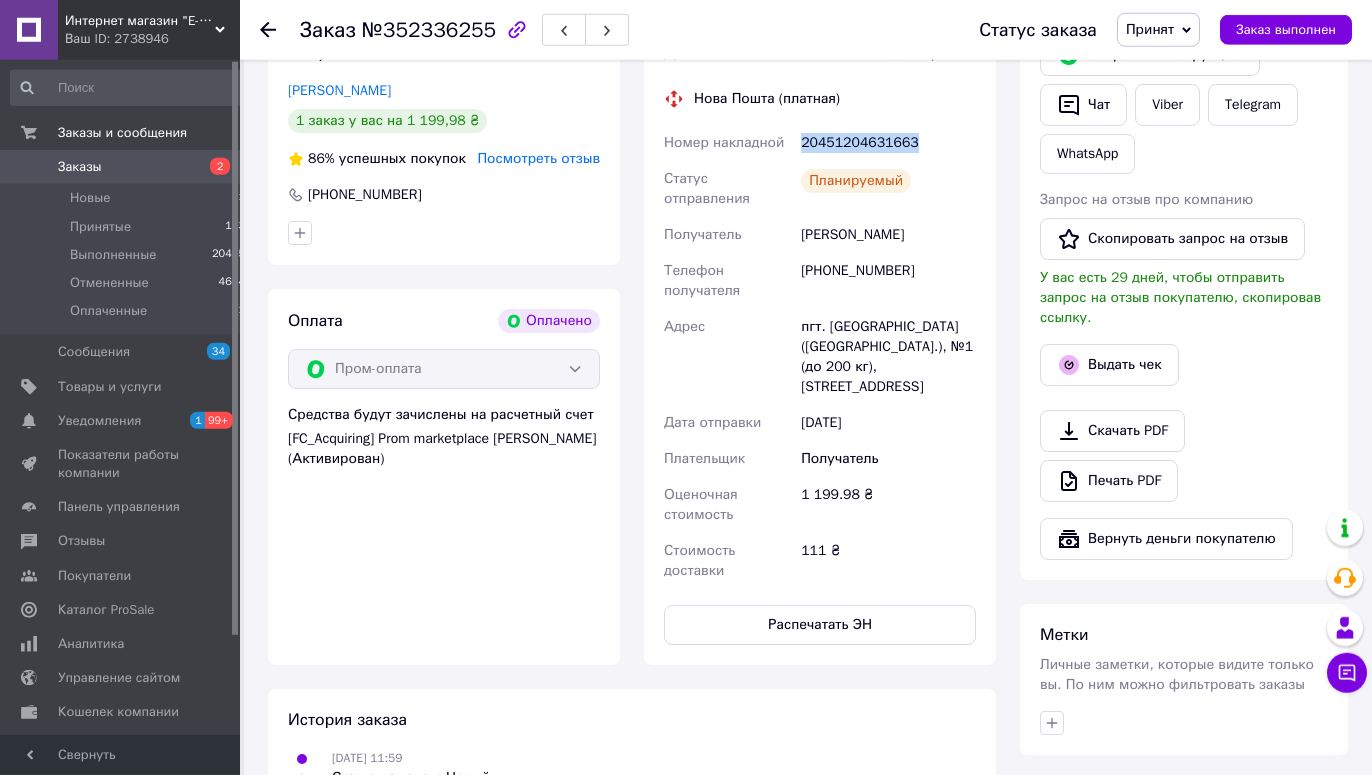 drag, startPoint x: 917, startPoint y: 147, endPoint x: 801, endPoint y: 148, distance: 116.00431 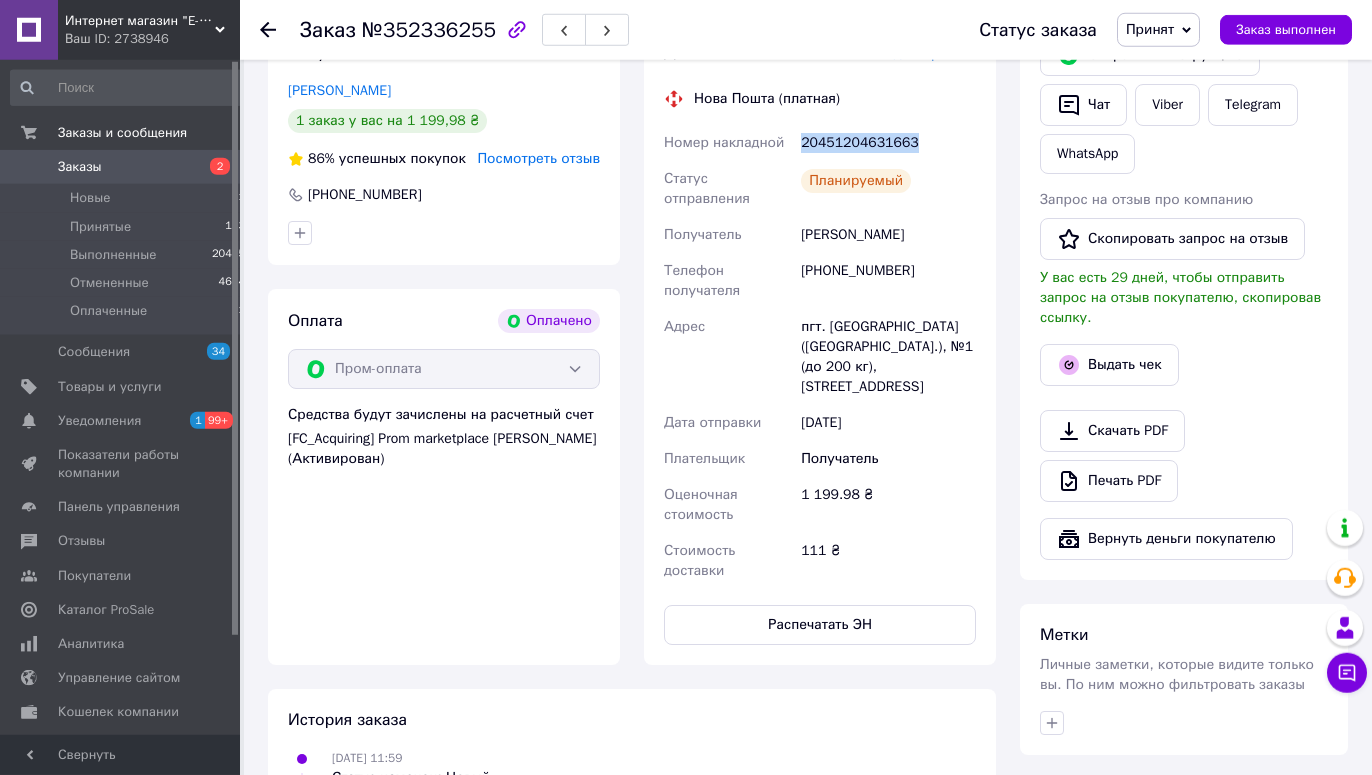 click 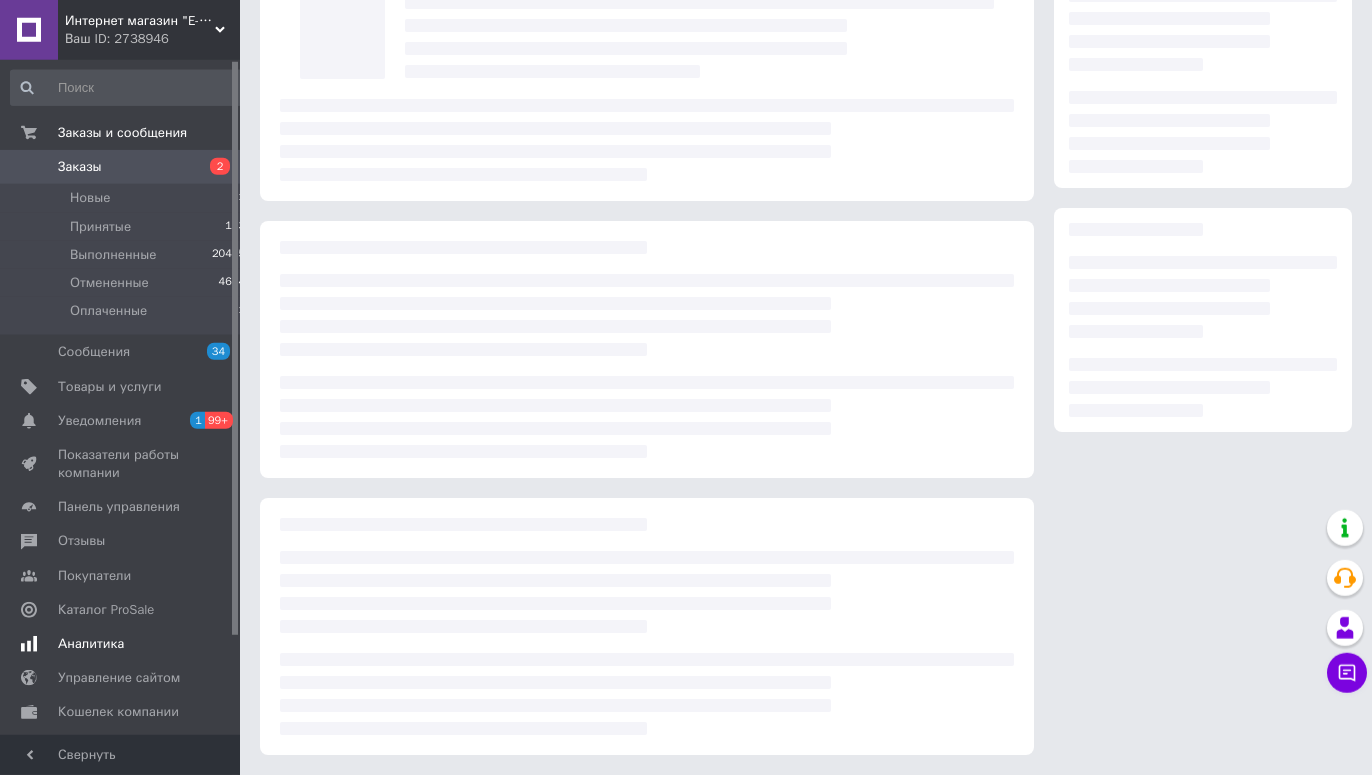 scroll, scrollTop: 0, scrollLeft: 0, axis: both 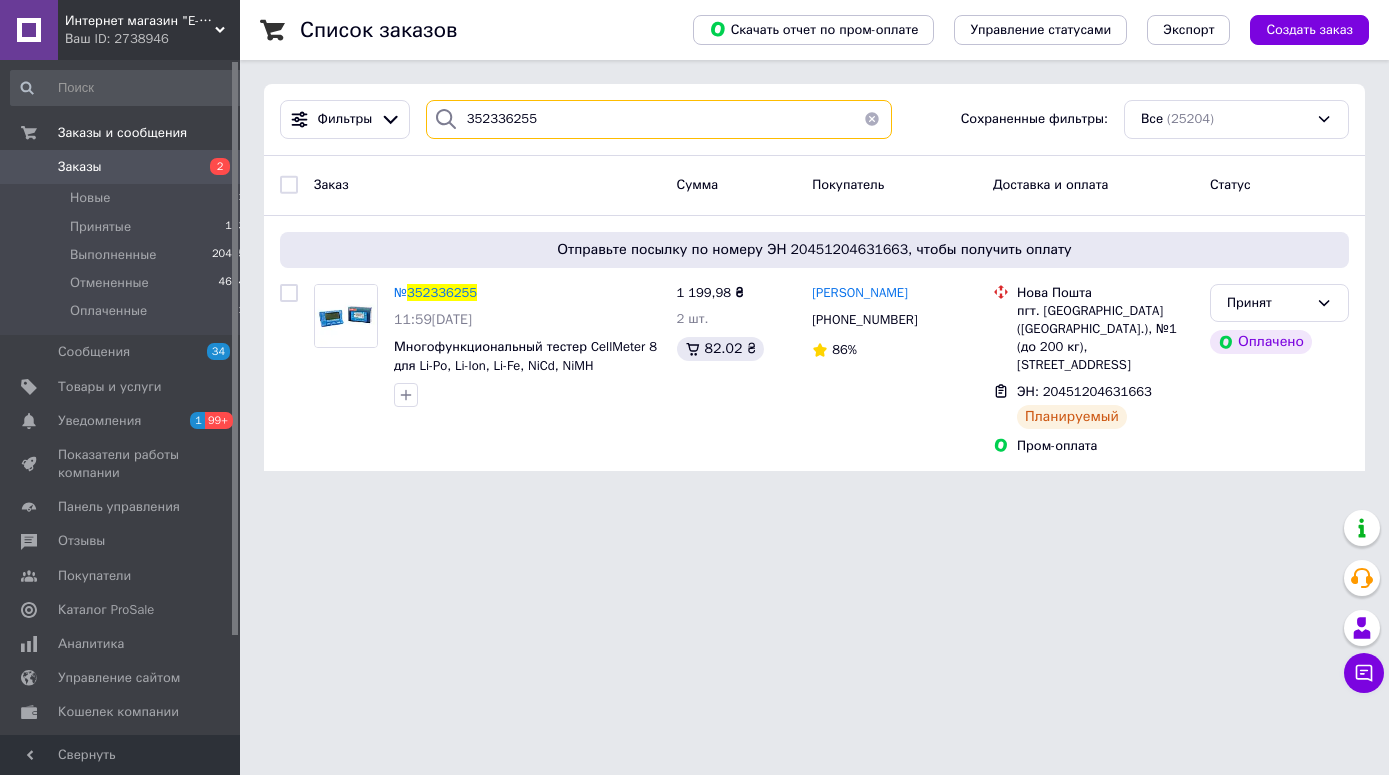 drag, startPoint x: 543, startPoint y: 122, endPoint x: 342, endPoint y: 116, distance: 201.08954 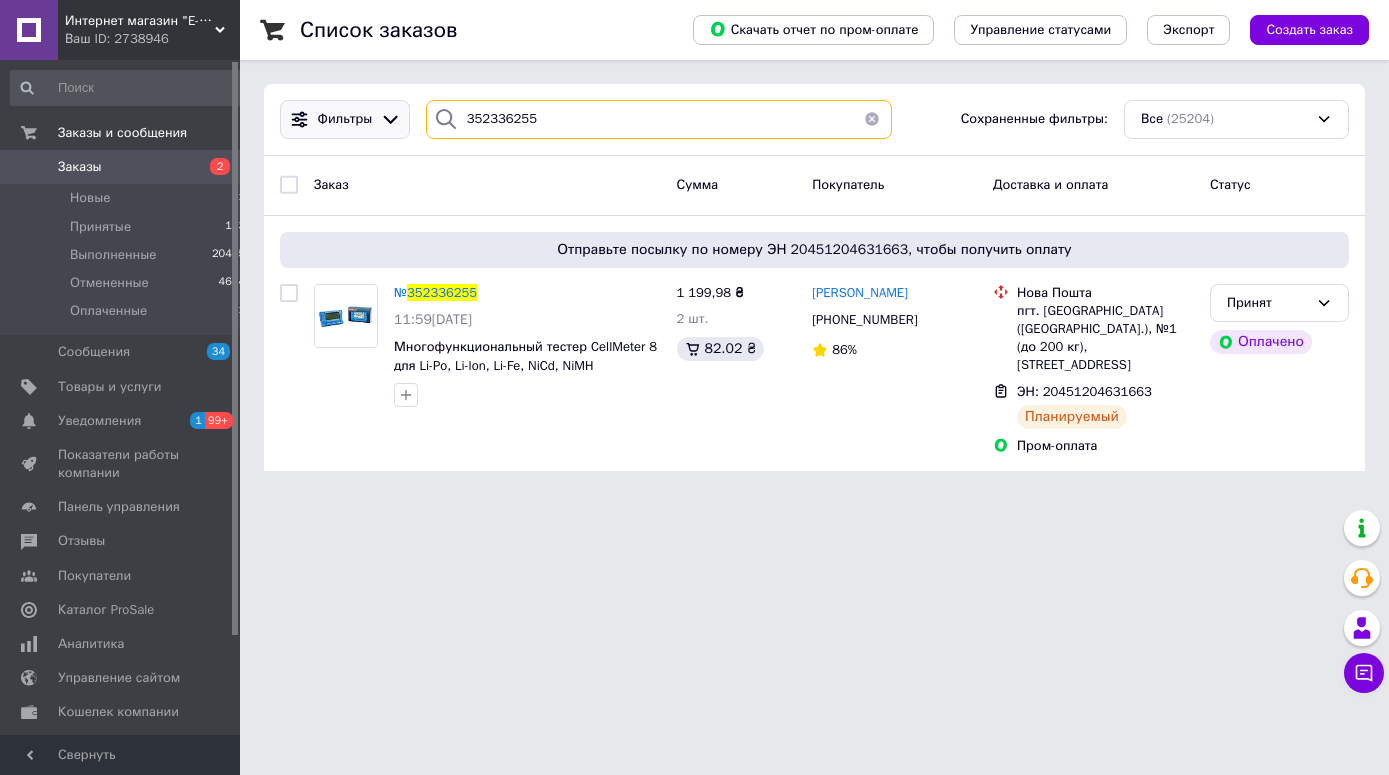 paste on "76934" 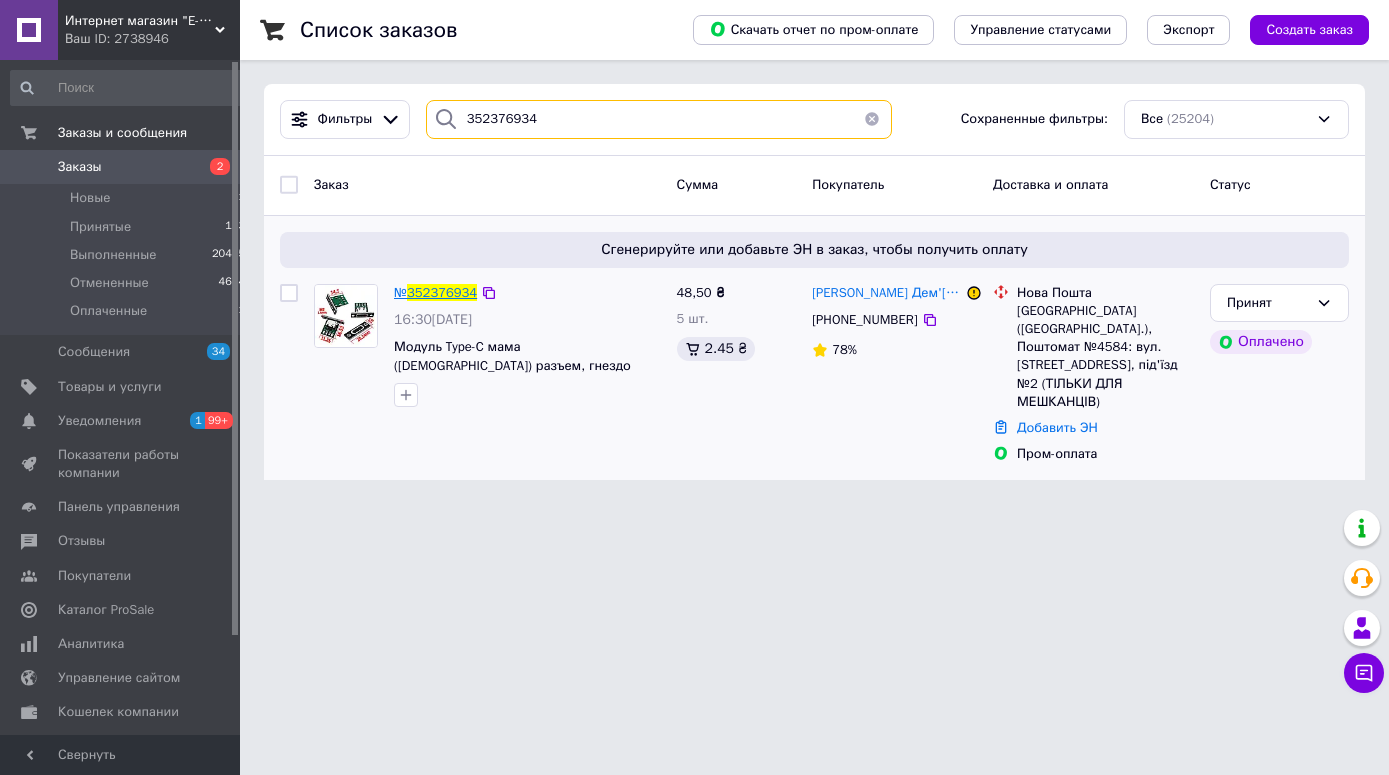 type on "352376934" 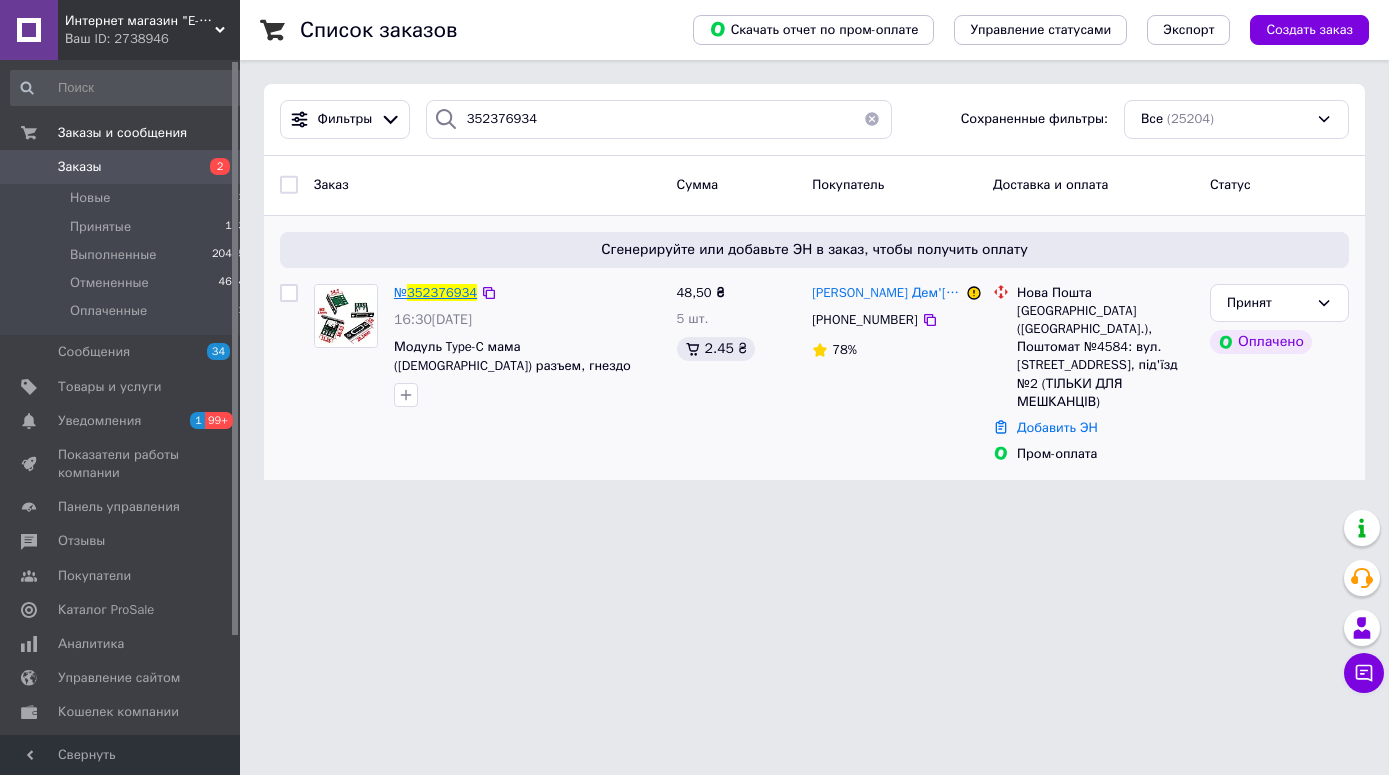 click on "352376934" at bounding box center [442, 292] 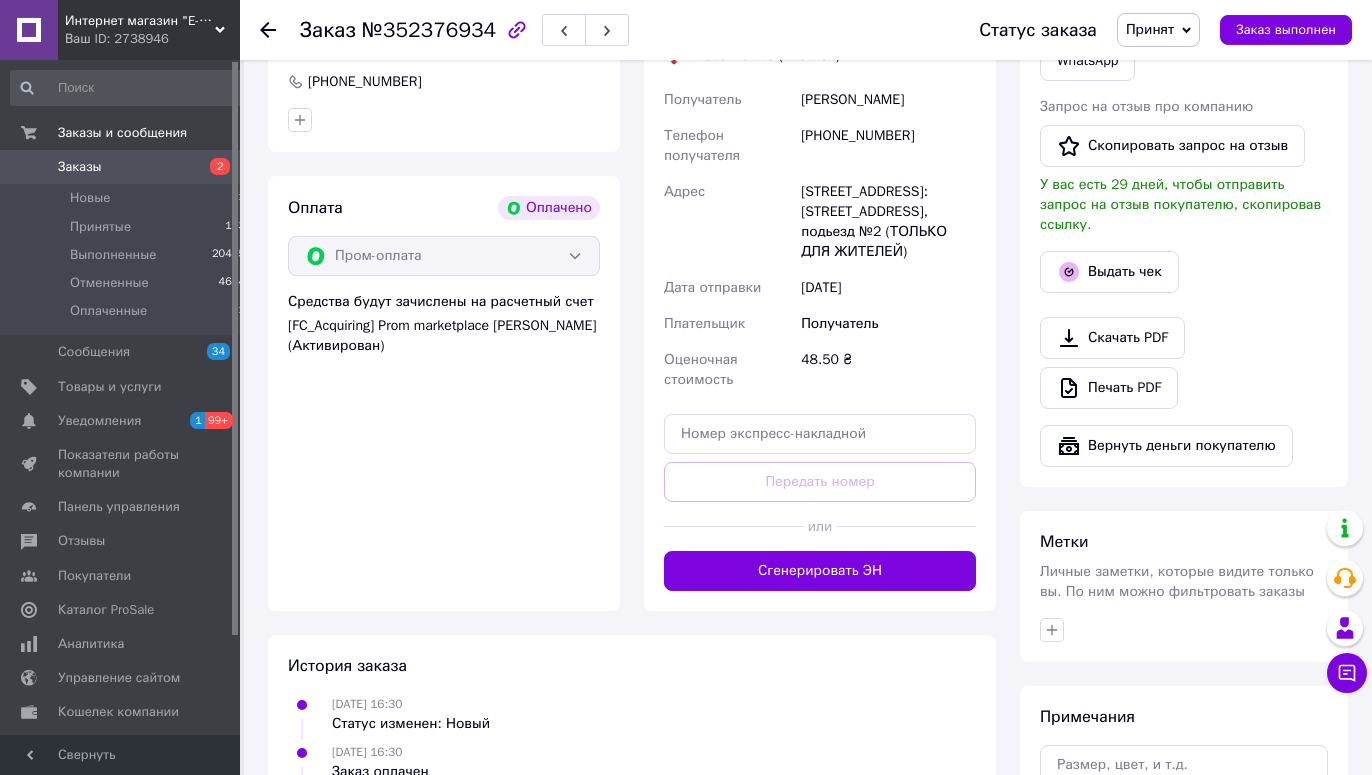 scroll, scrollTop: 1091, scrollLeft: 0, axis: vertical 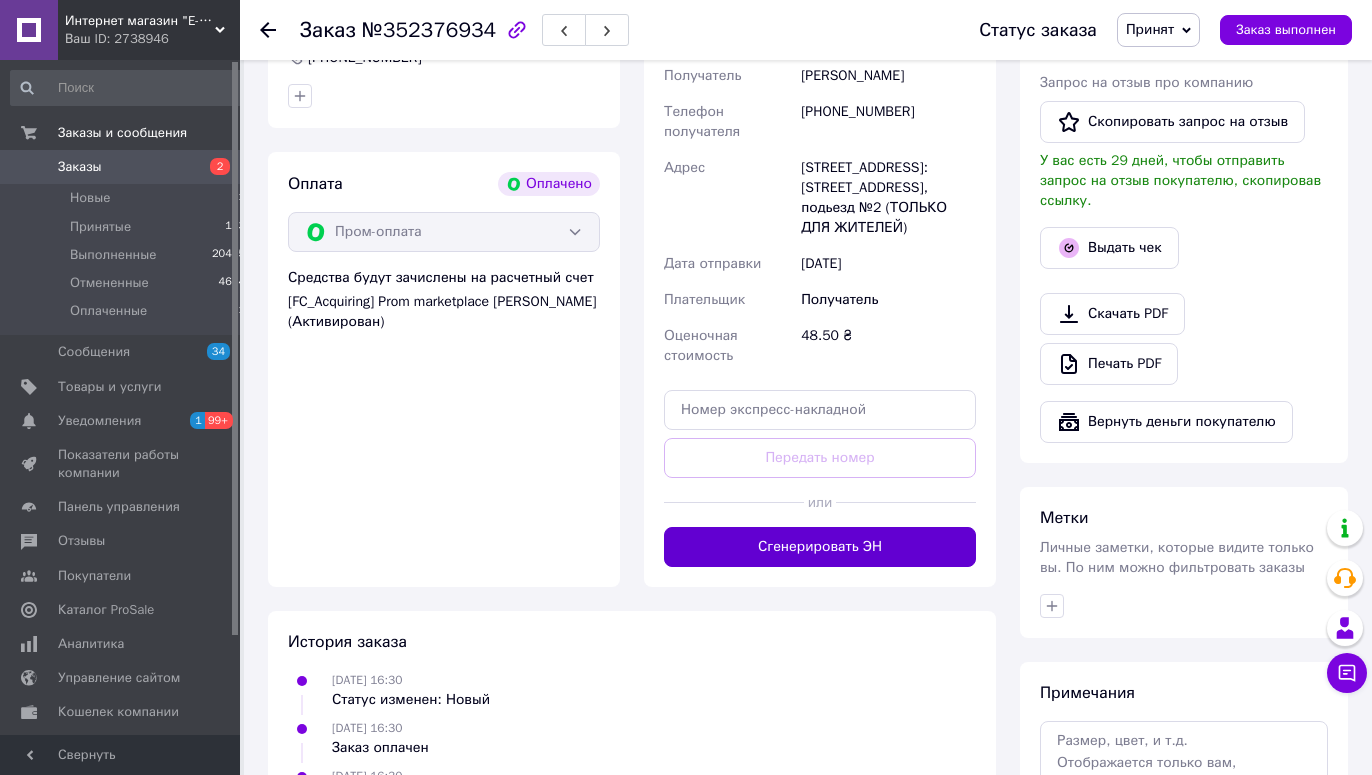 click on "Сгенерировать ЭН" at bounding box center (820, 547) 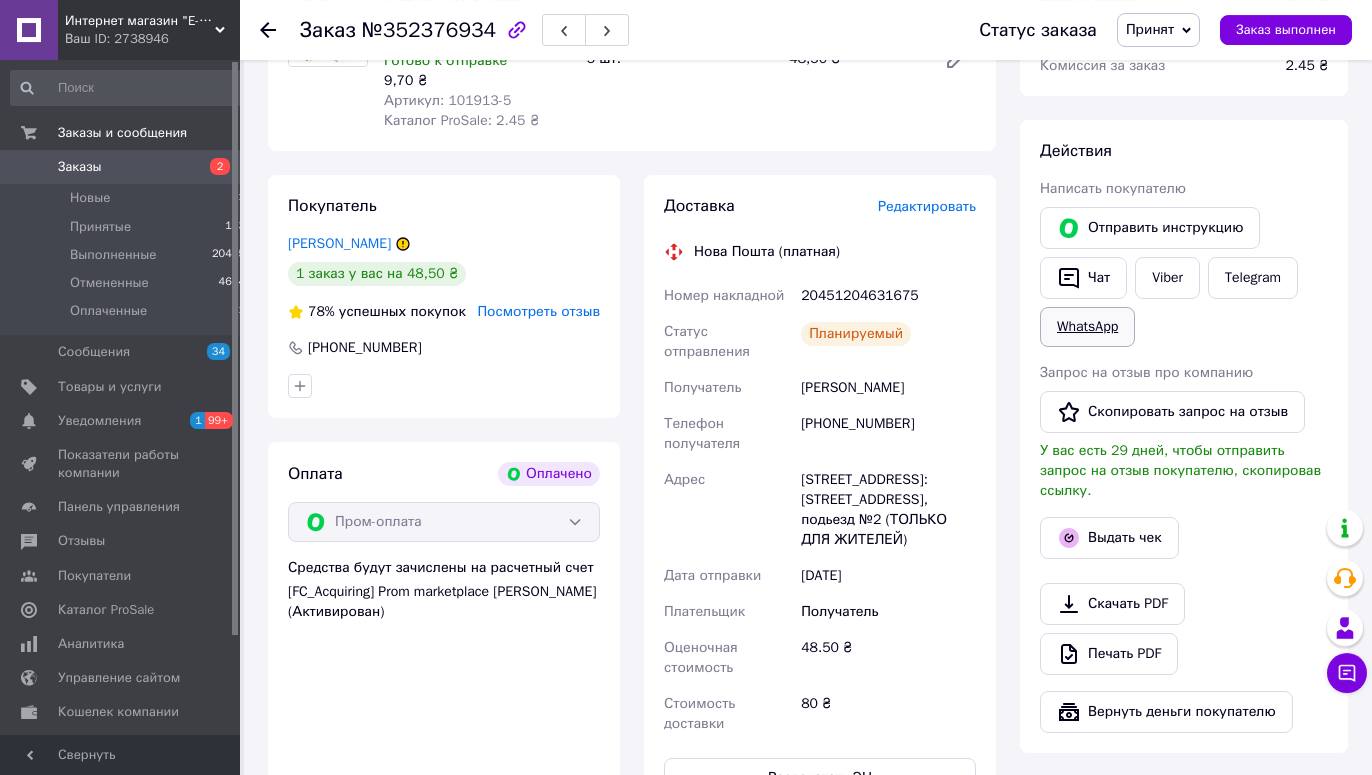 scroll, scrollTop: 798, scrollLeft: 0, axis: vertical 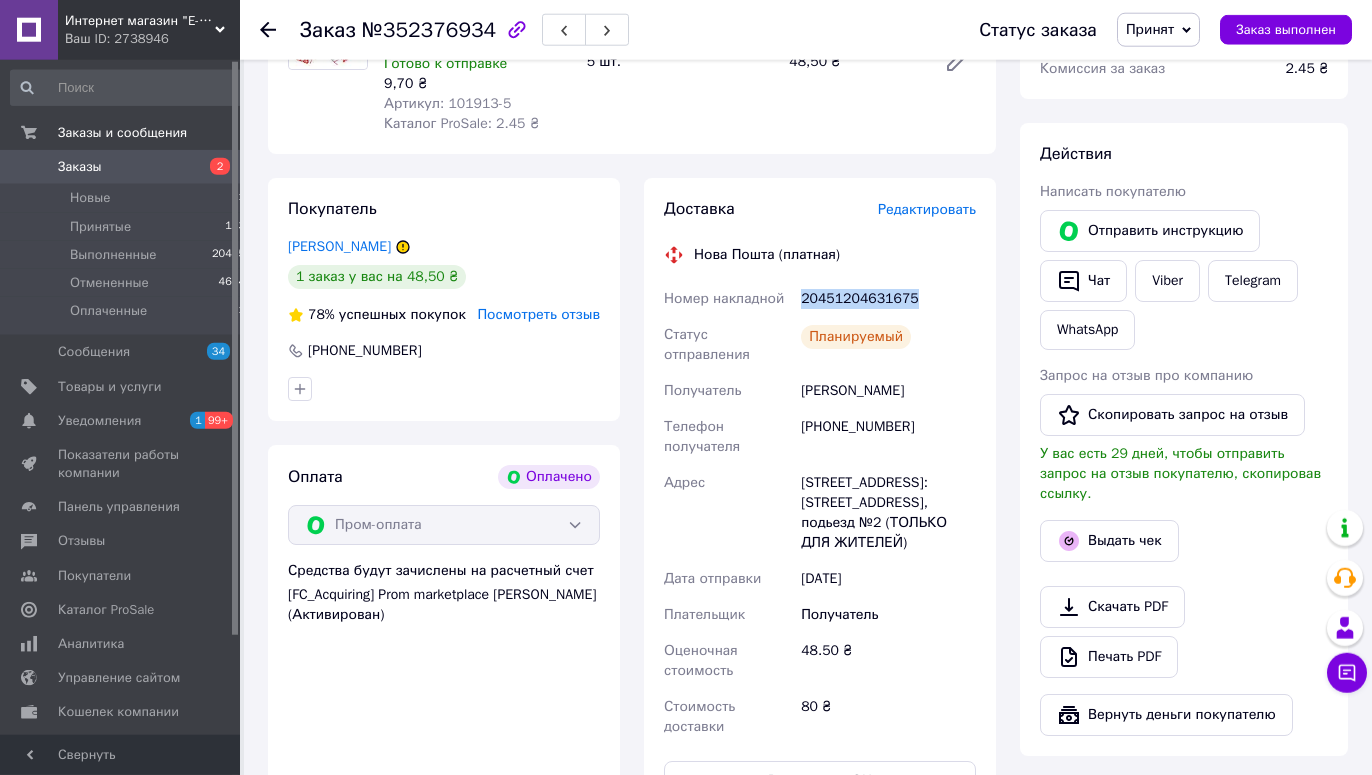 drag, startPoint x: 915, startPoint y: 280, endPoint x: 801, endPoint y: 279, distance: 114.00439 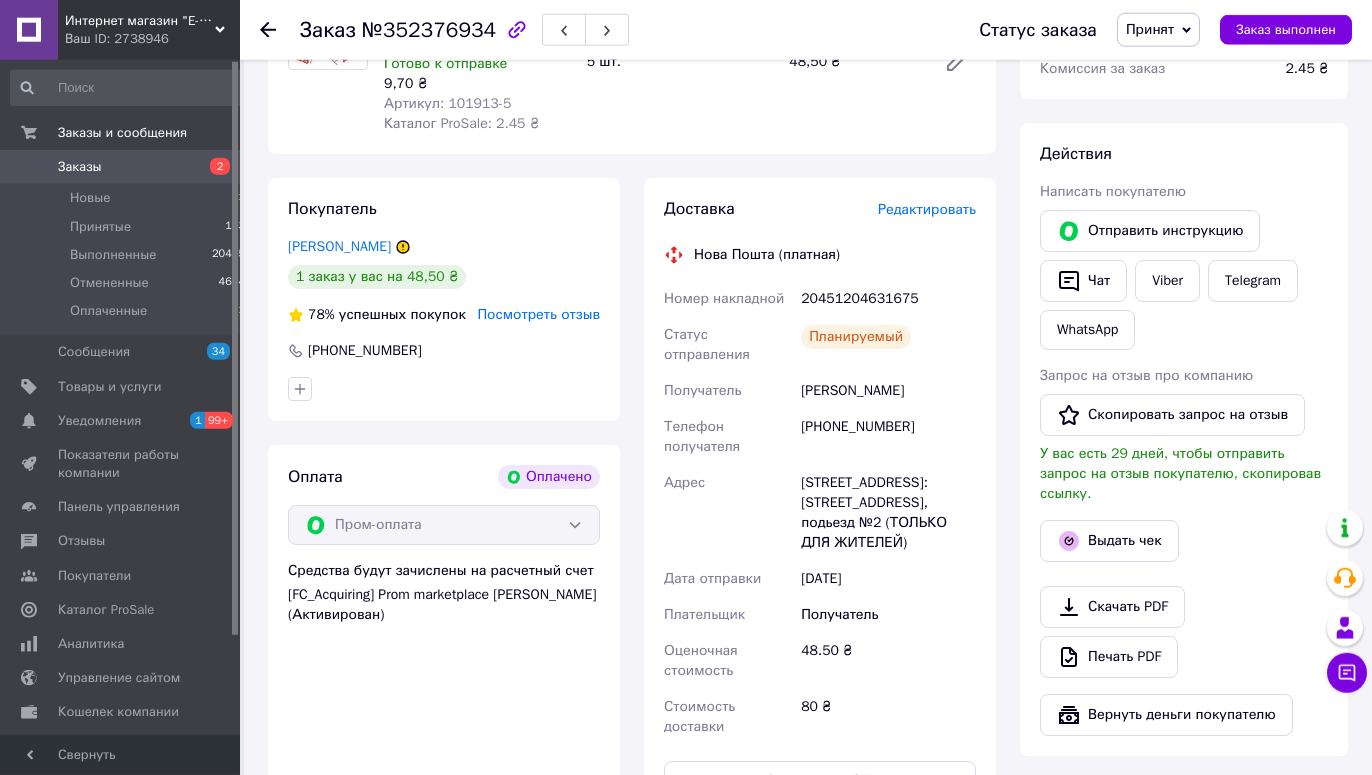 click 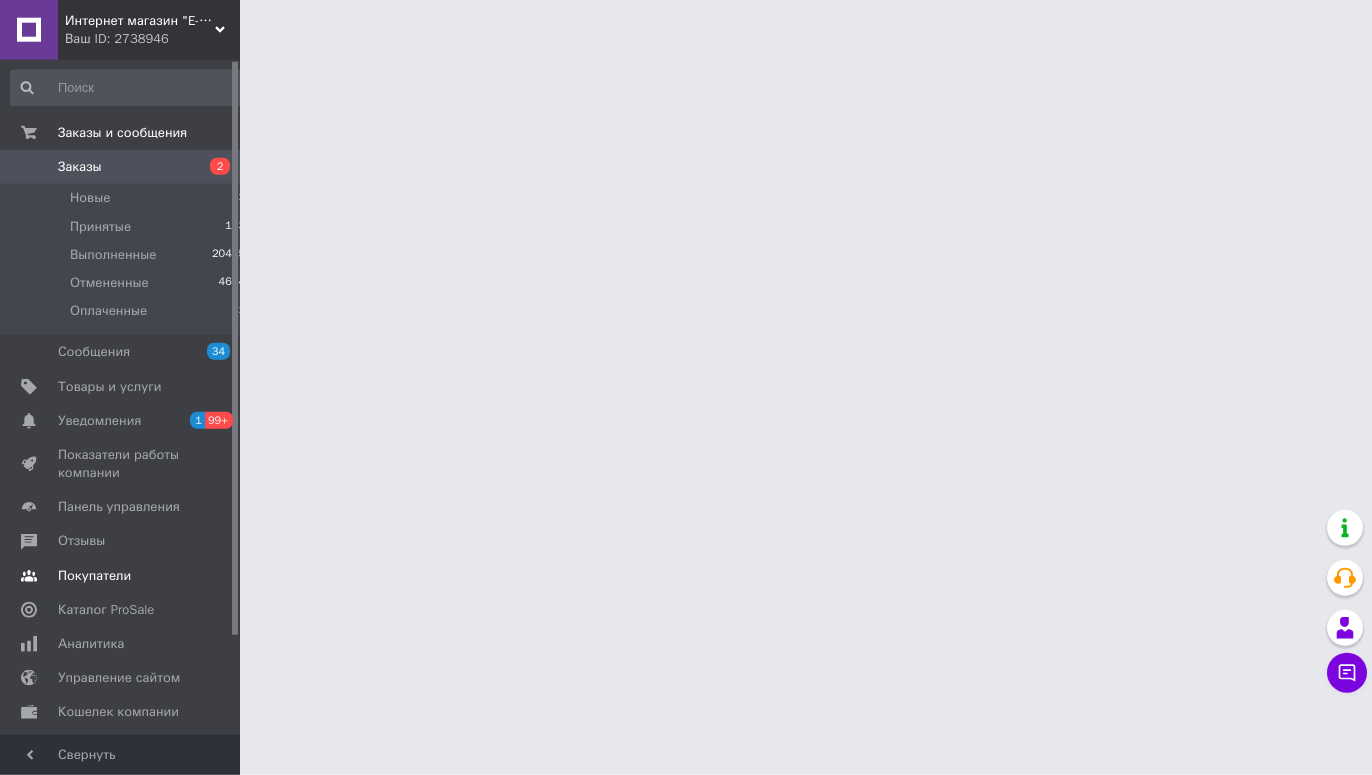 scroll, scrollTop: 0, scrollLeft: 0, axis: both 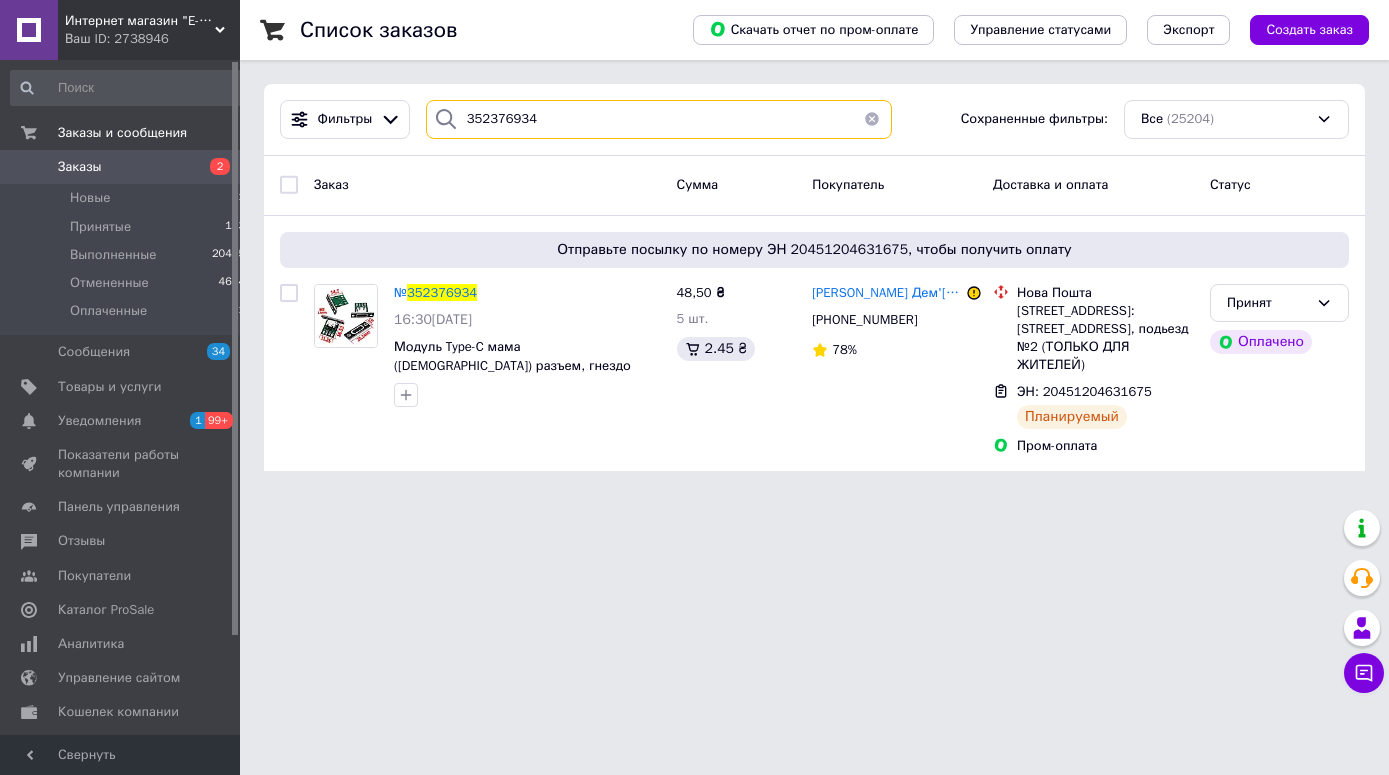 drag, startPoint x: 567, startPoint y: 122, endPoint x: 399, endPoint y: 116, distance: 168.1071 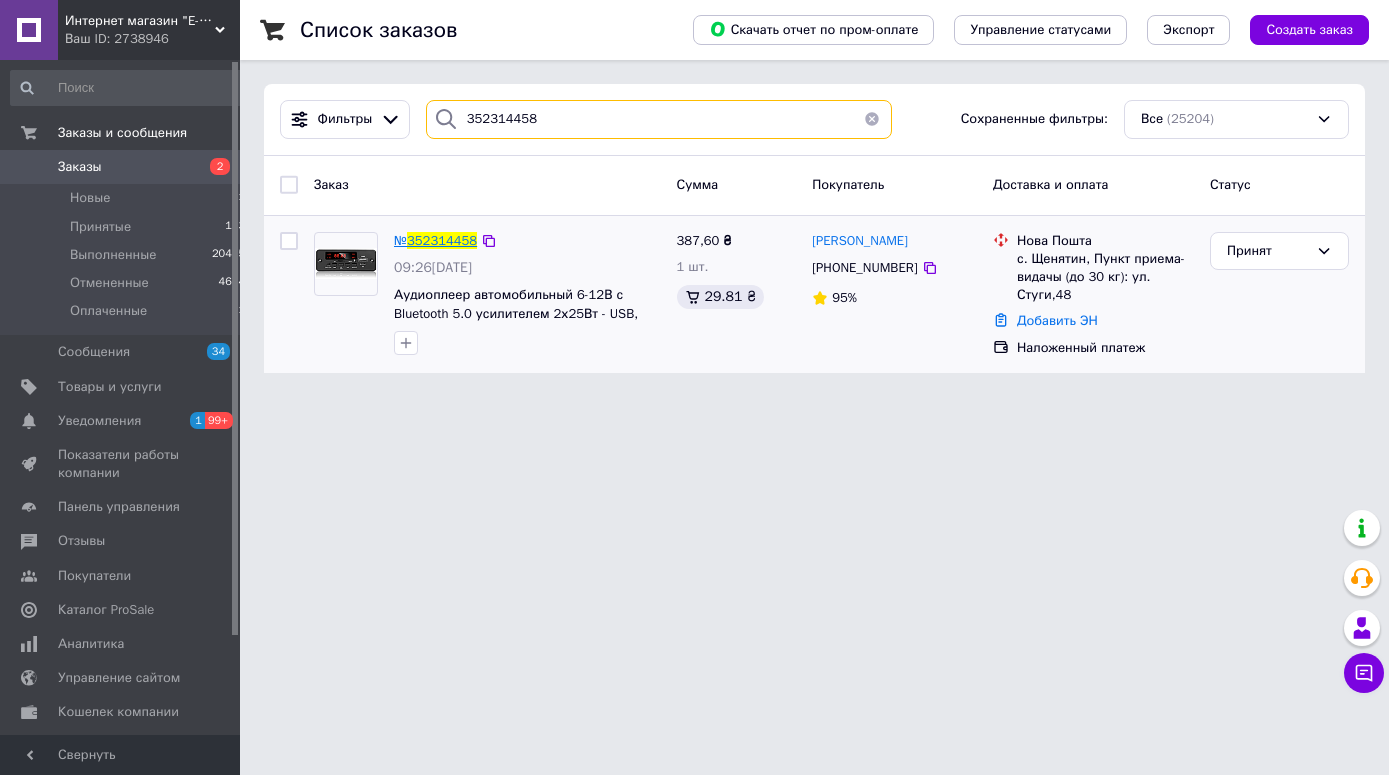 type on "352314458" 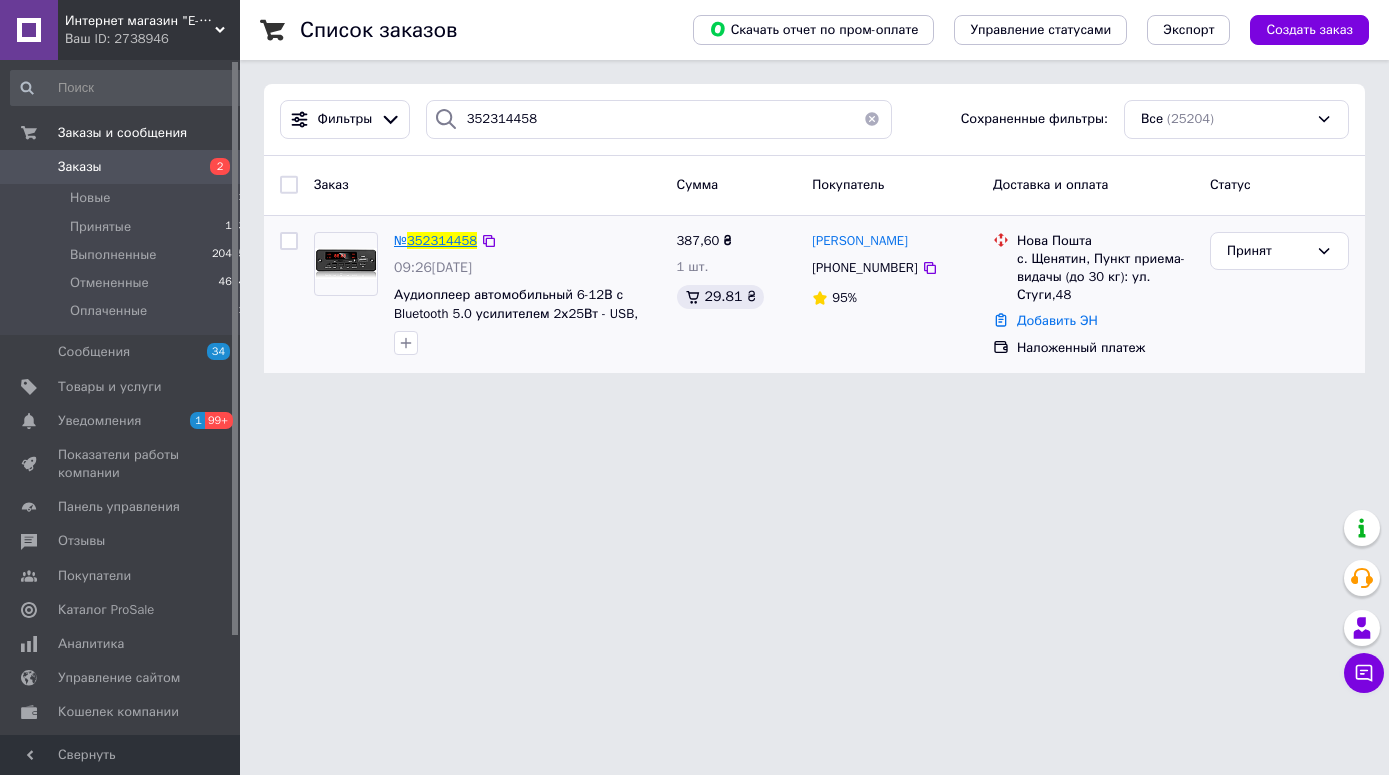 click on "352314458" at bounding box center (442, 240) 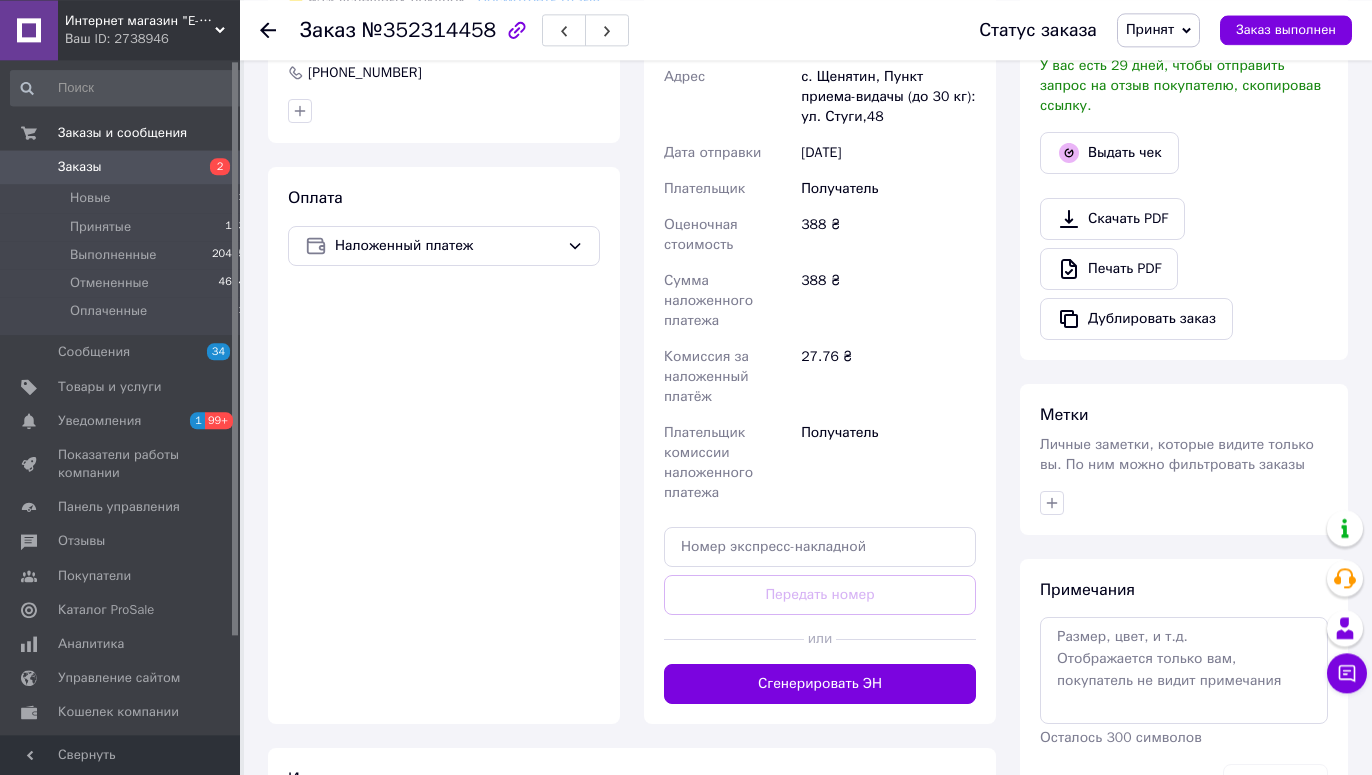 scroll, scrollTop: 636, scrollLeft: 0, axis: vertical 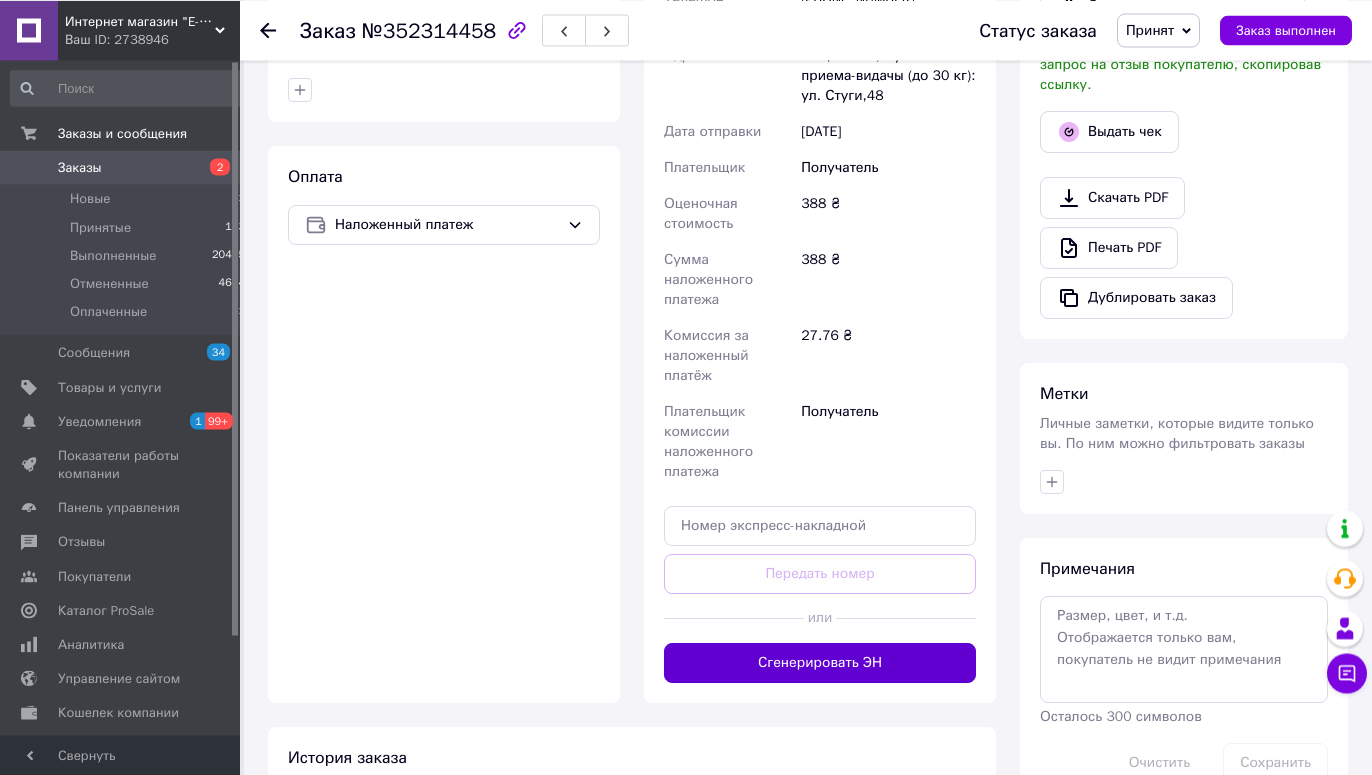 click on "Сгенерировать ЭН" at bounding box center [820, 663] 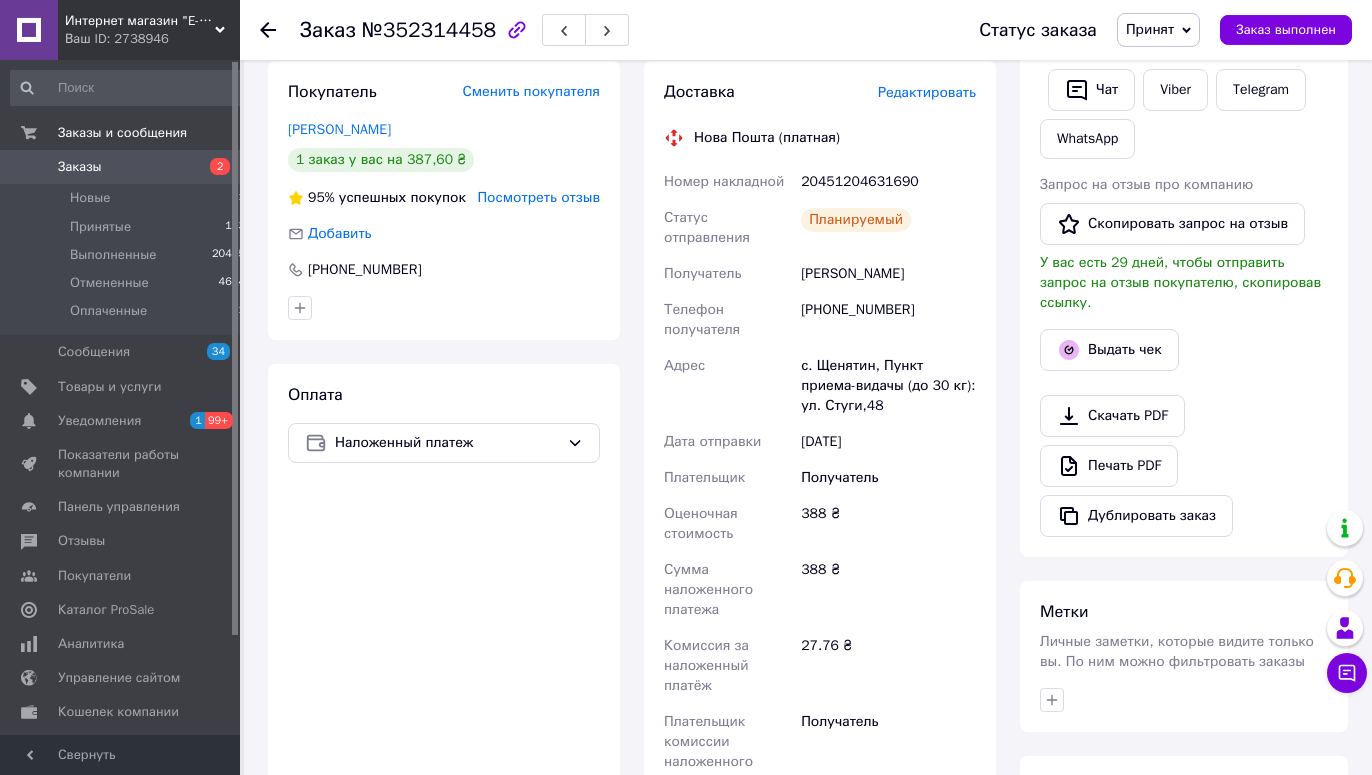 scroll, scrollTop: 416, scrollLeft: 0, axis: vertical 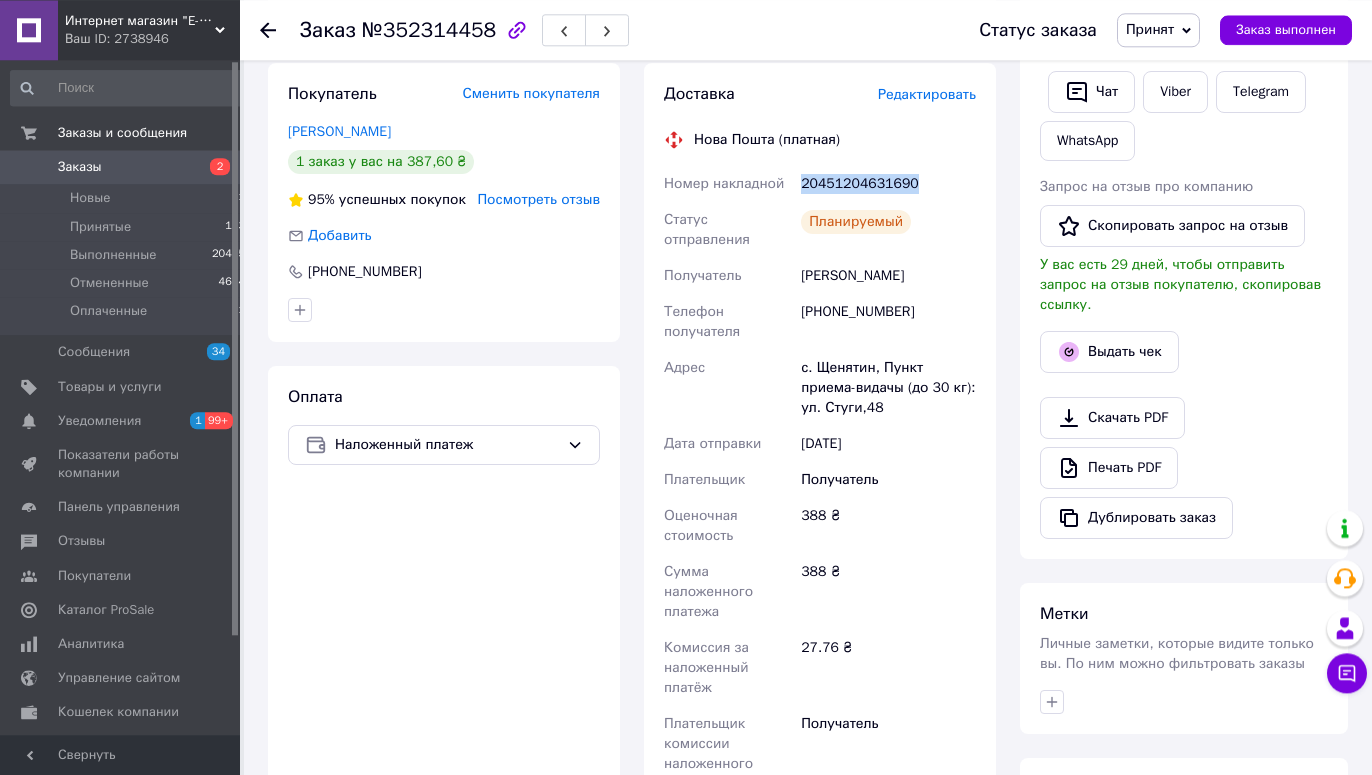 drag, startPoint x: 909, startPoint y: 165, endPoint x: 796, endPoint y: 162, distance: 113.03982 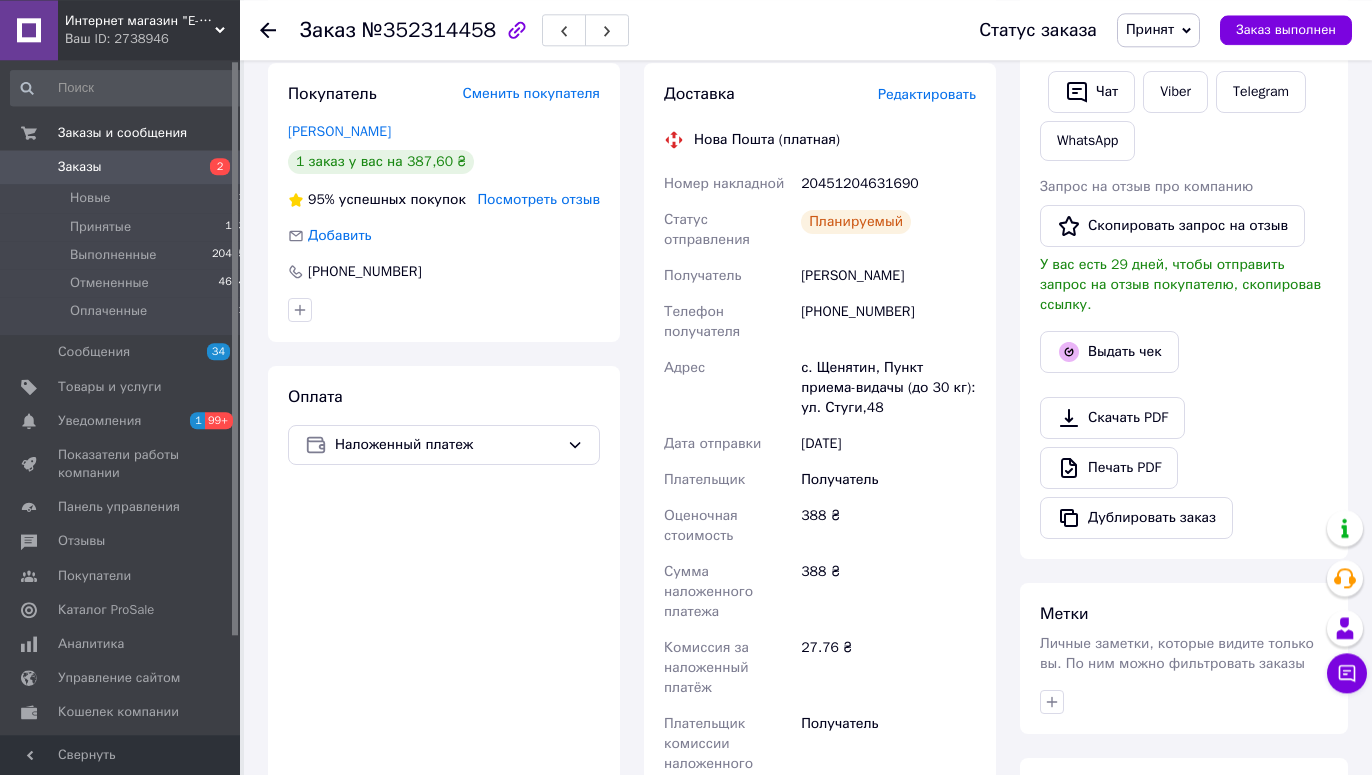click 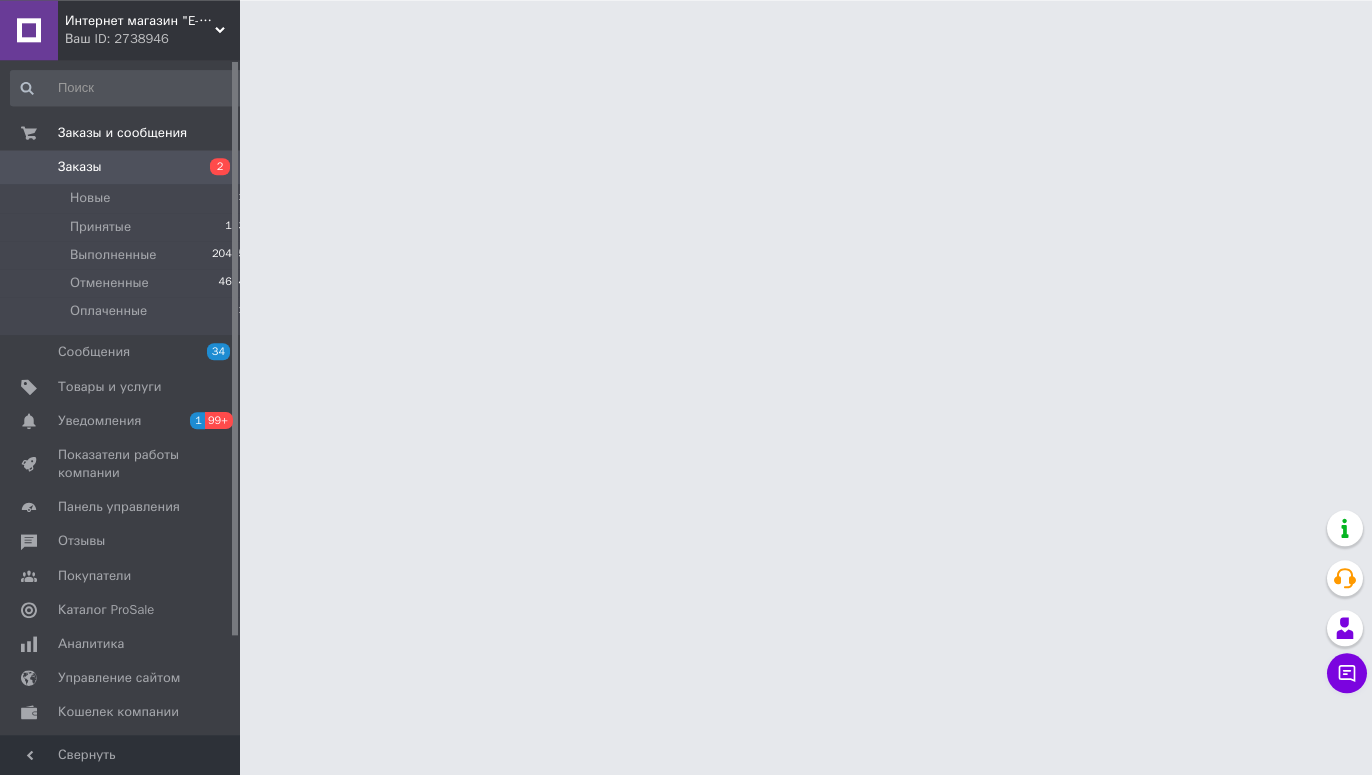 scroll, scrollTop: 0, scrollLeft: 0, axis: both 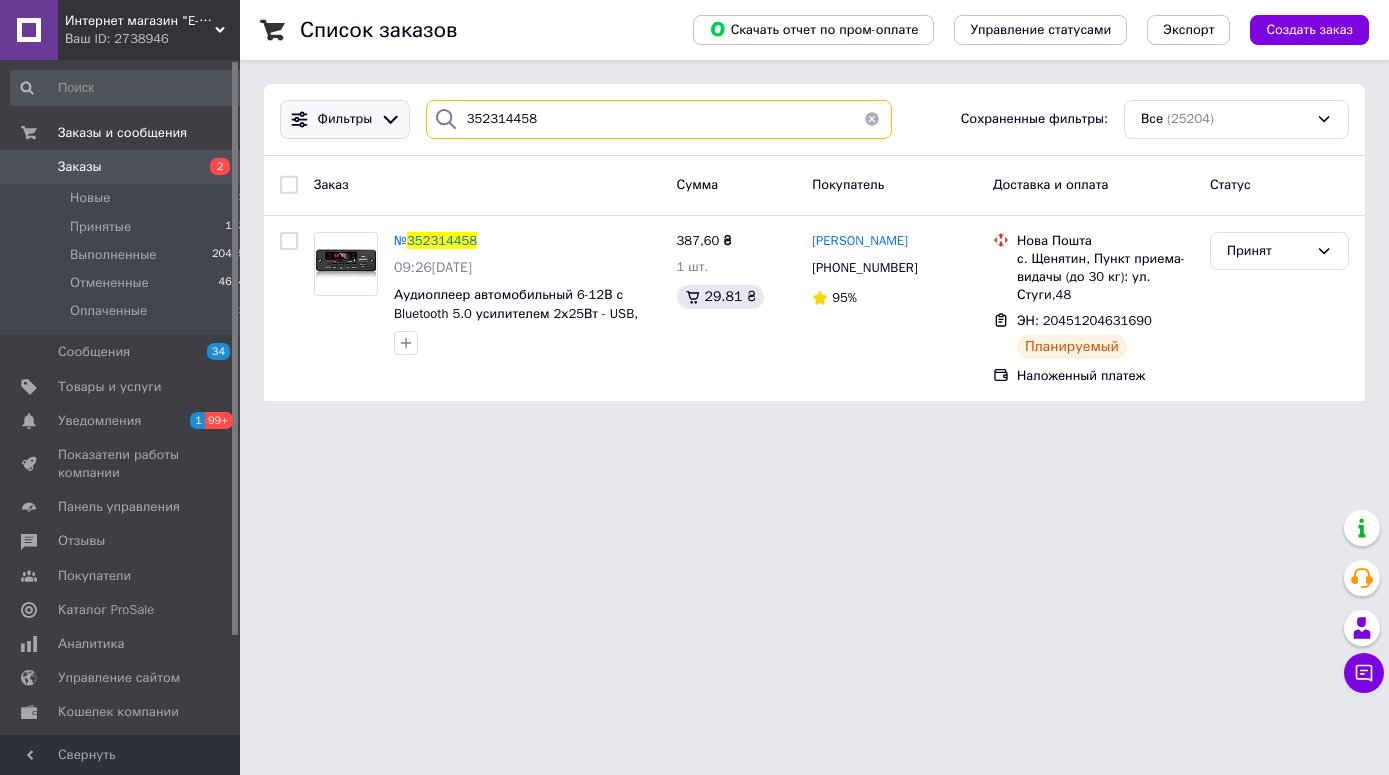 click on "352314458" at bounding box center (659, 119) 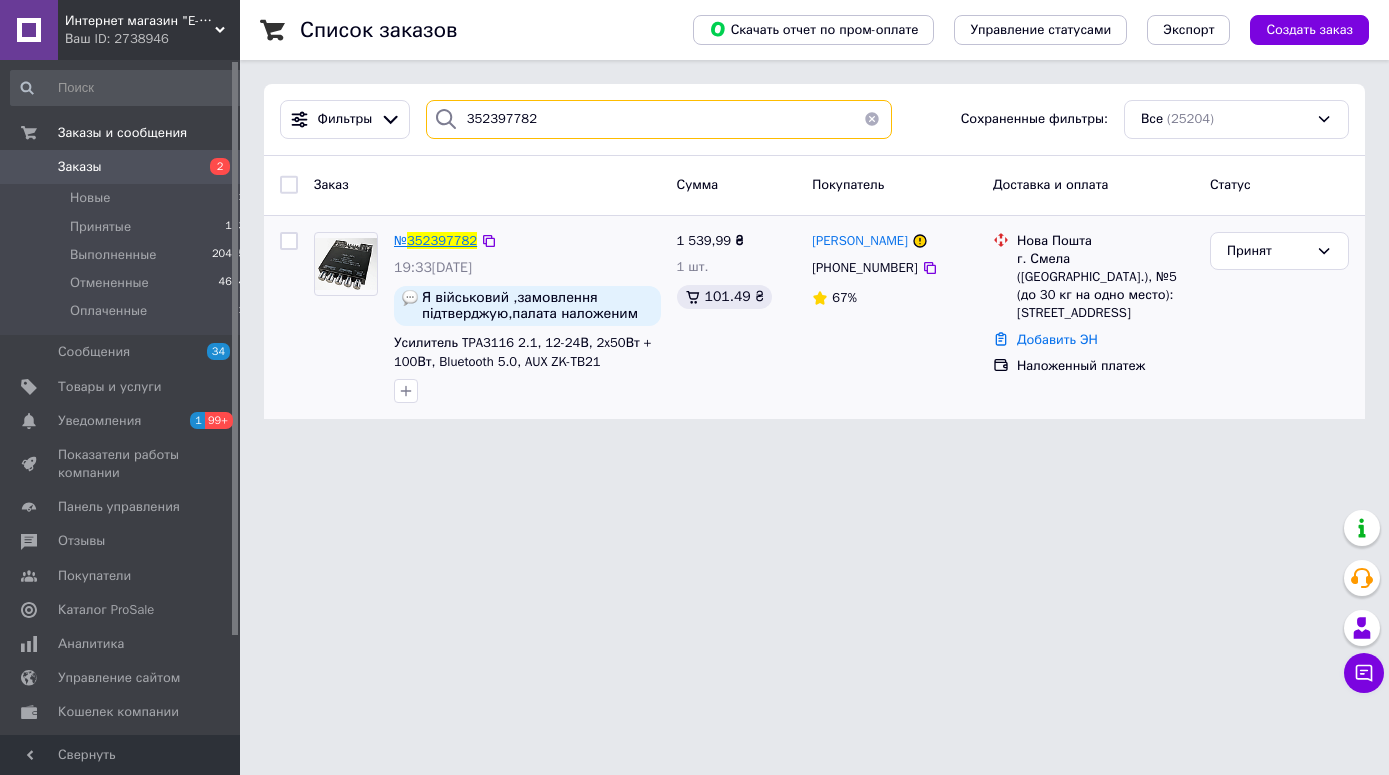 type on "352397782" 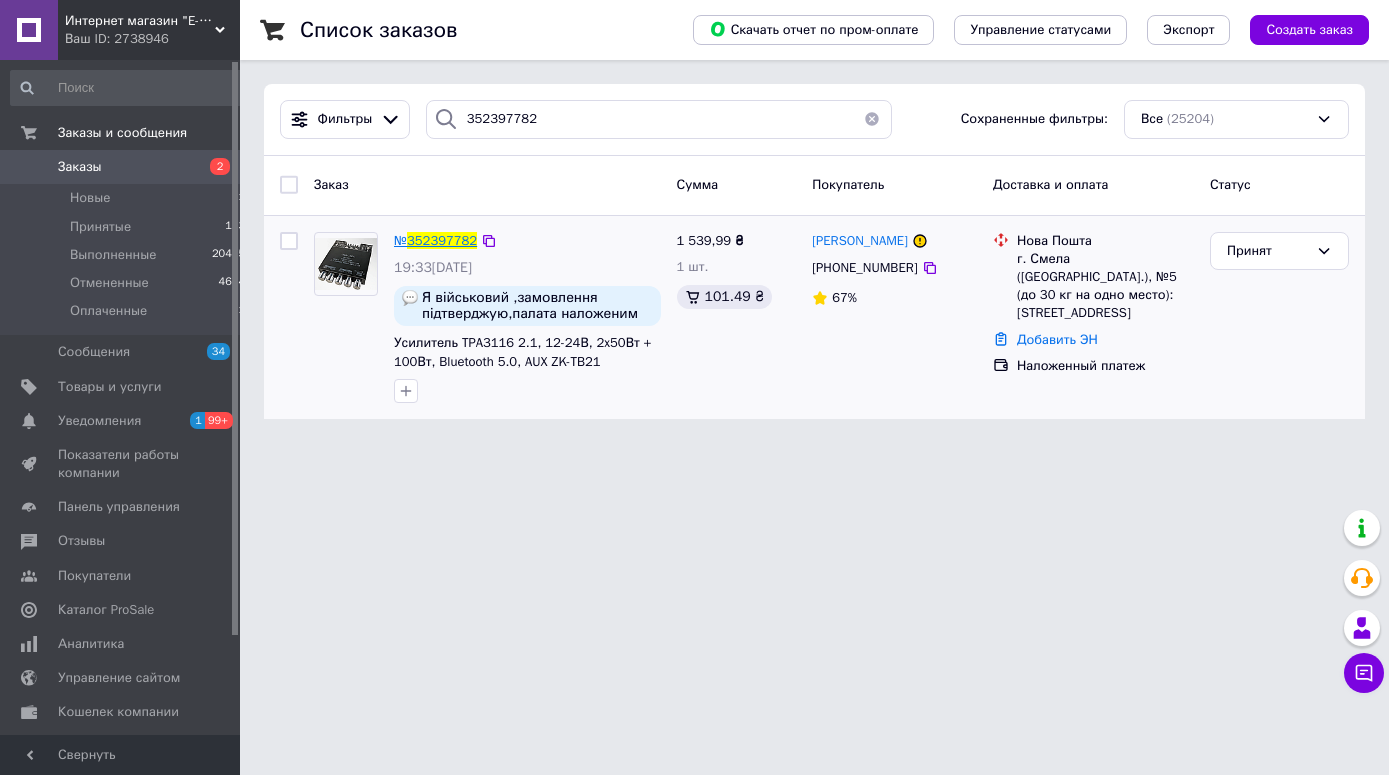 click on "352397782" at bounding box center (442, 240) 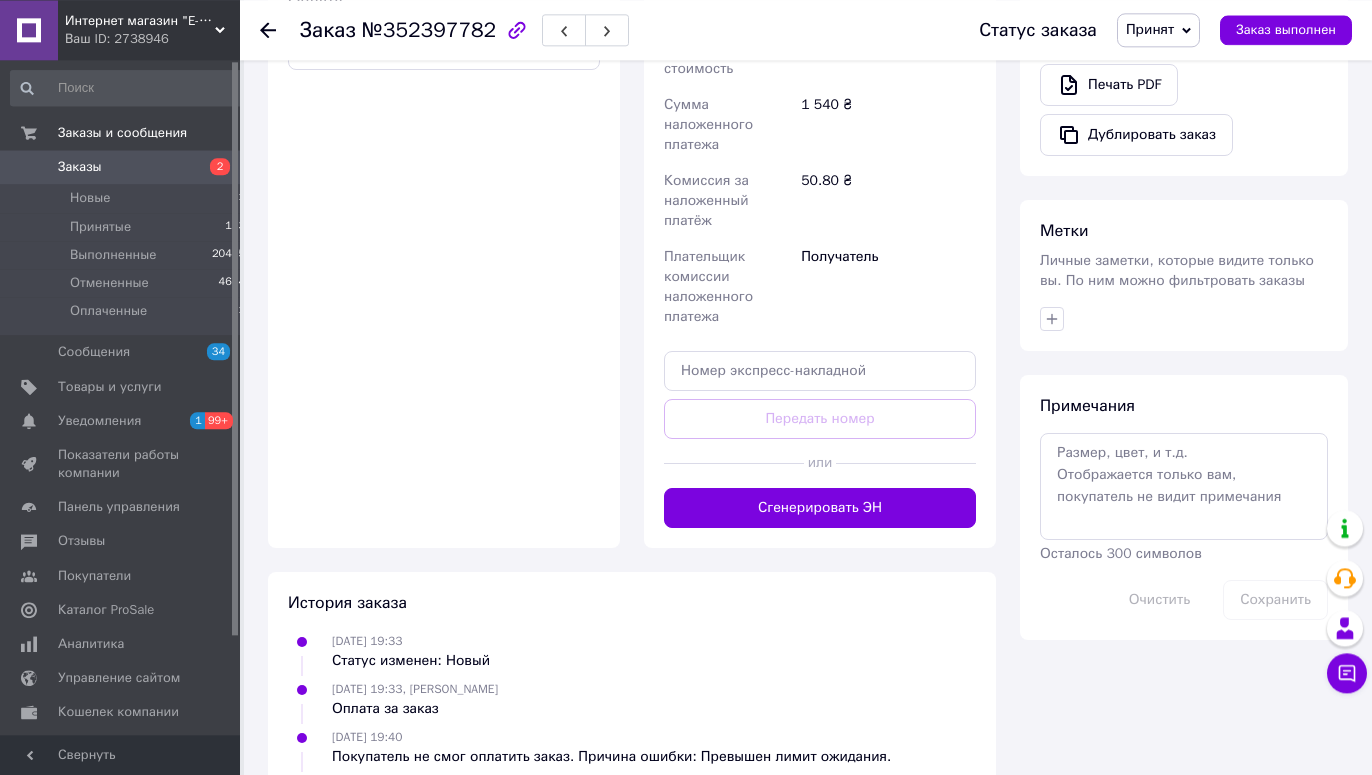 scroll, scrollTop: 807, scrollLeft: 0, axis: vertical 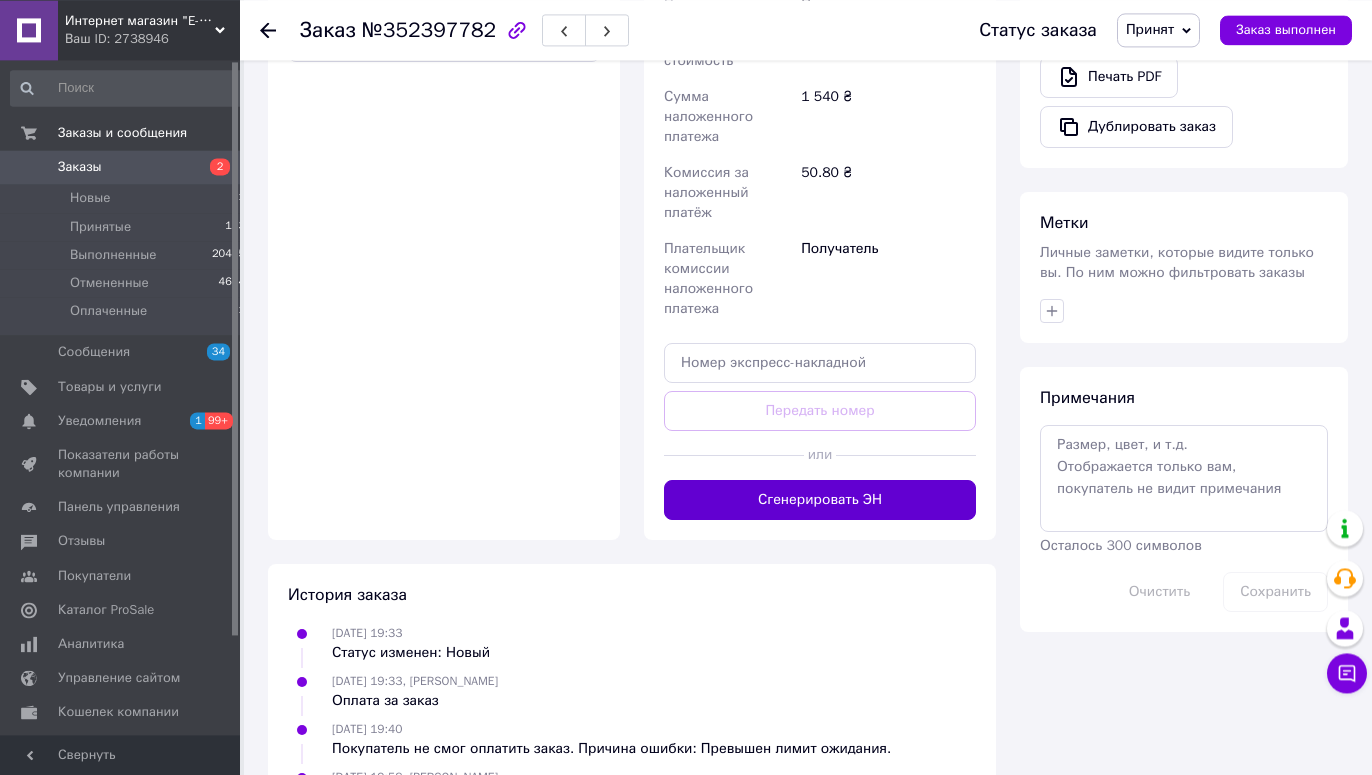 click on "Сгенерировать ЭН" at bounding box center [820, 500] 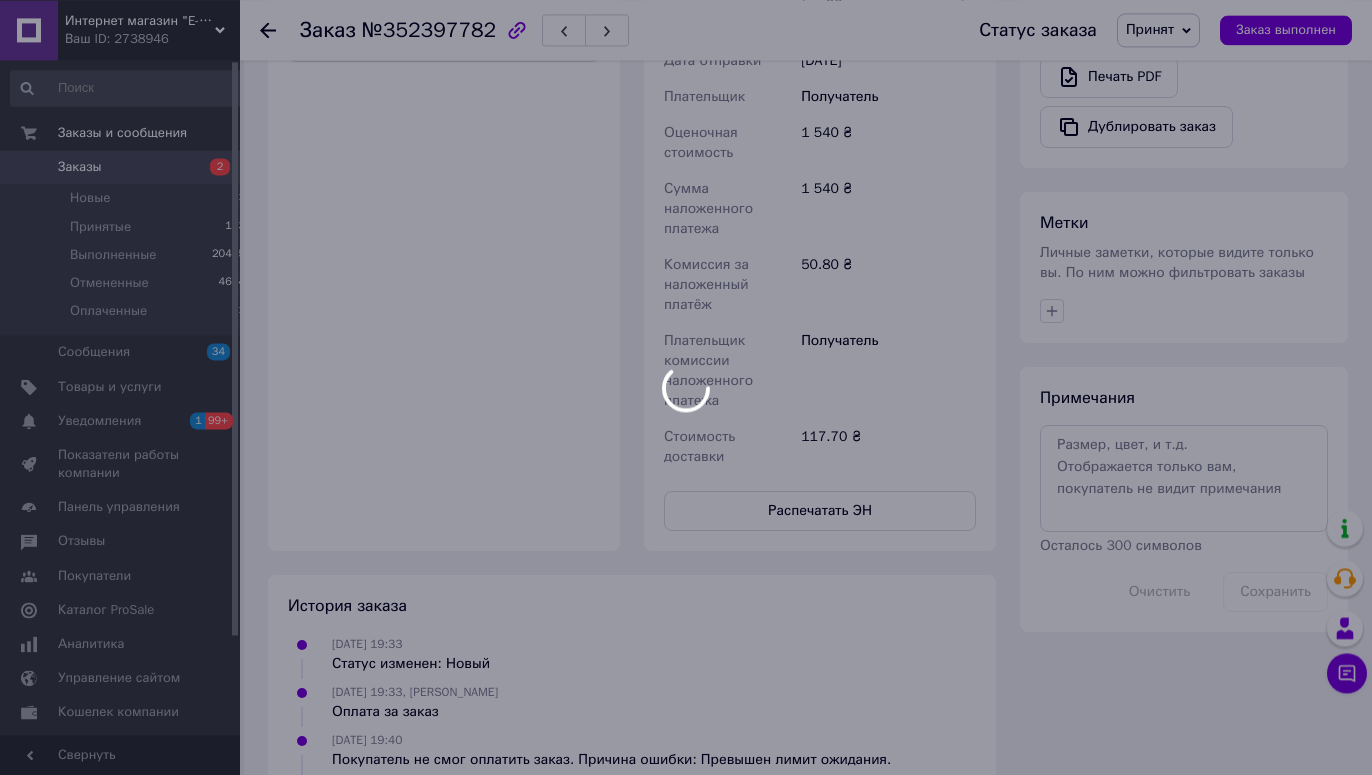 scroll, scrollTop: 4, scrollLeft: 0, axis: vertical 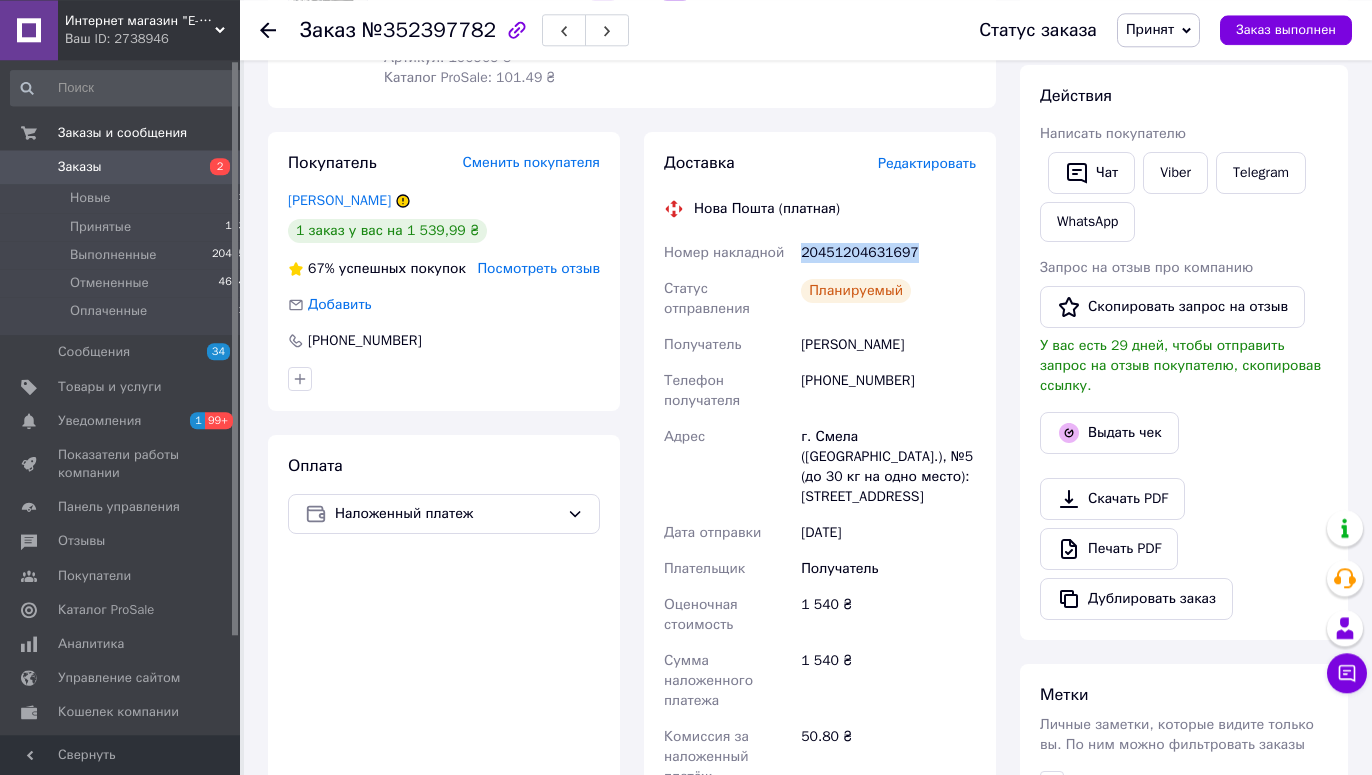drag, startPoint x: 856, startPoint y: 253, endPoint x: 791, endPoint y: 252, distance: 65.00769 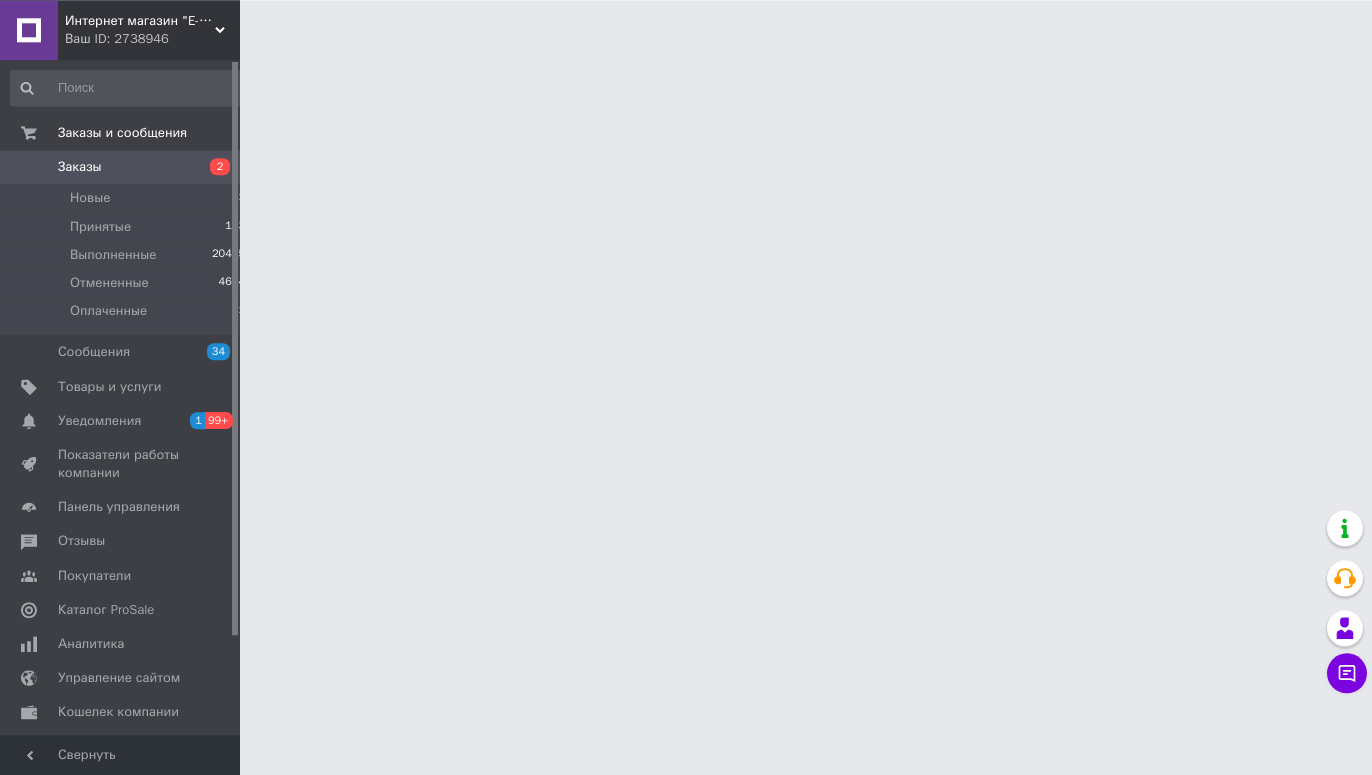 scroll, scrollTop: 0, scrollLeft: 0, axis: both 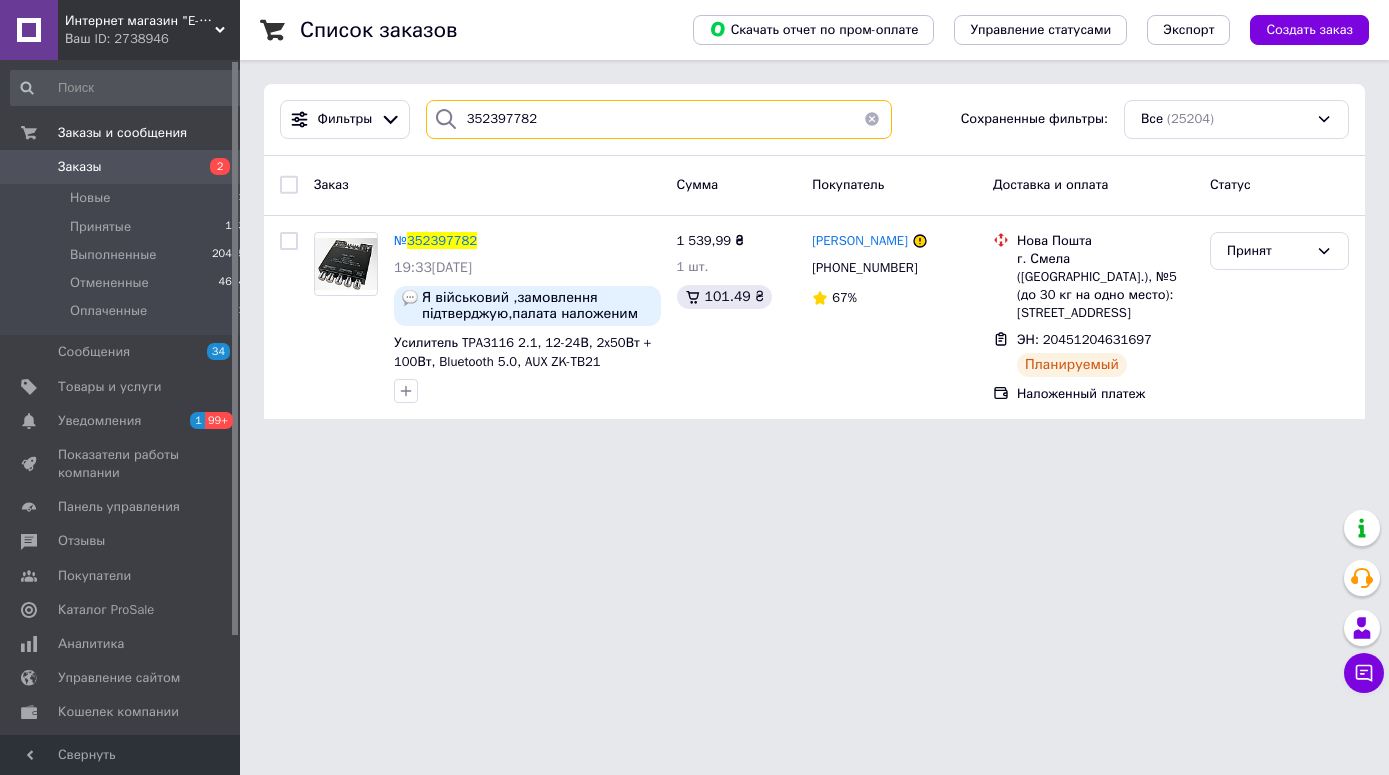 drag, startPoint x: 548, startPoint y: 120, endPoint x: 400, endPoint y: 120, distance: 148 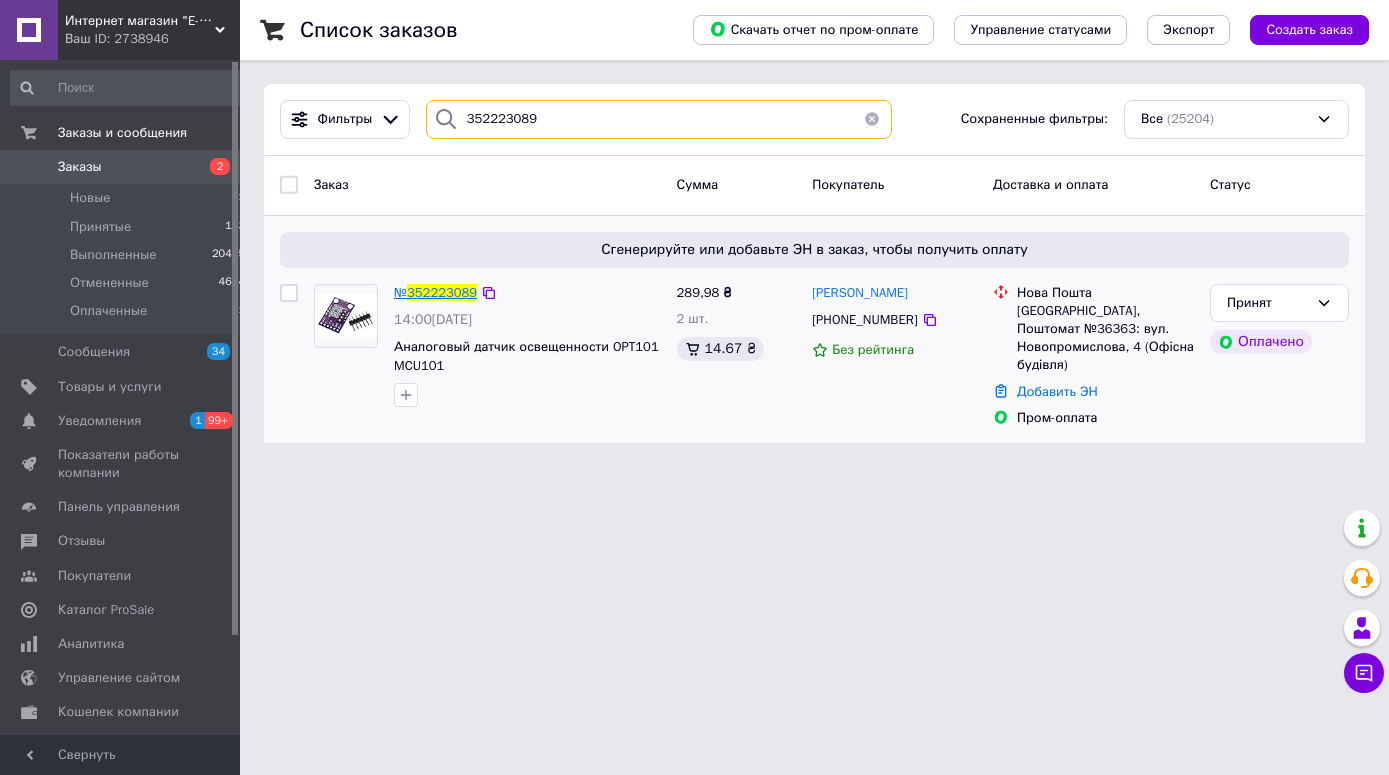 type on "352223089" 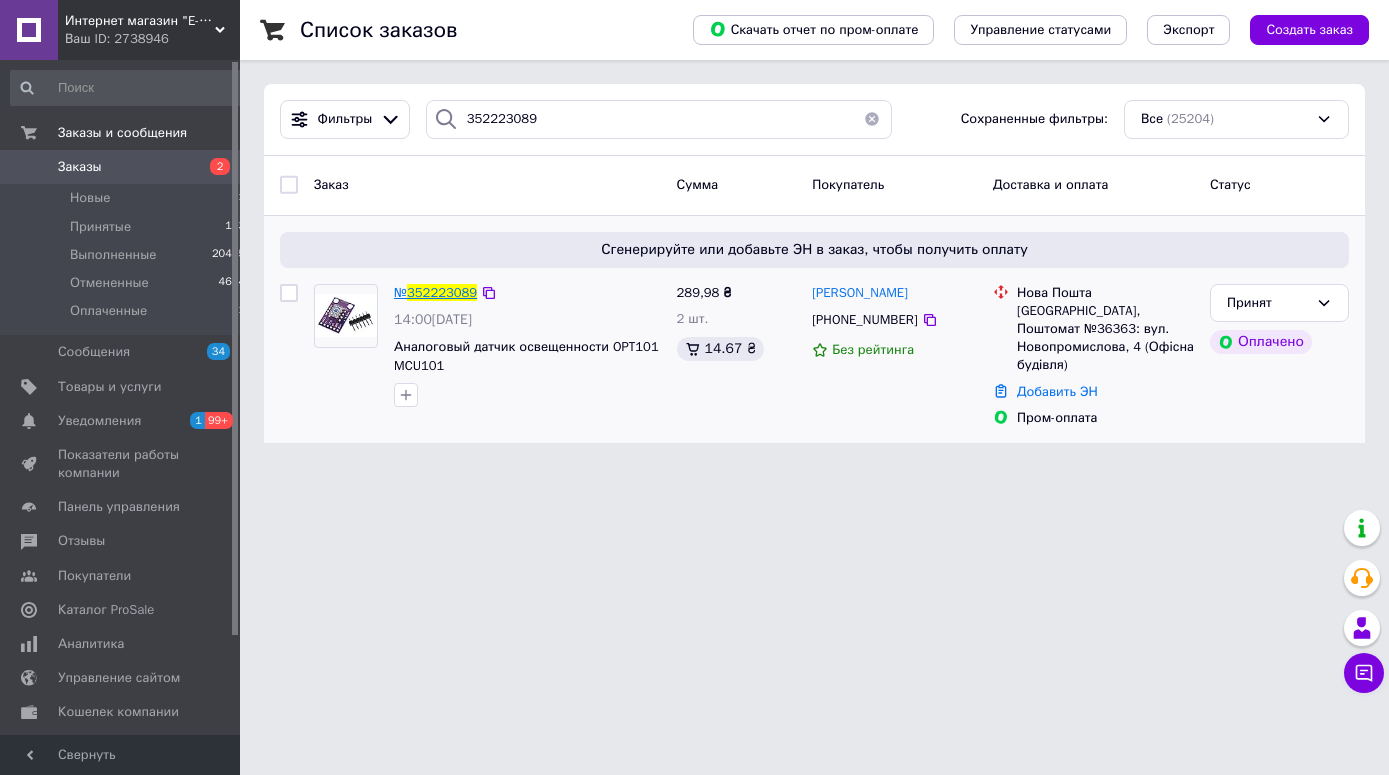 click on "352223089" at bounding box center (442, 292) 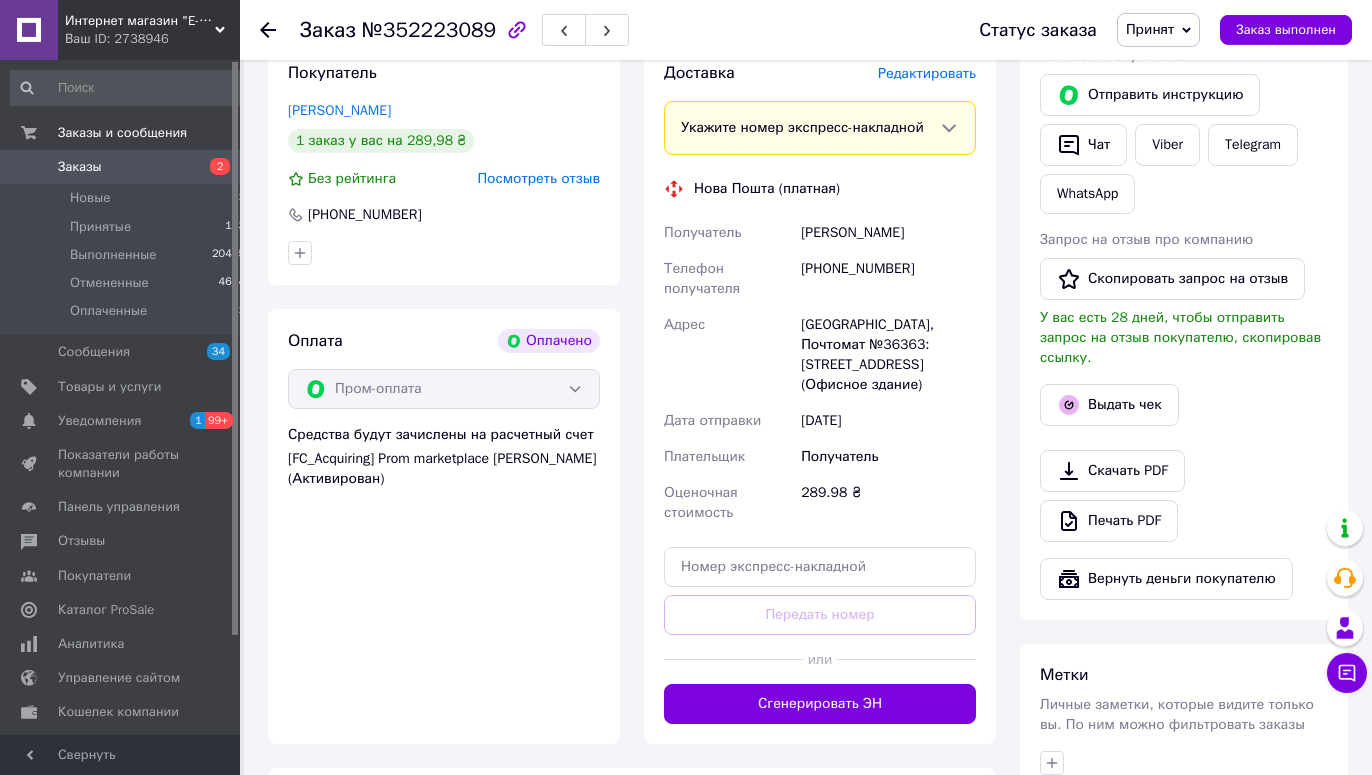 scroll, scrollTop: 937, scrollLeft: 0, axis: vertical 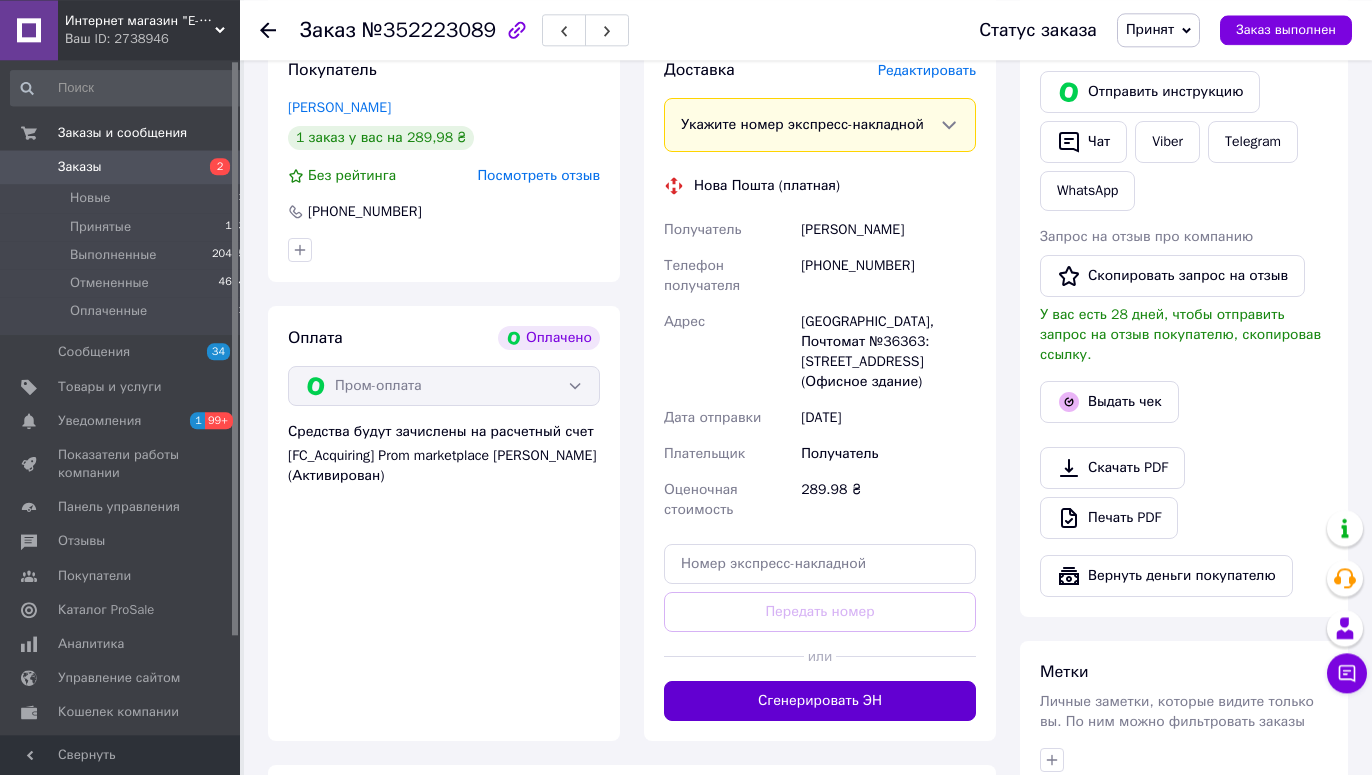 click on "Сгенерировать ЭН" at bounding box center [820, 701] 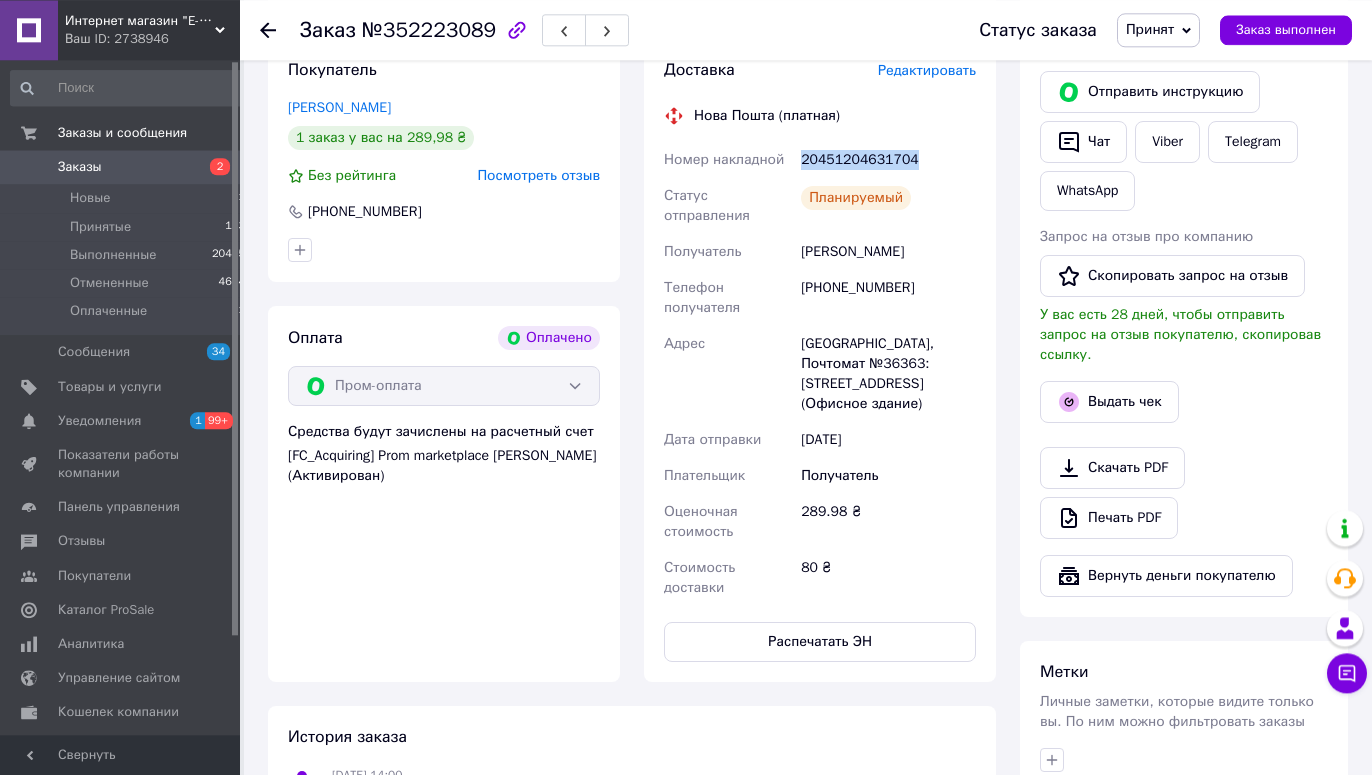 drag, startPoint x: 909, startPoint y: 163, endPoint x: 803, endPoint y: 160, distance: 106.04244 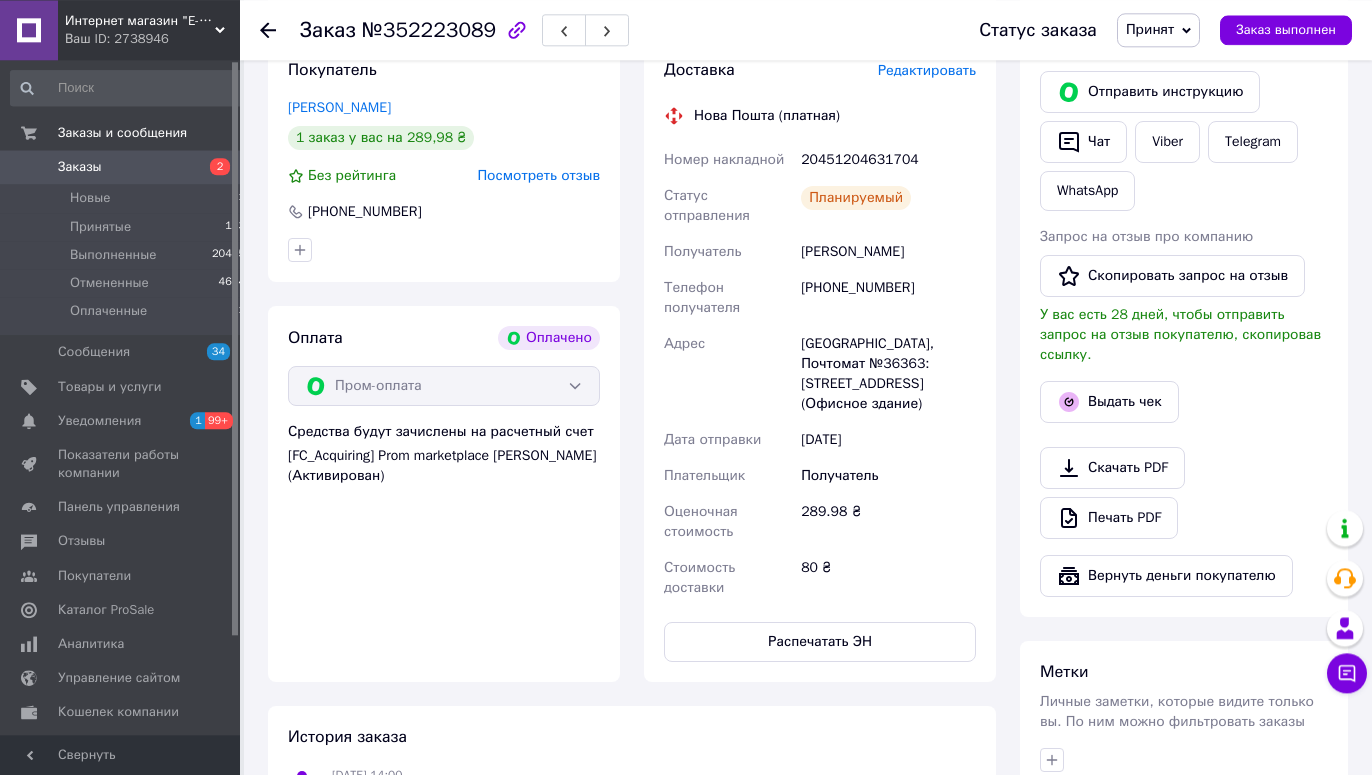 click 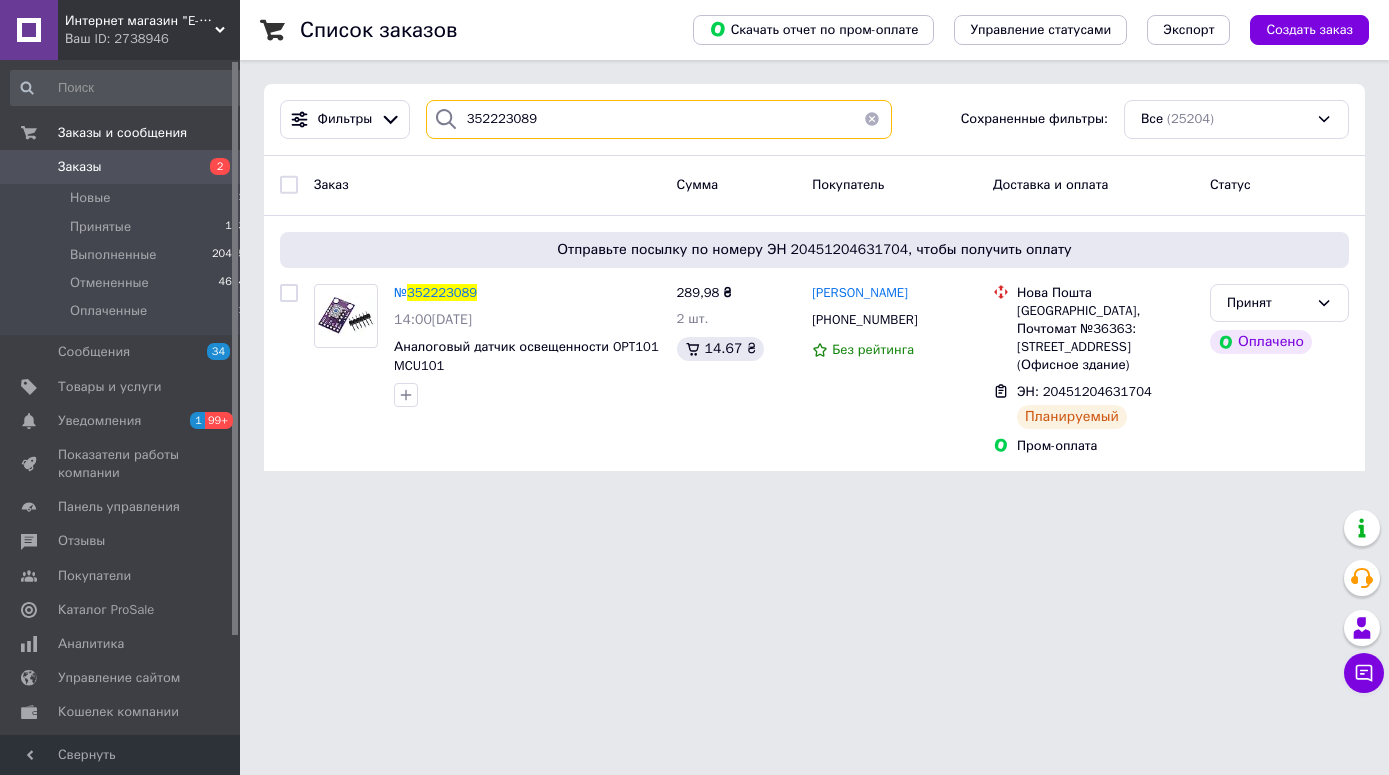 drag, startPoint x: 475, startPoint y: 117, endPoint x: 407, endPoint y: 118, distance: 68.007355 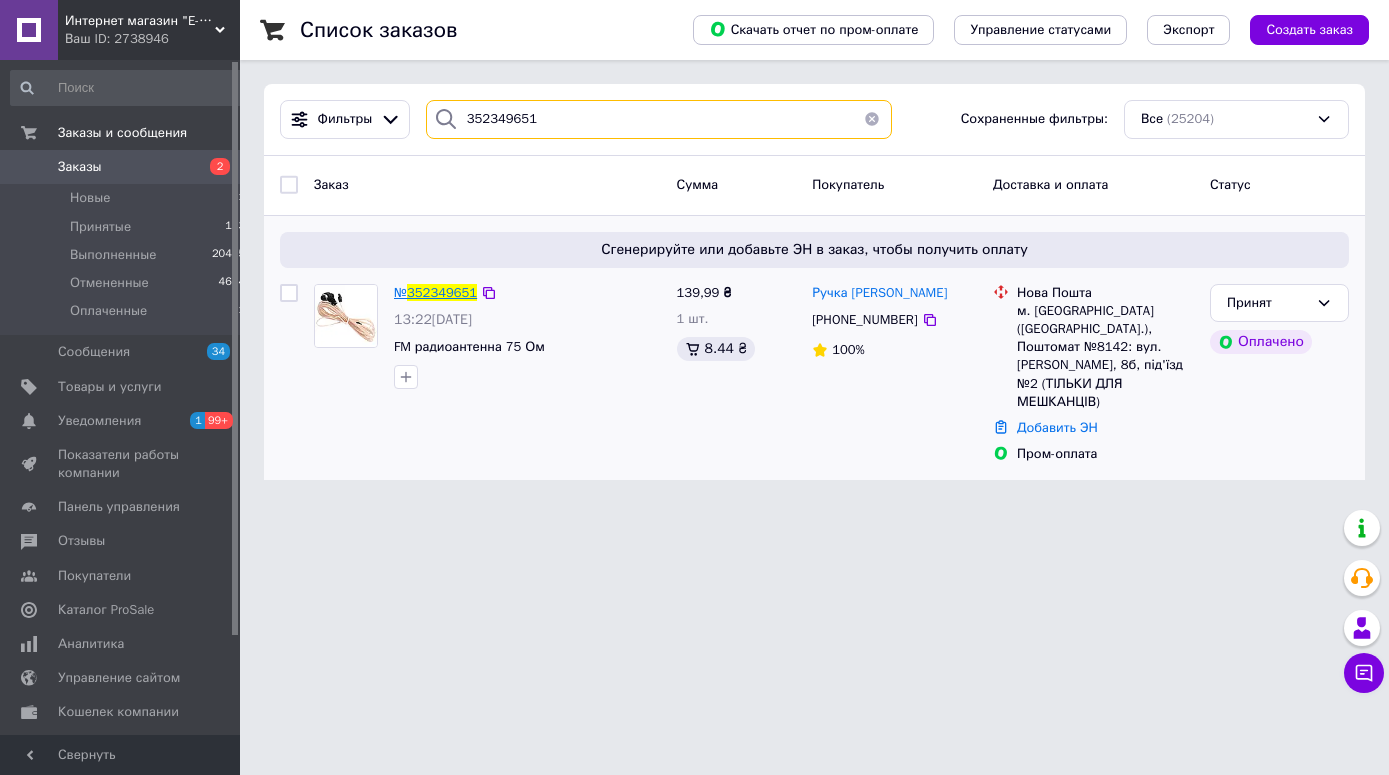 type on "352349651" 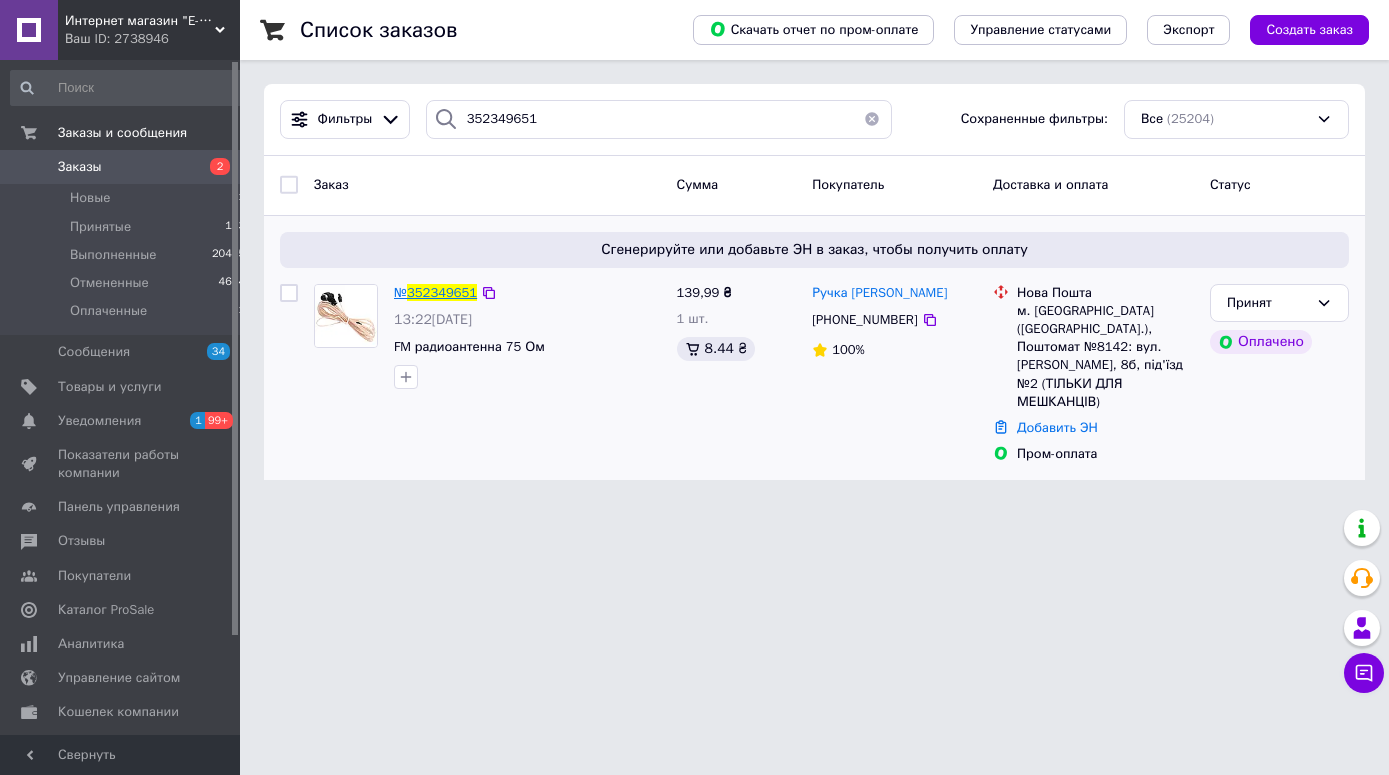 click on "352349651" at bounding box center (442, 292) 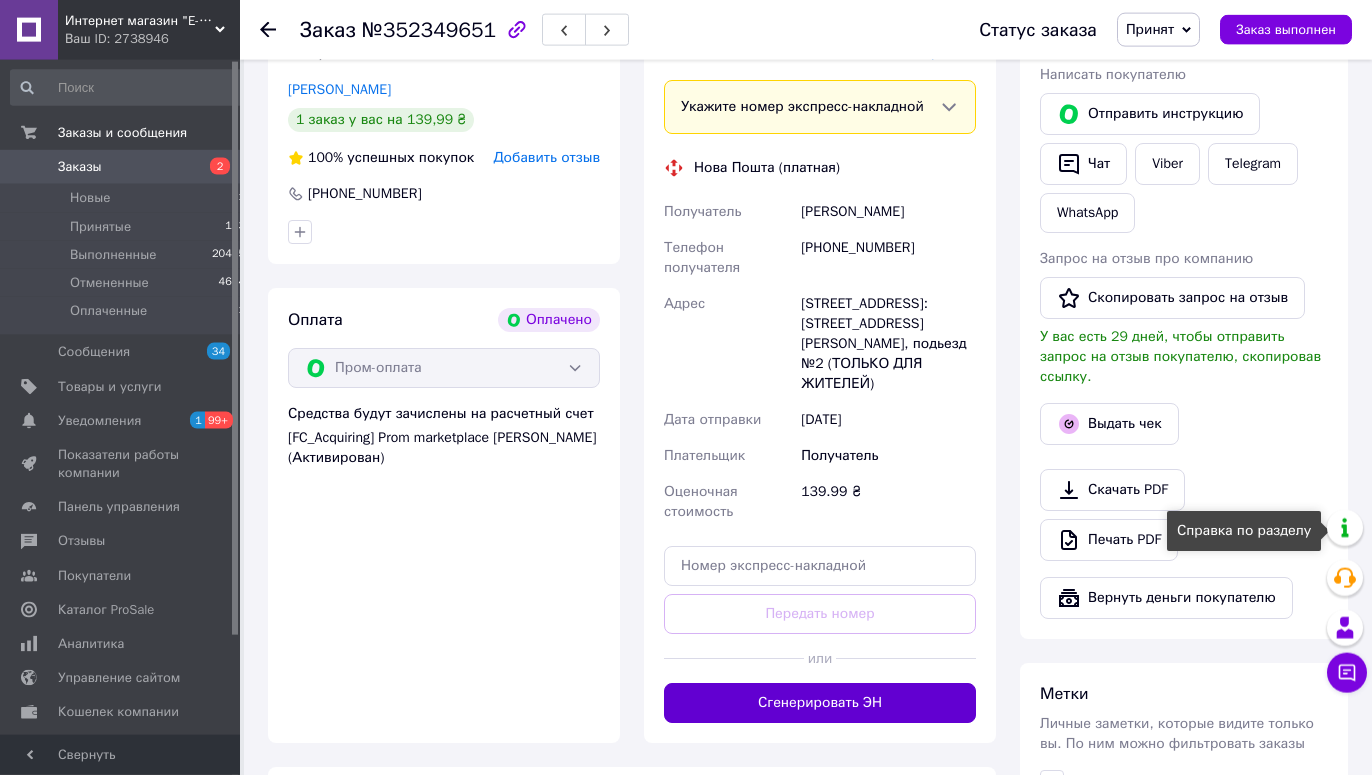 scroll, scrollTop: 918, scrollLeft: 0, axis: vertical 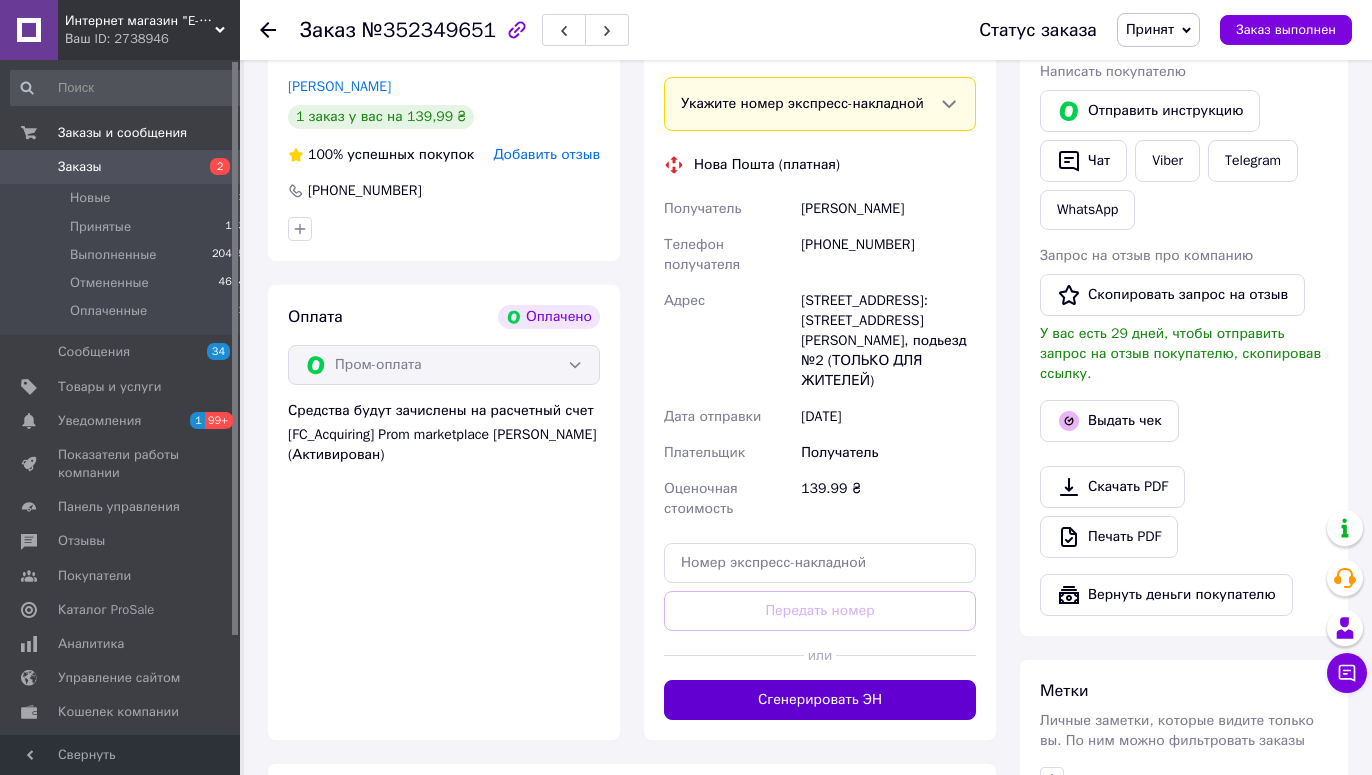 click on "Сгенерировать ЭН" at bounding box center (820, 700) 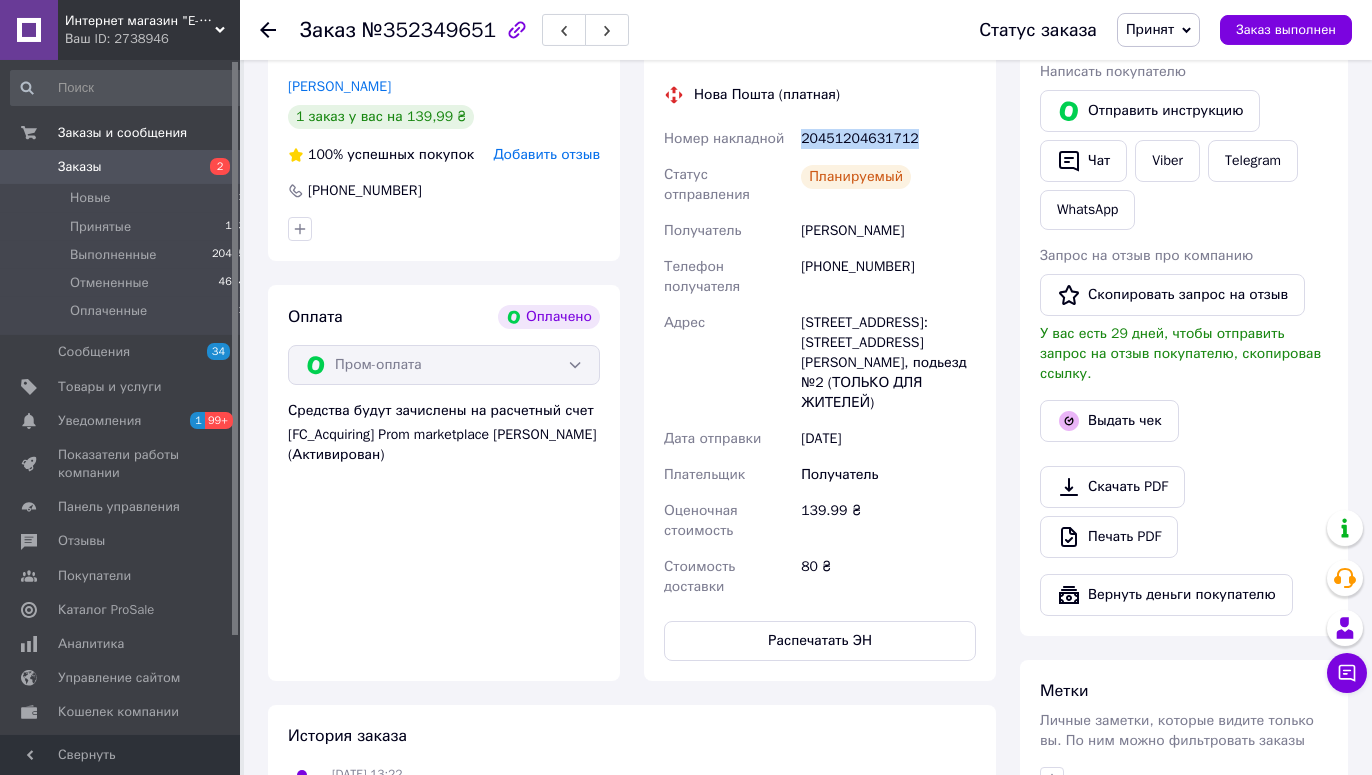 drag, startPoint x: 909, startPoint y: 138, endPoint x: 801, endPoint y: 141, distance: 108.04166 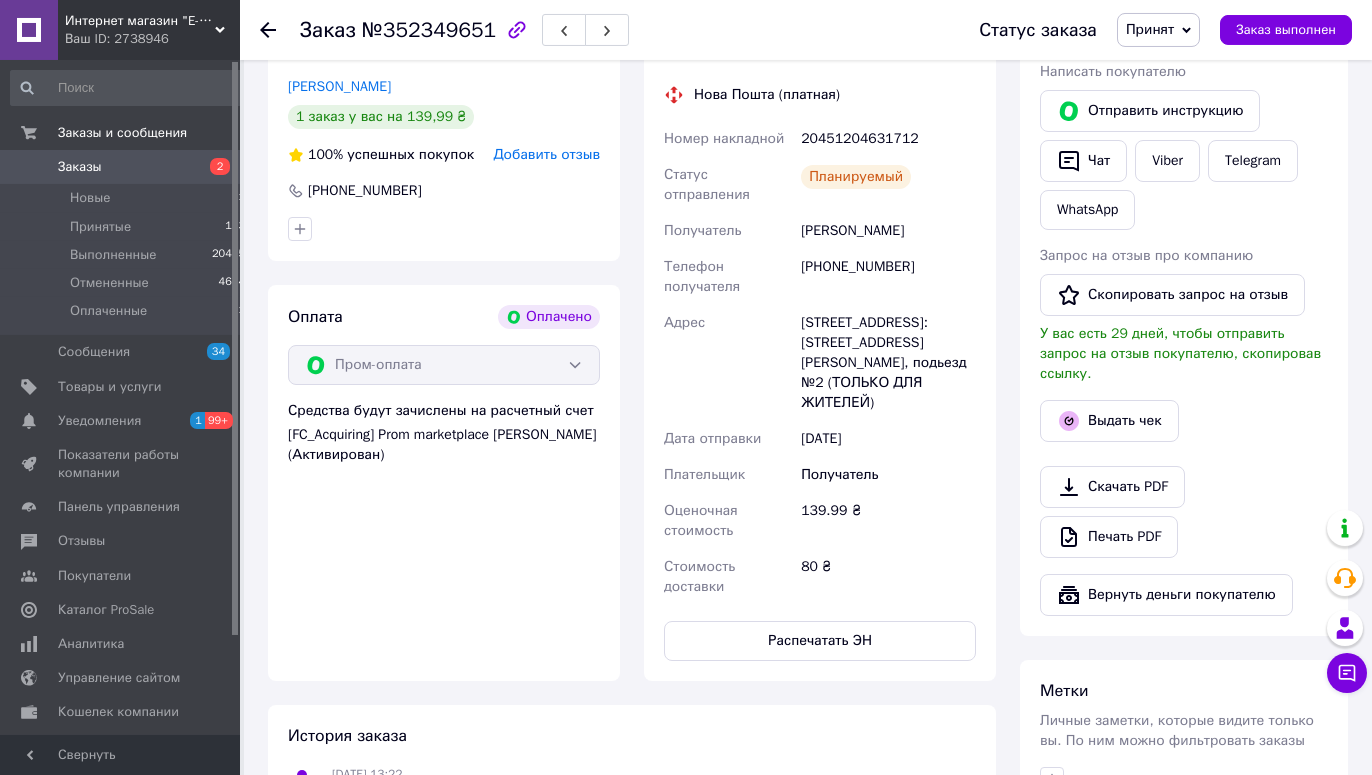 click 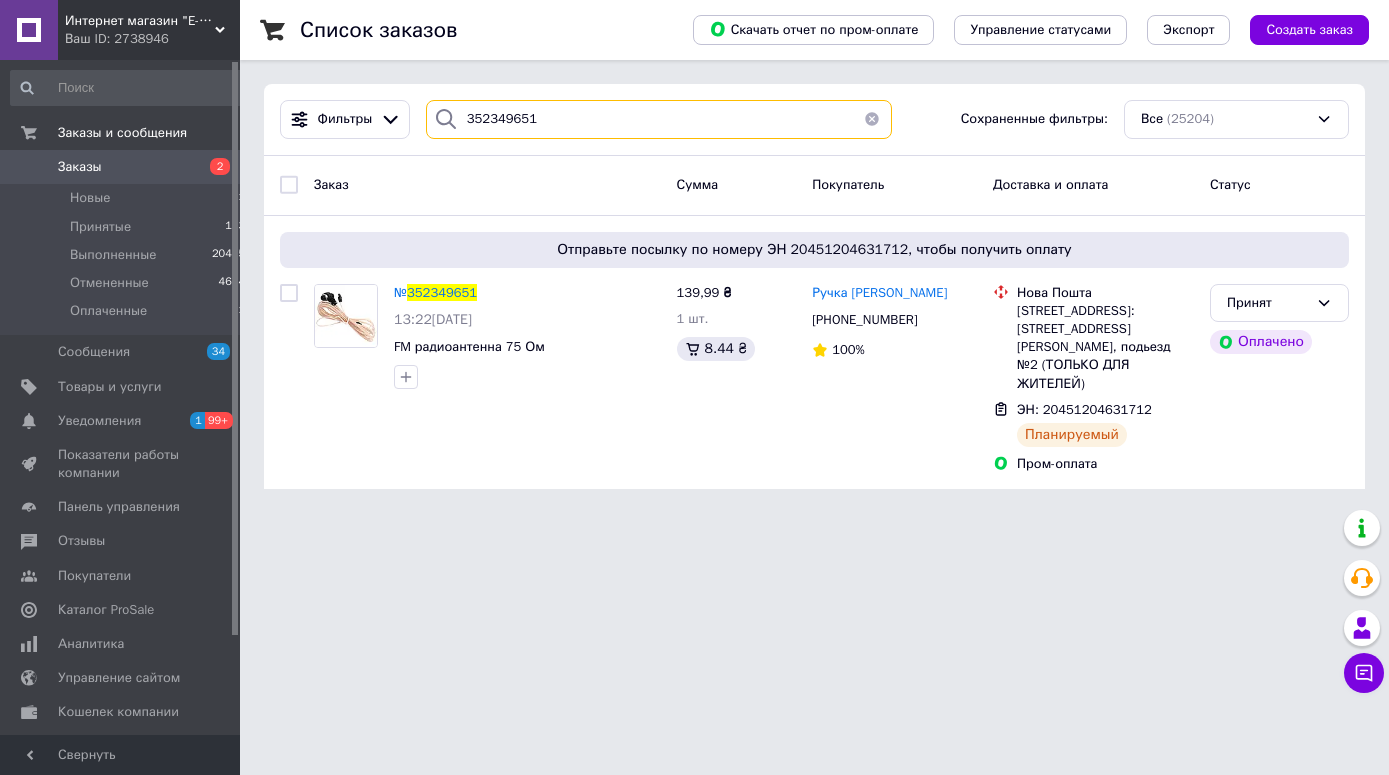drag, startPoint x: 540, startPoint y: 121, endPoint x: 412, endPoint y: 121, distance: 128 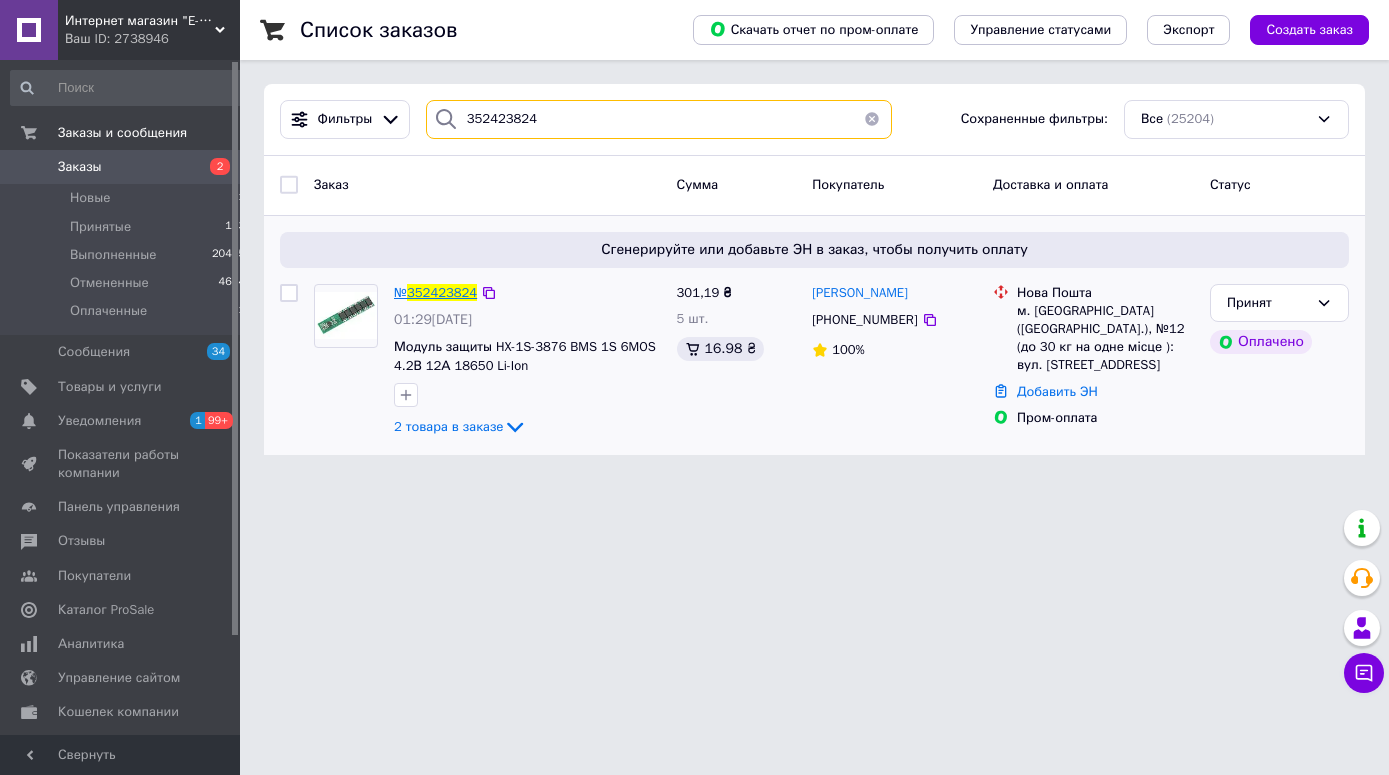 type on "352423824" 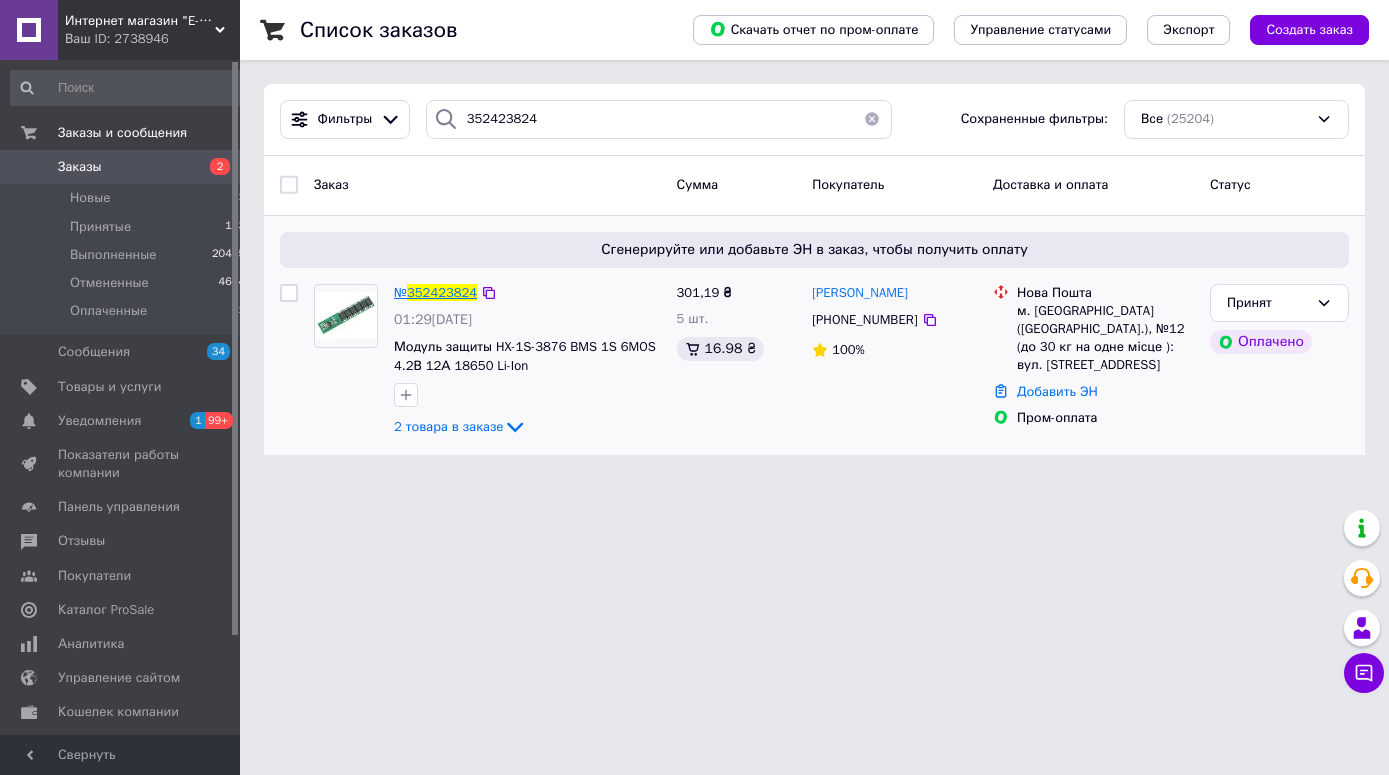 click on "352423824" at bounding box center (442, 292) 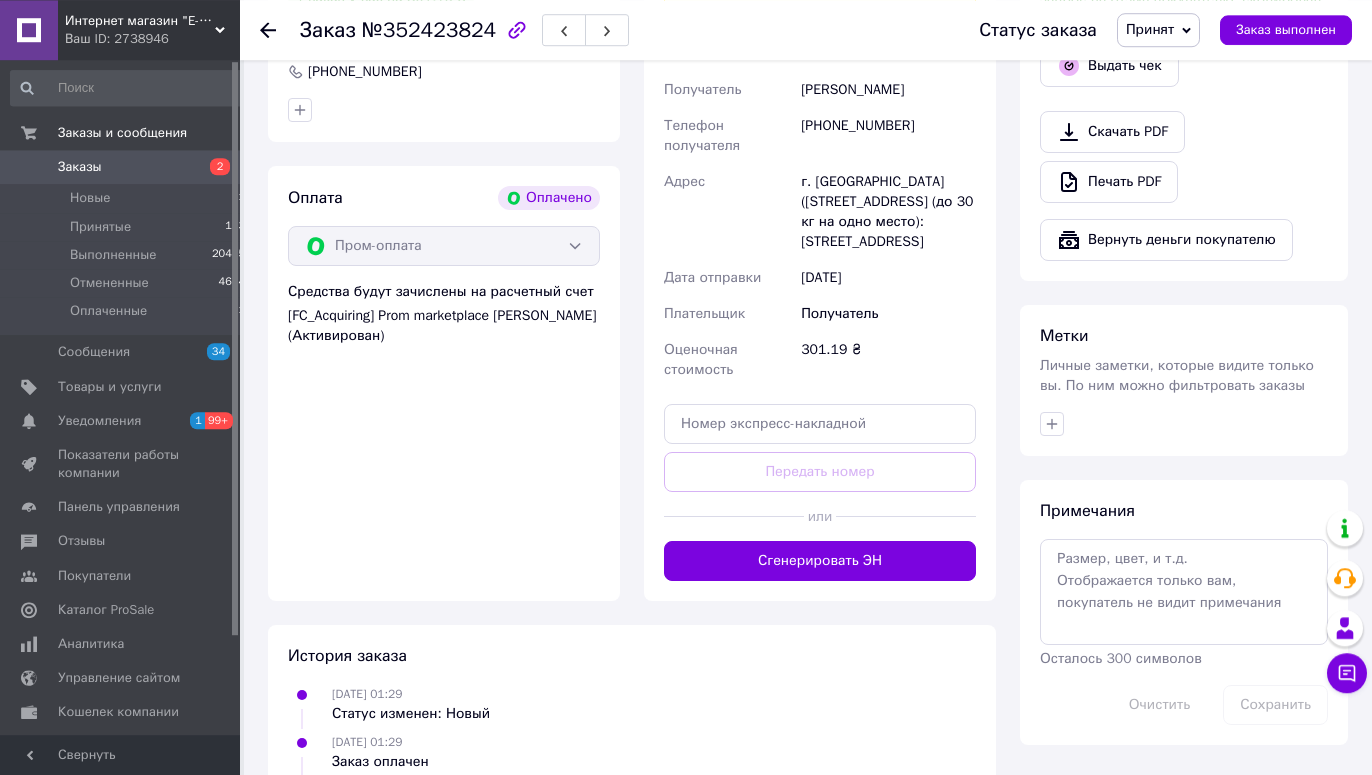 scroll, scrollTop: 1281, scrollLeft: 0, axis: vertical 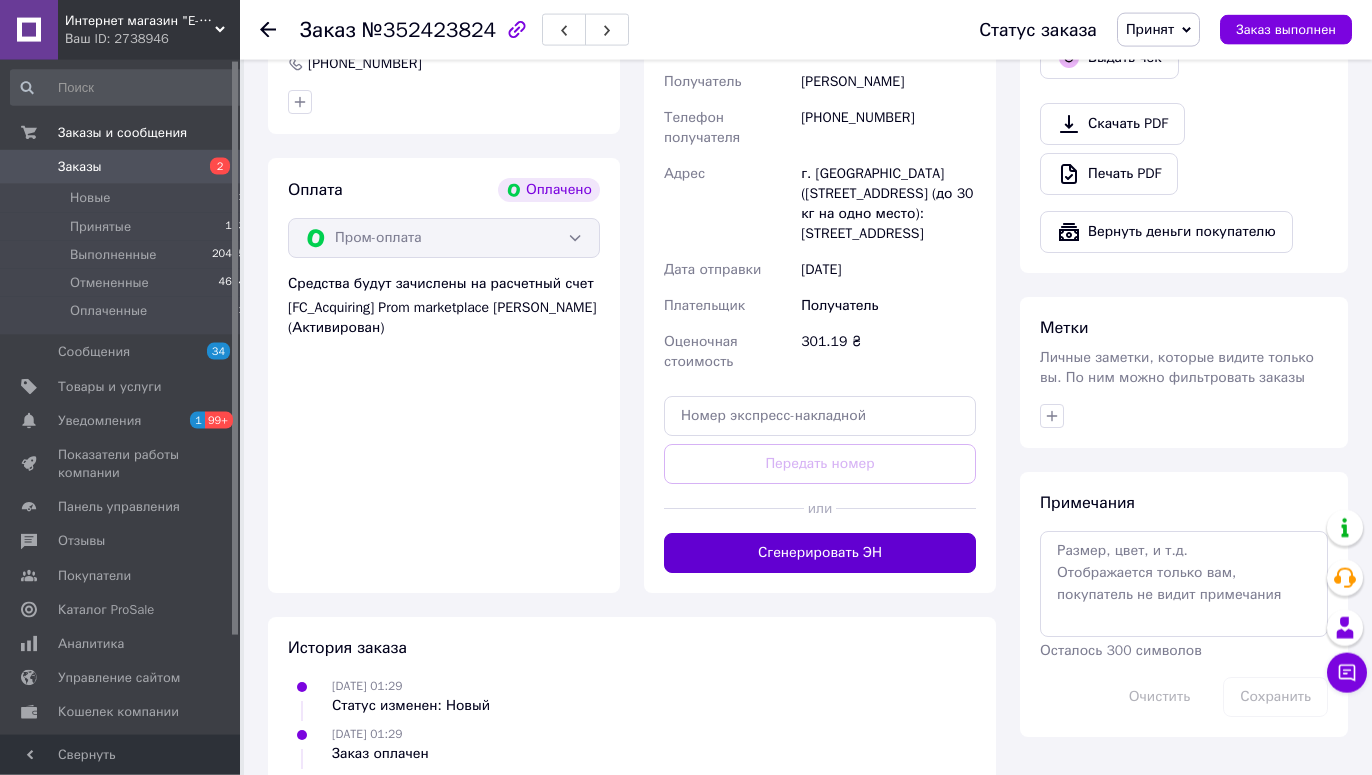 click on "Сгенерировать ЭН" at bounding box center [820, 553] 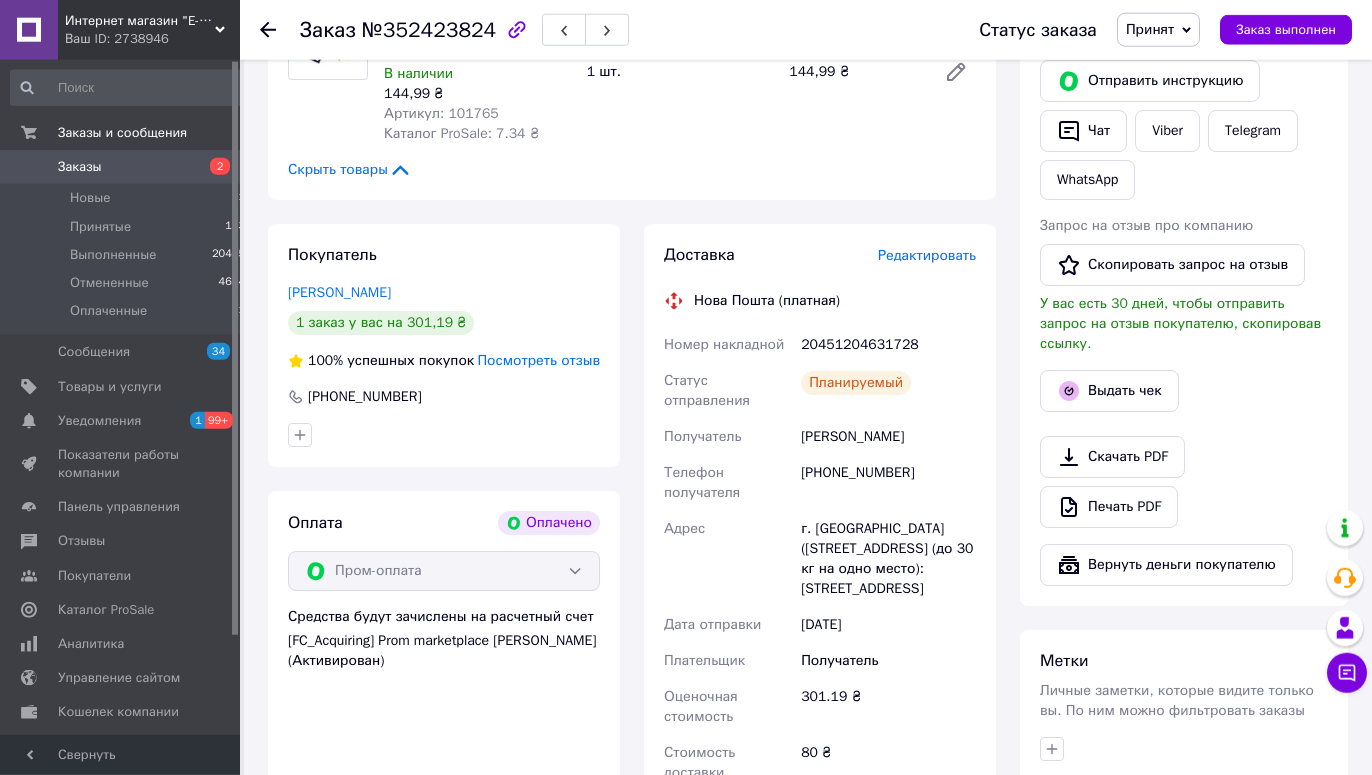 scroll, scrollTop: 903, scrollLeft: 0, axis: vertical 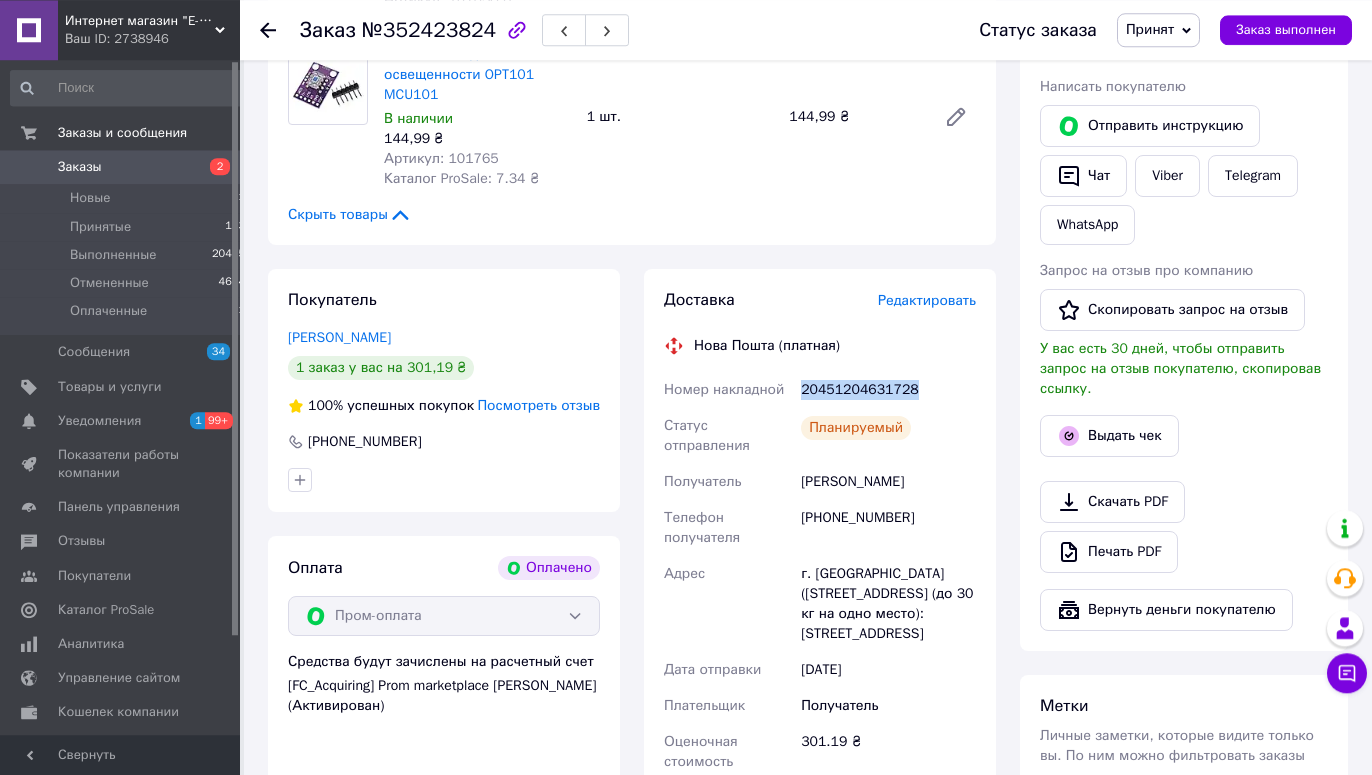 drag, startPoint x: 841, startPoint y: 392, endPoint x: 803, endPoint y: 388, distance: 38.209946 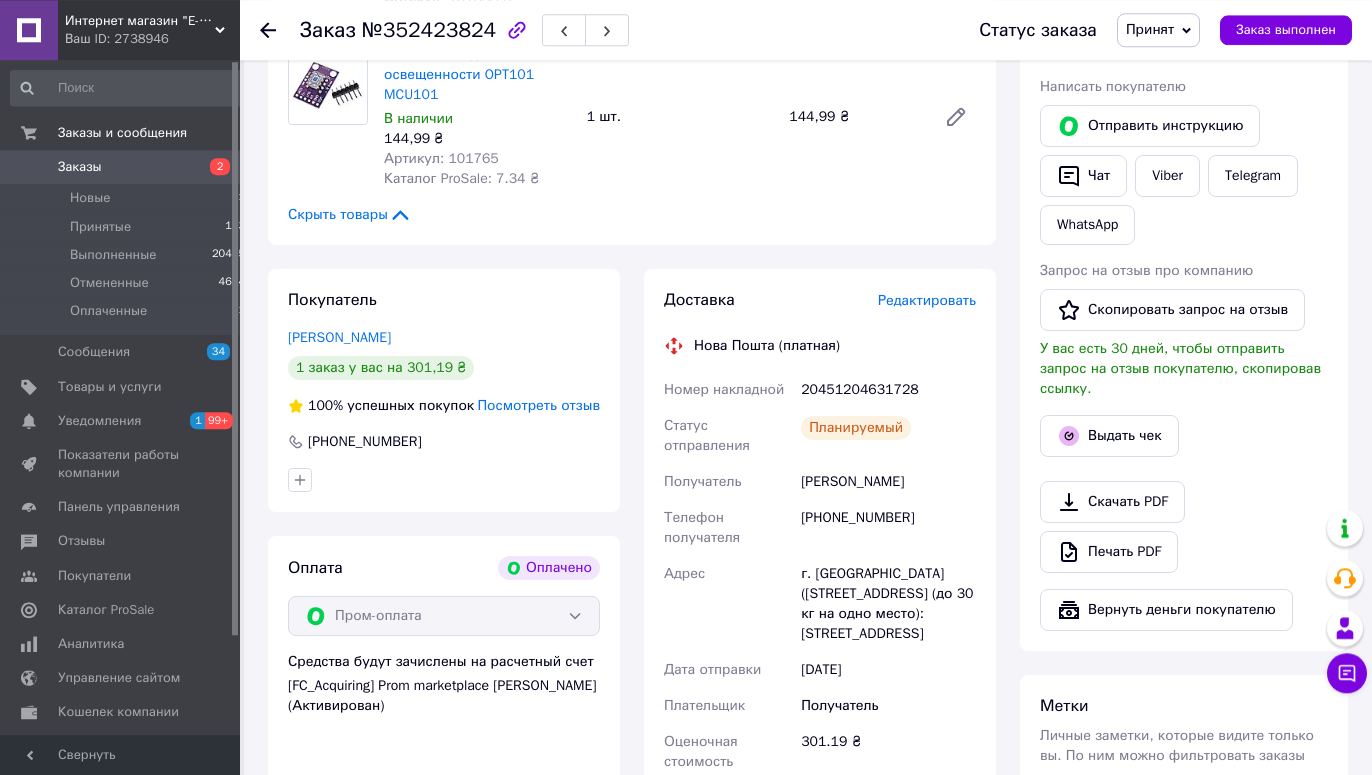 click 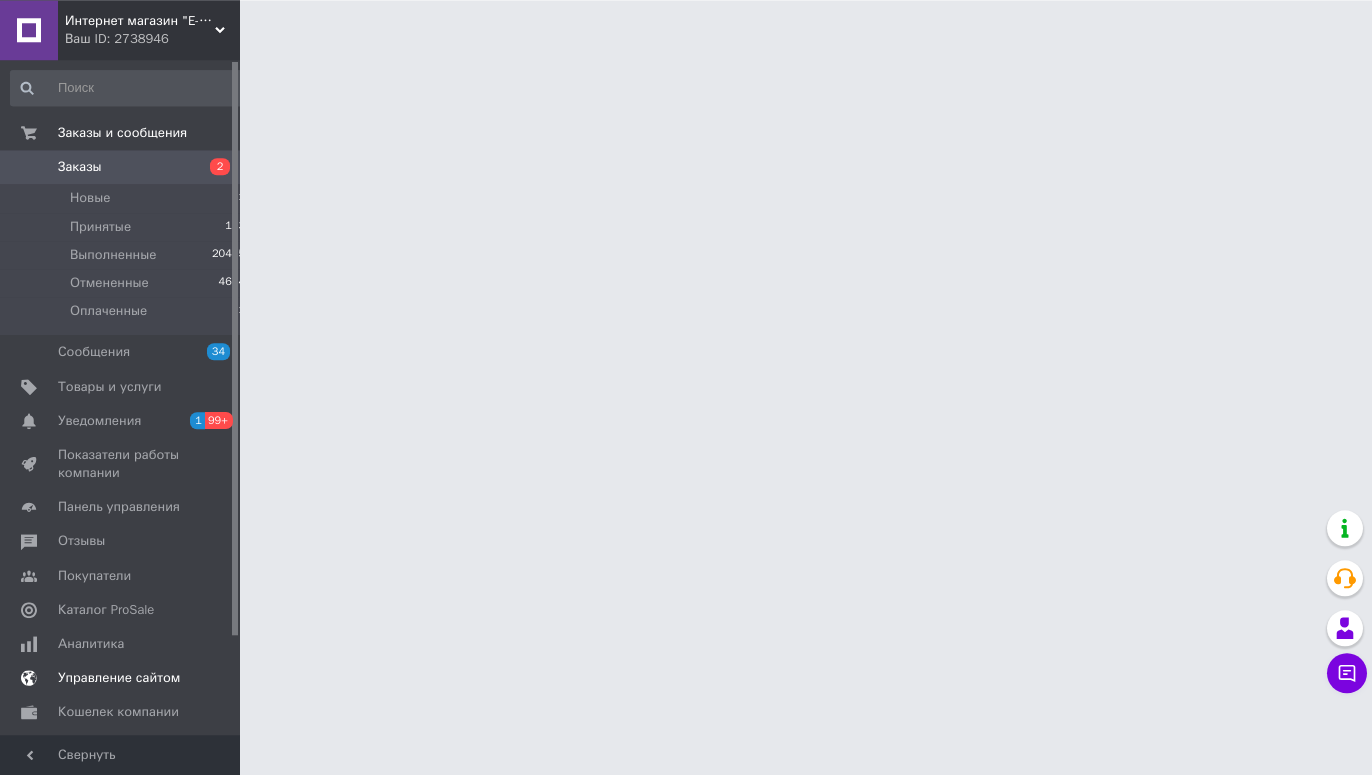 scroll, scrollTop: 0, scrollLeft: 0, axis: both 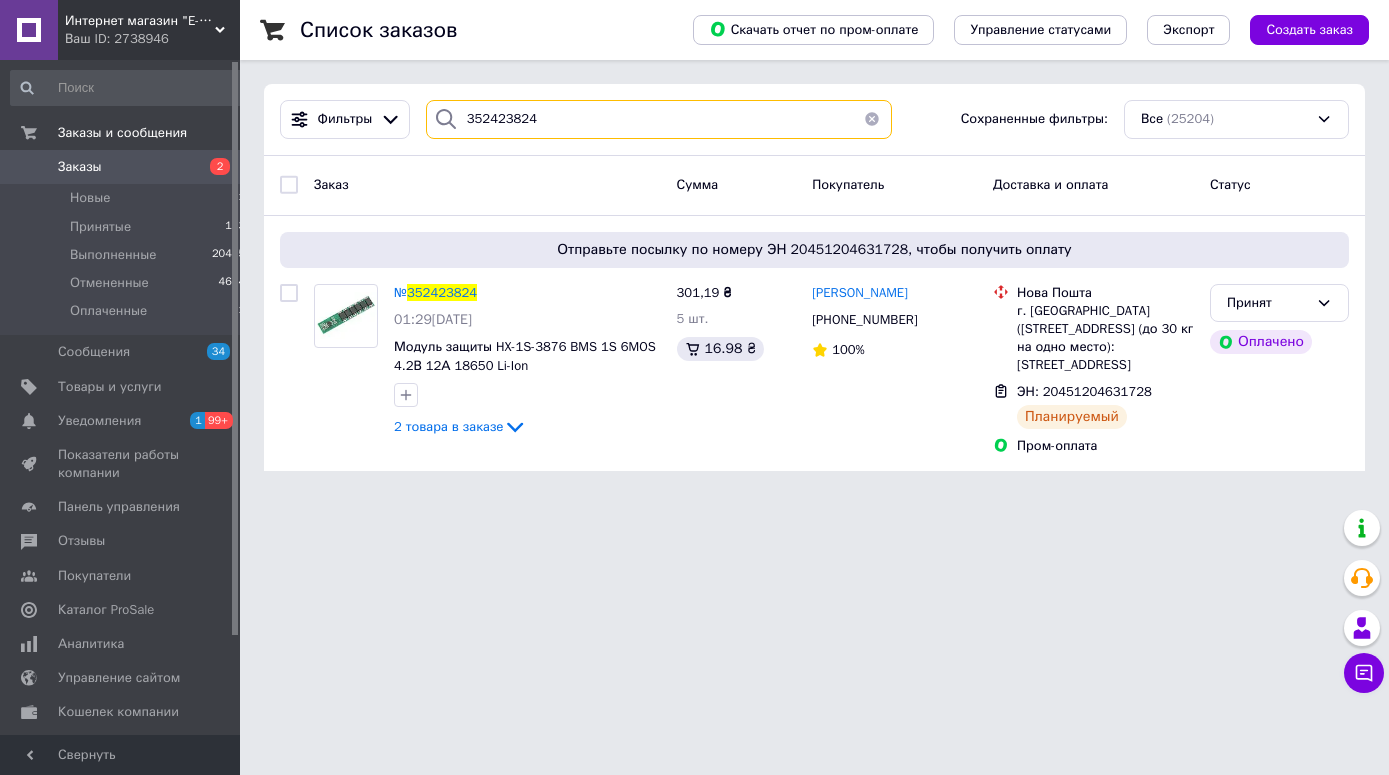 click on "352423824" at bounding box center (659, 119) 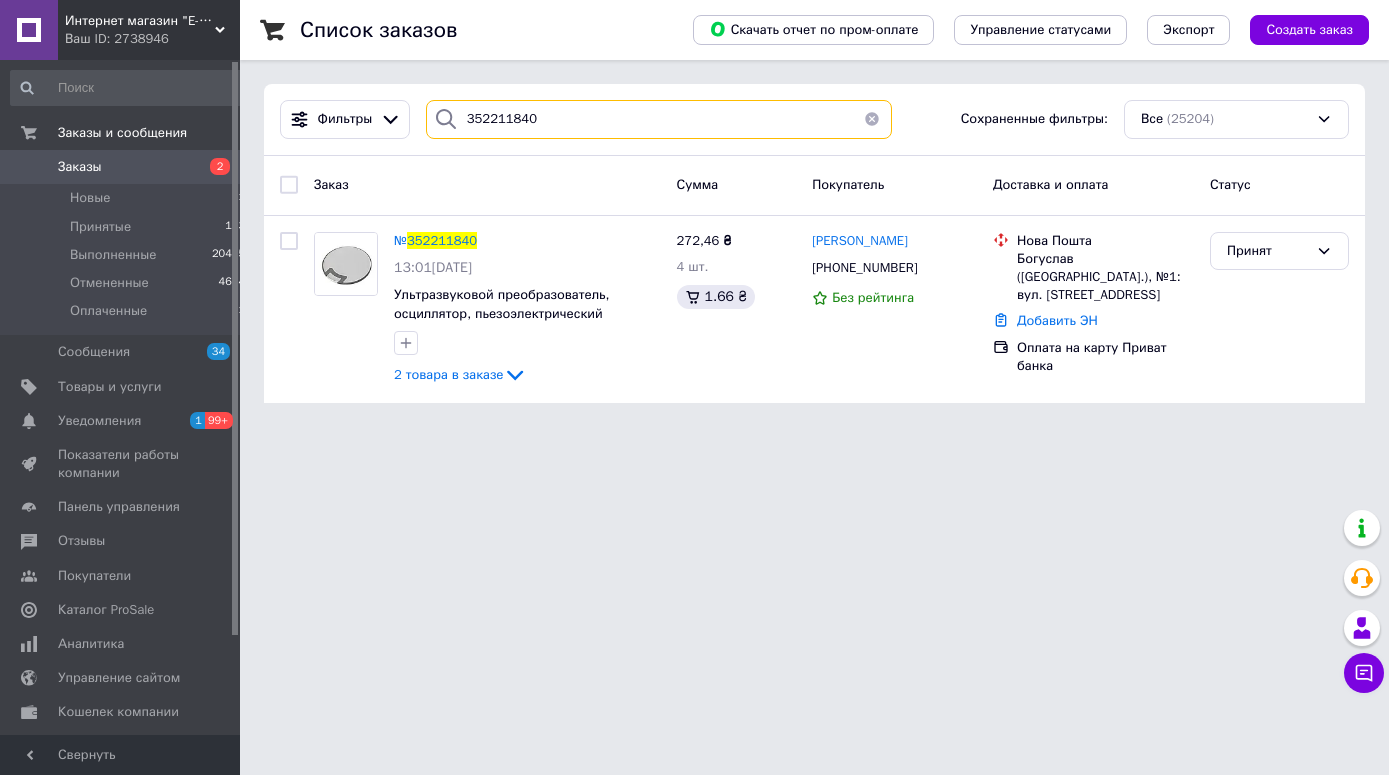 type on "352211840" 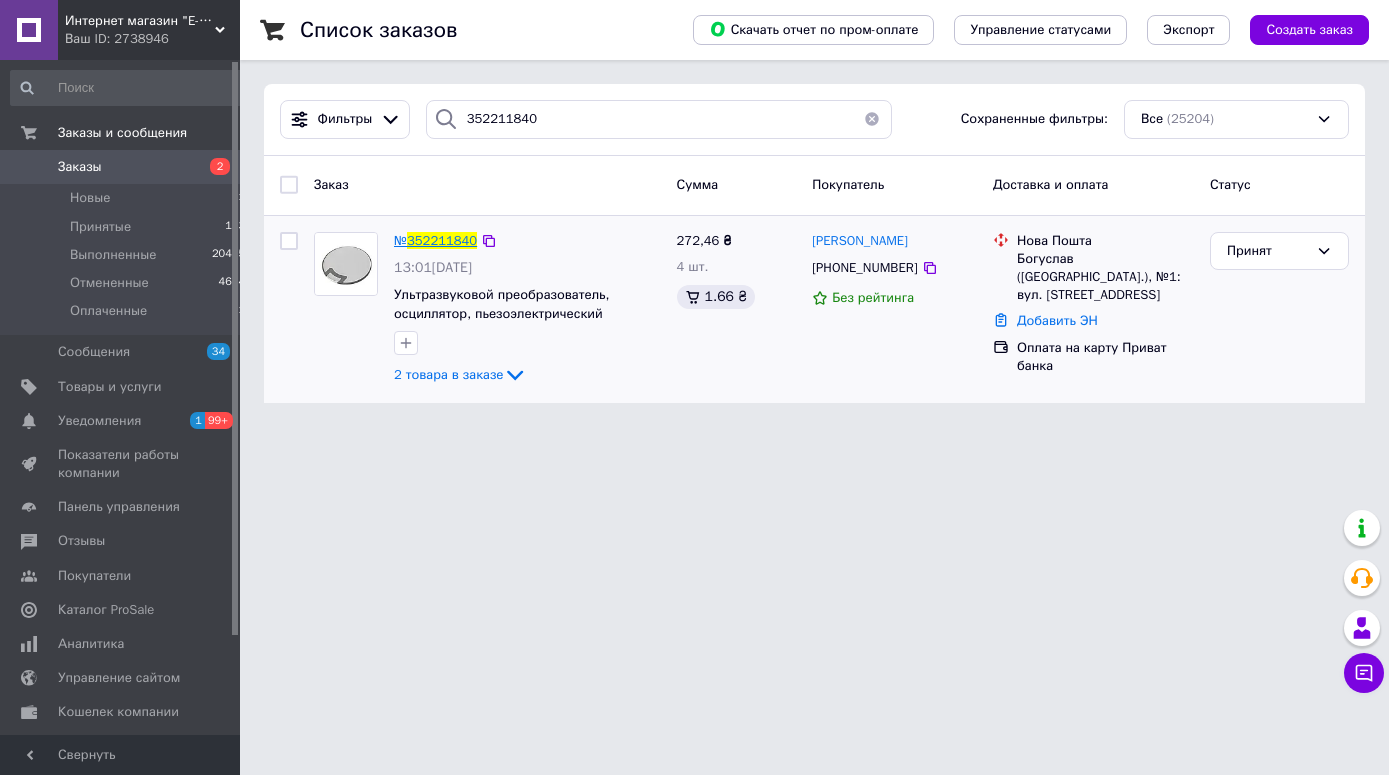 click on "352211840" at bounding box center [442, 240] 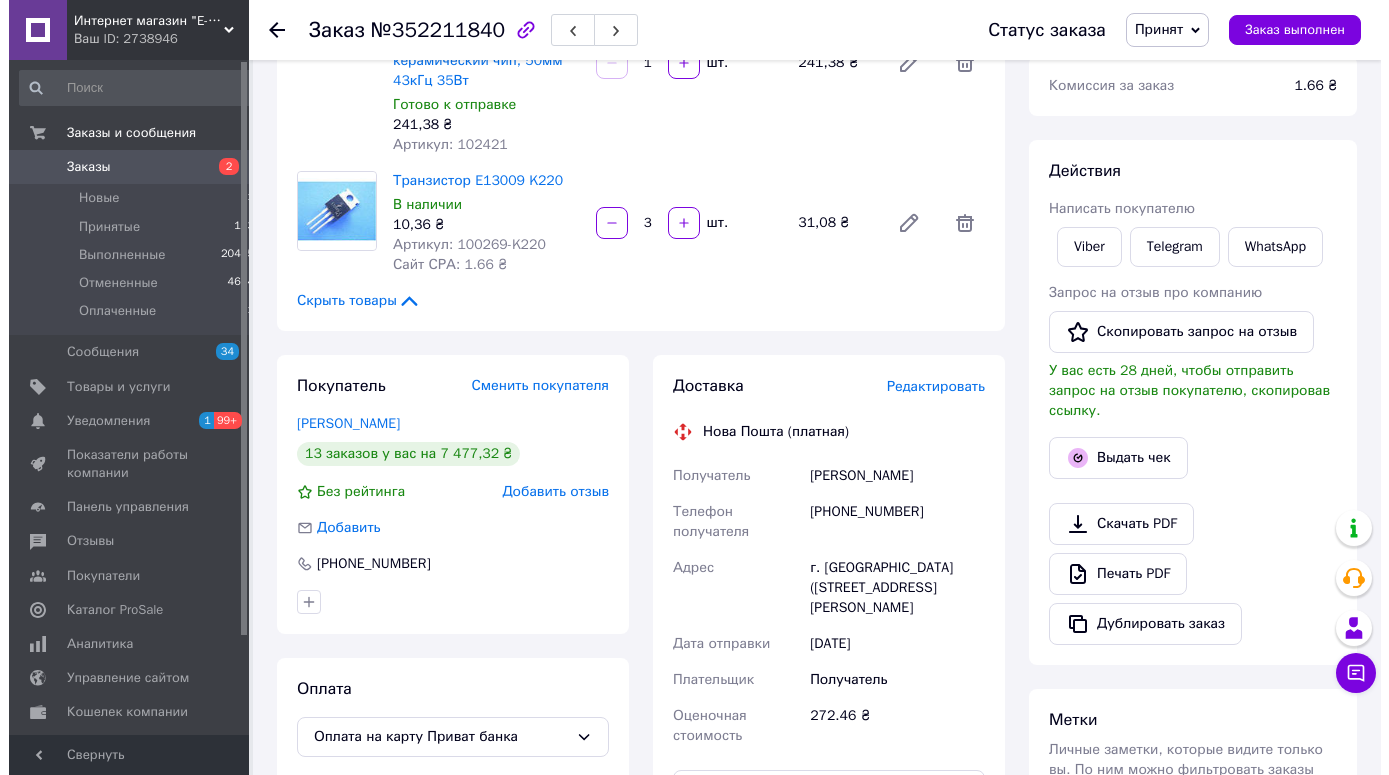 scroll, scrollTop: 284, scrollLeft: 0, axis: vertical 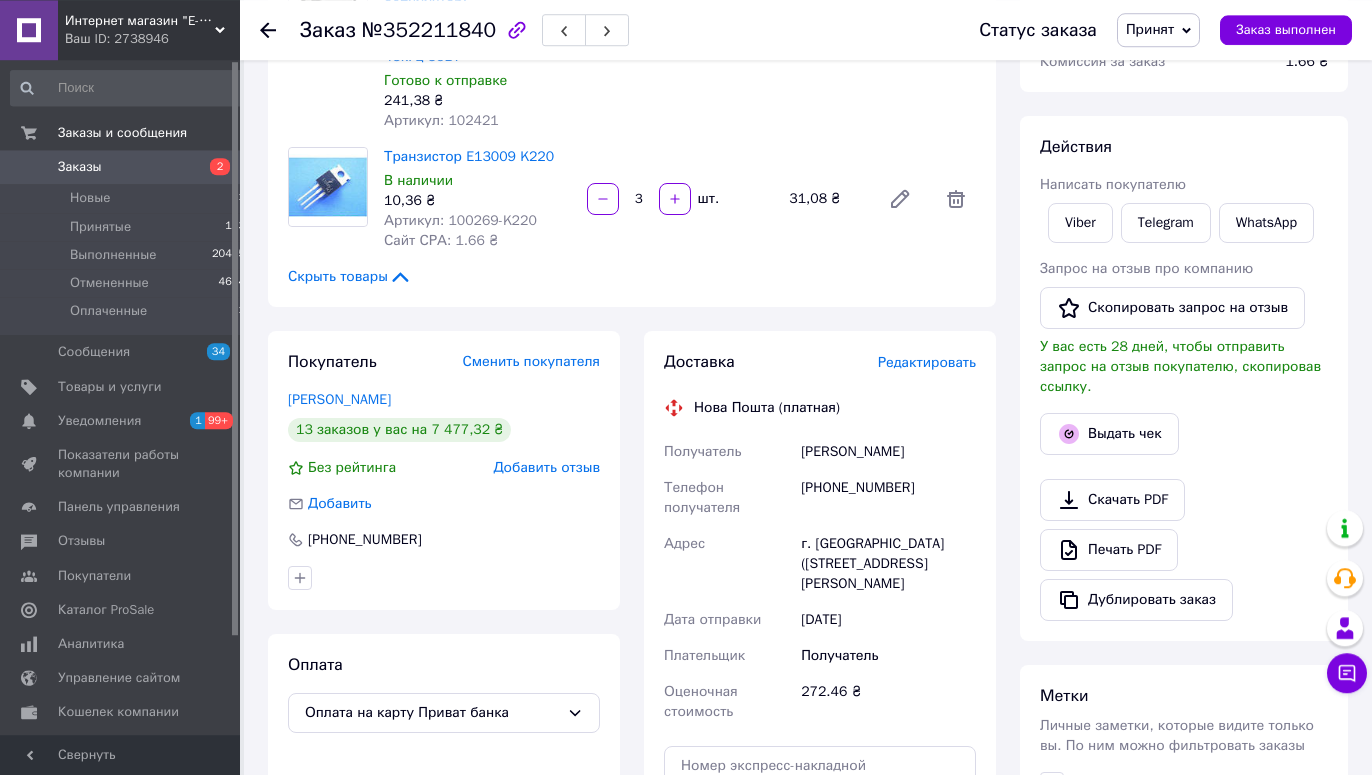 click on "Добавить отзыв" at bounding box center [546, 467] 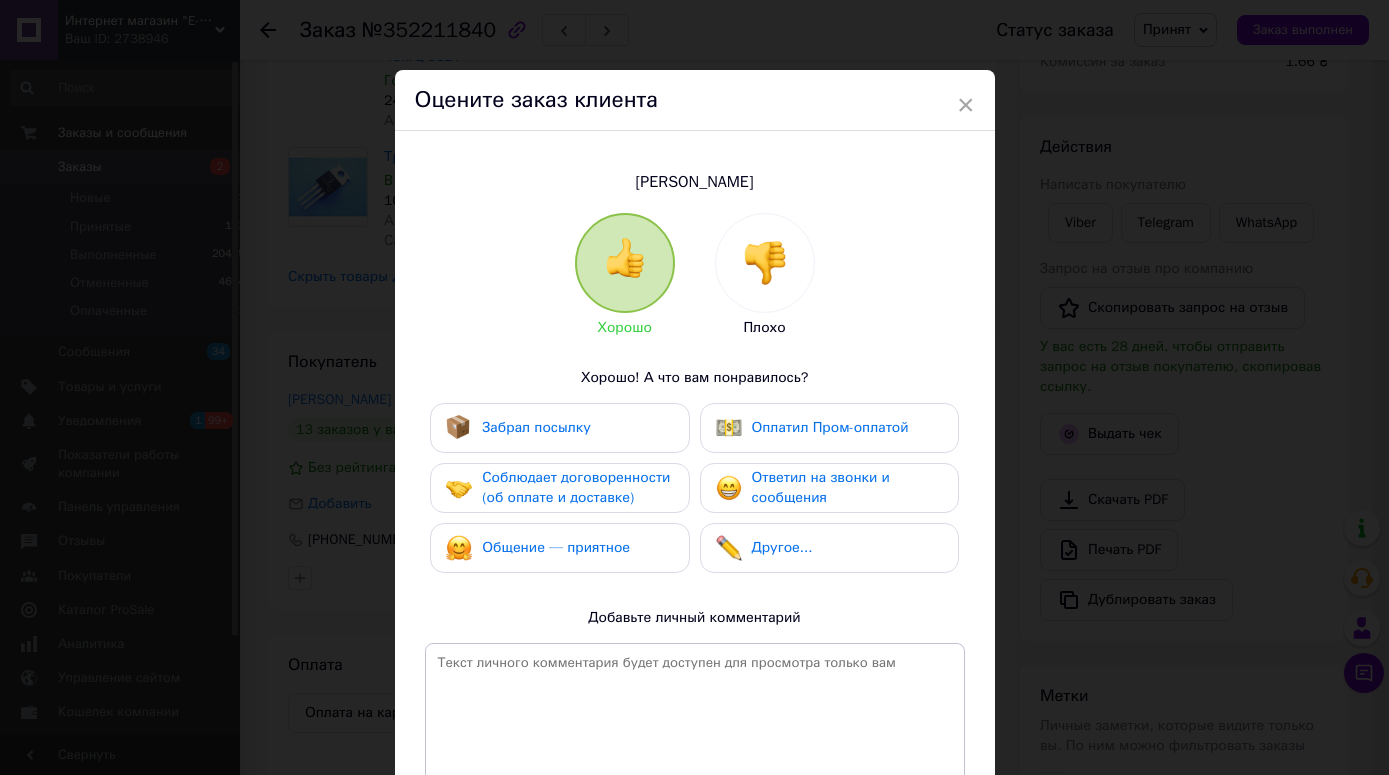 click at bounding box center [765, 263] 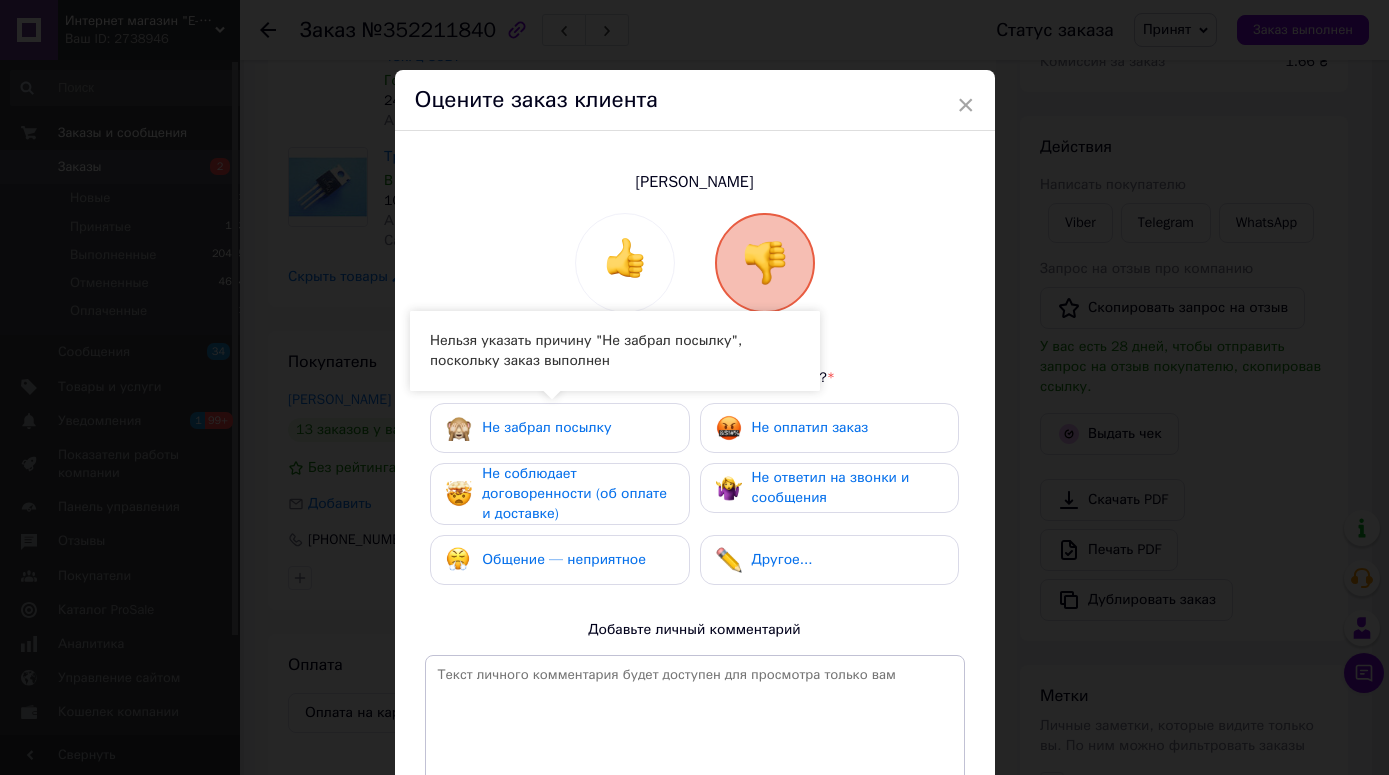 click on "Общение — неприятное" at bounding box center (559, 560) 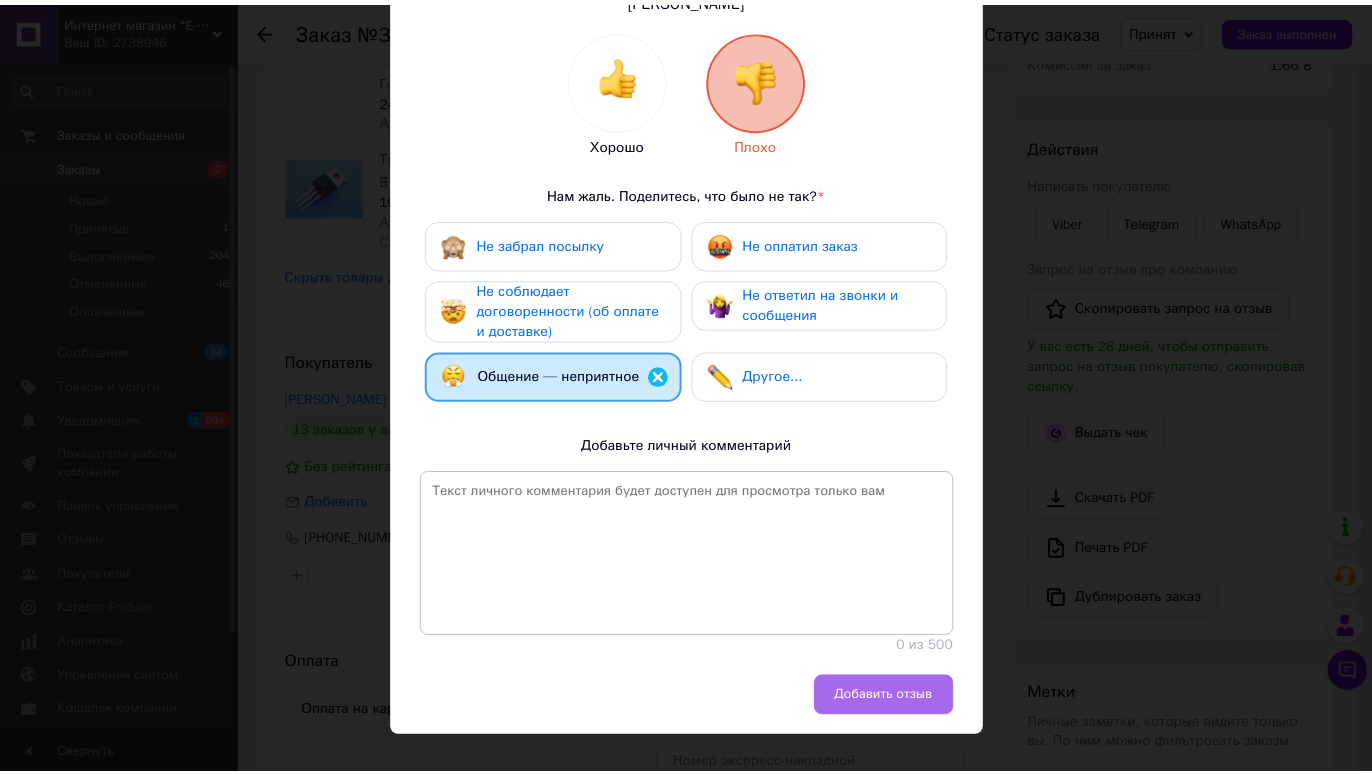 scroll, scrollTop: 240, scrollLeft: 0, axis: vertical 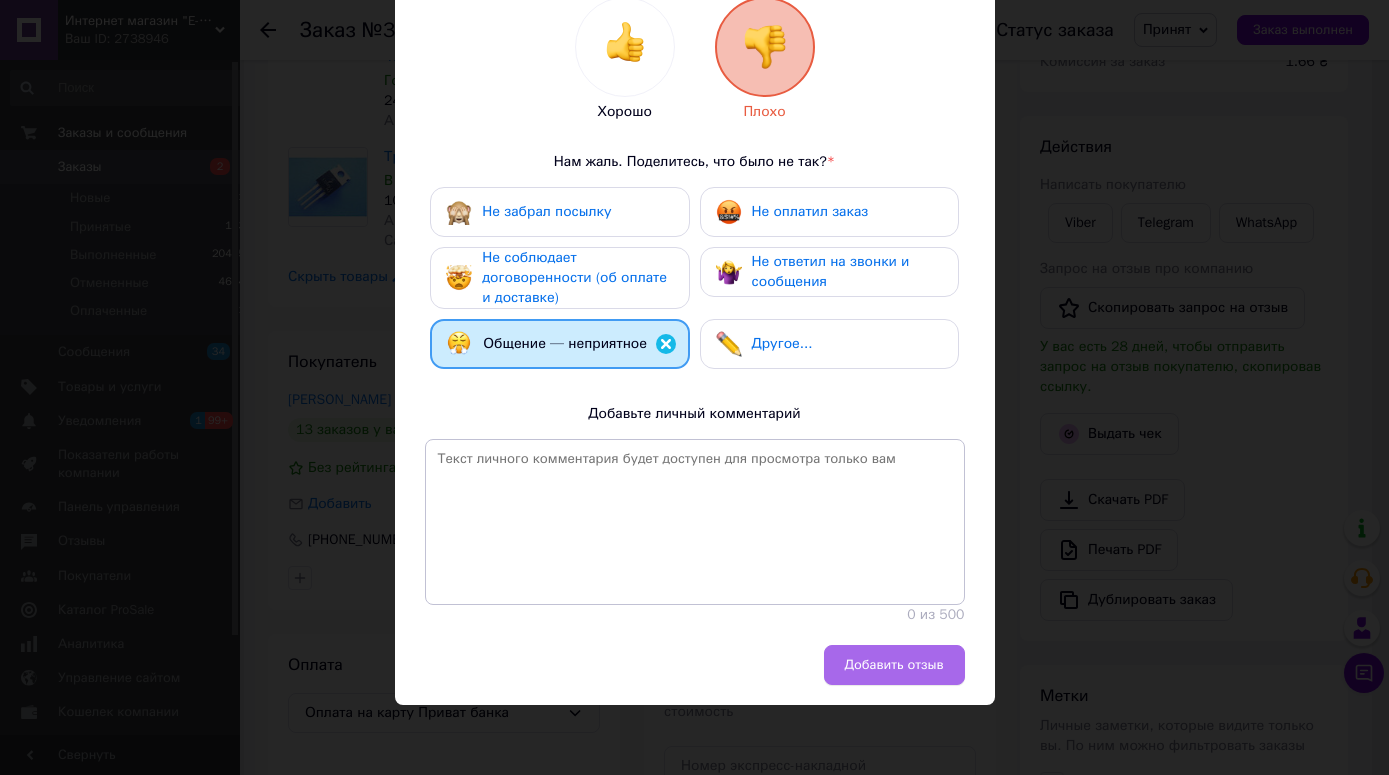 click on "Добавить отзыв" at bounding box center (894, 665) 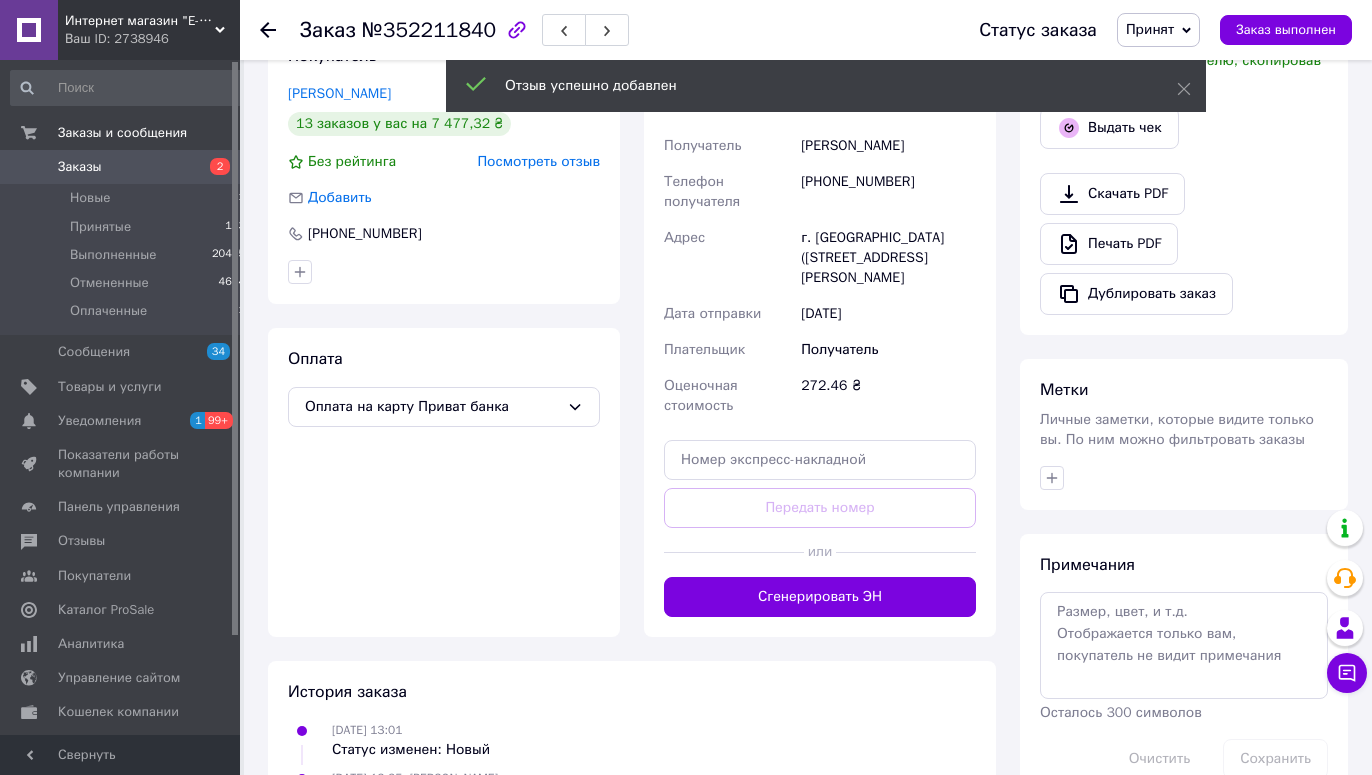 scroll, scrollTop: 647, scrollLeft: 0, axis: vertical 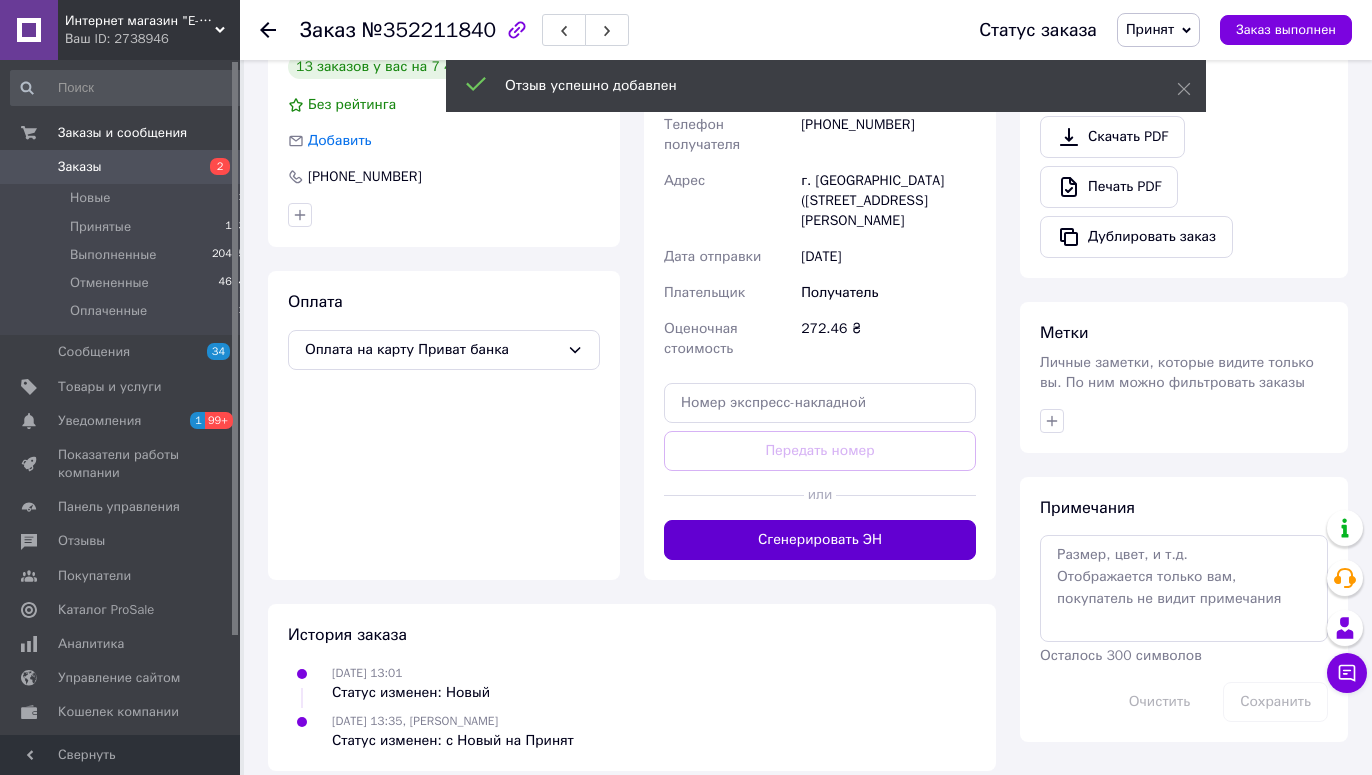 click on "Сгенерировать ЭН" at bounding box center [820, 540] 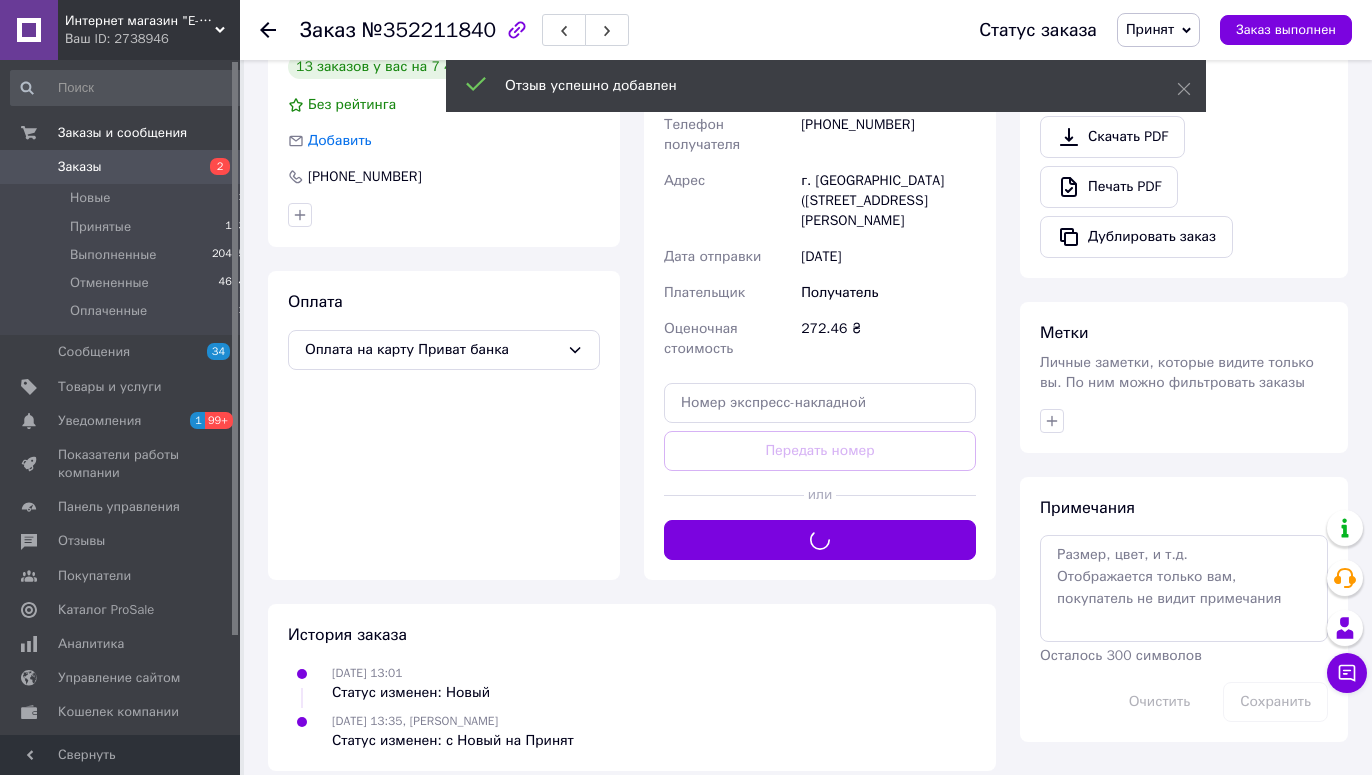 scroll, scrollTop: 341, scrollLeft: 0, axis: vertical 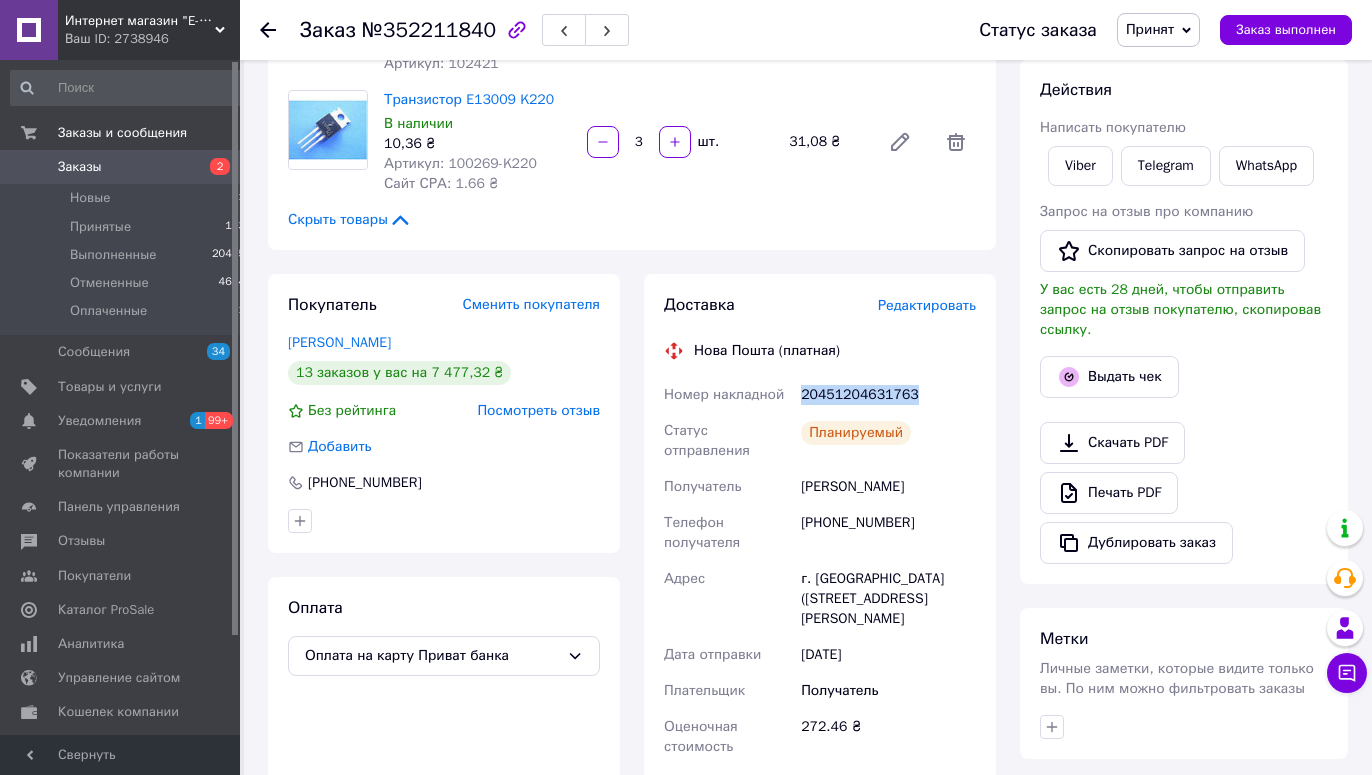 drag, startPoint x: 912, startPoint y: 392, endPoint x: 799, endPoint y: 388, distance: 113.07078 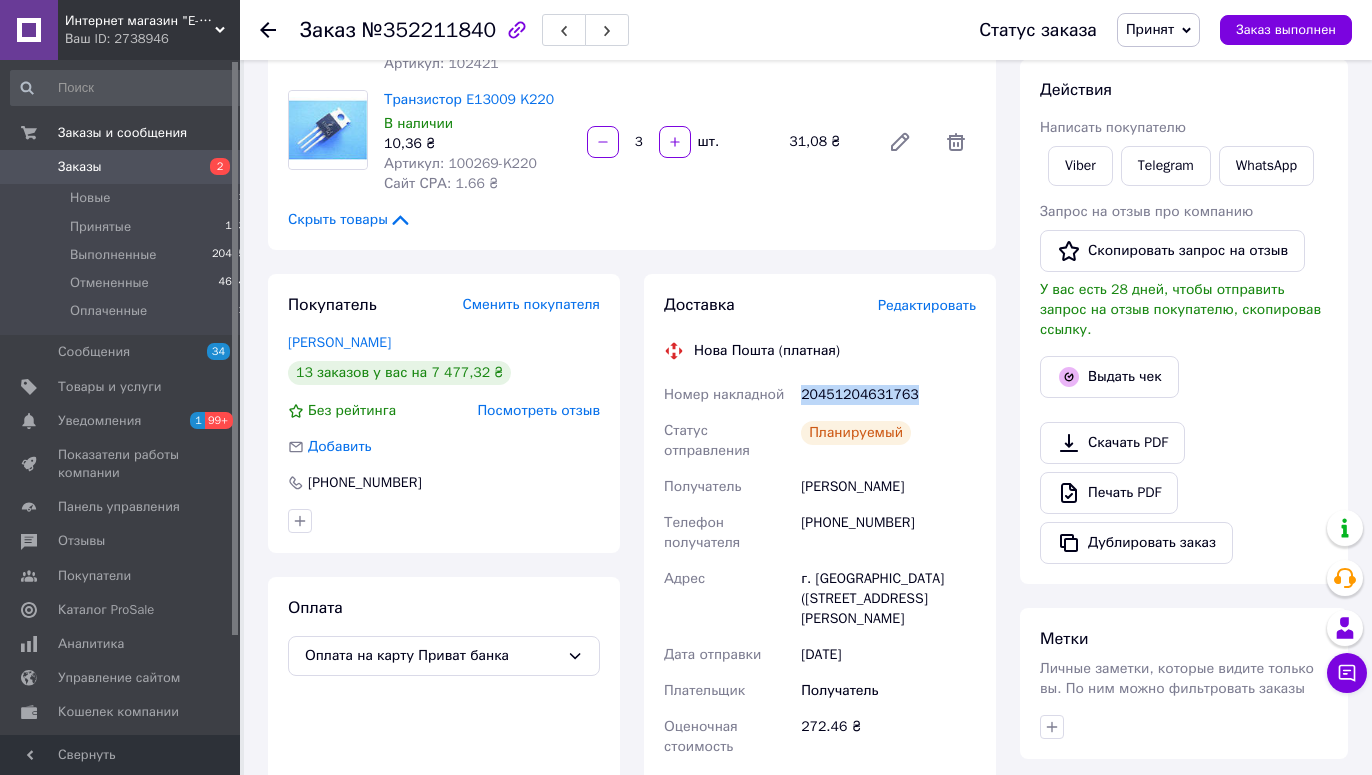 click 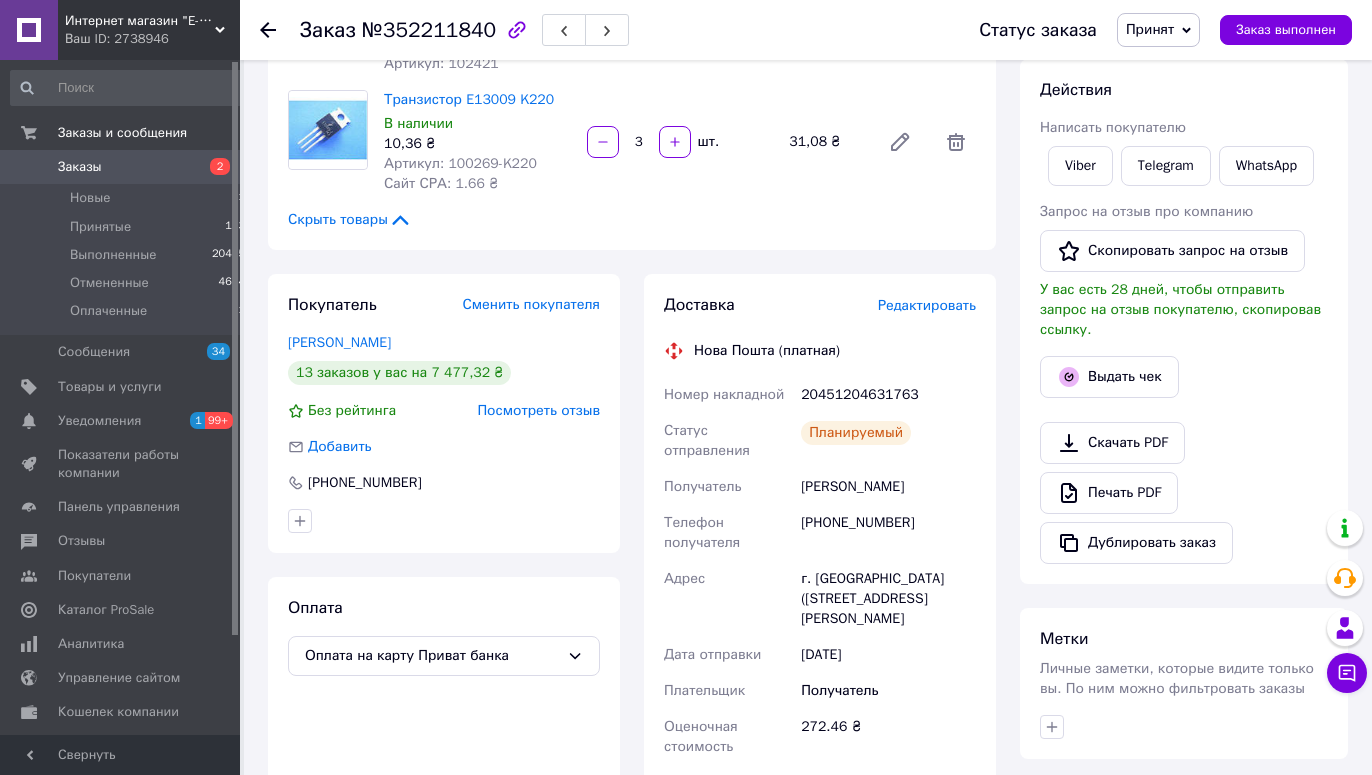 scroll, scrollTop: 0, scrollLeft: 0, axis: both 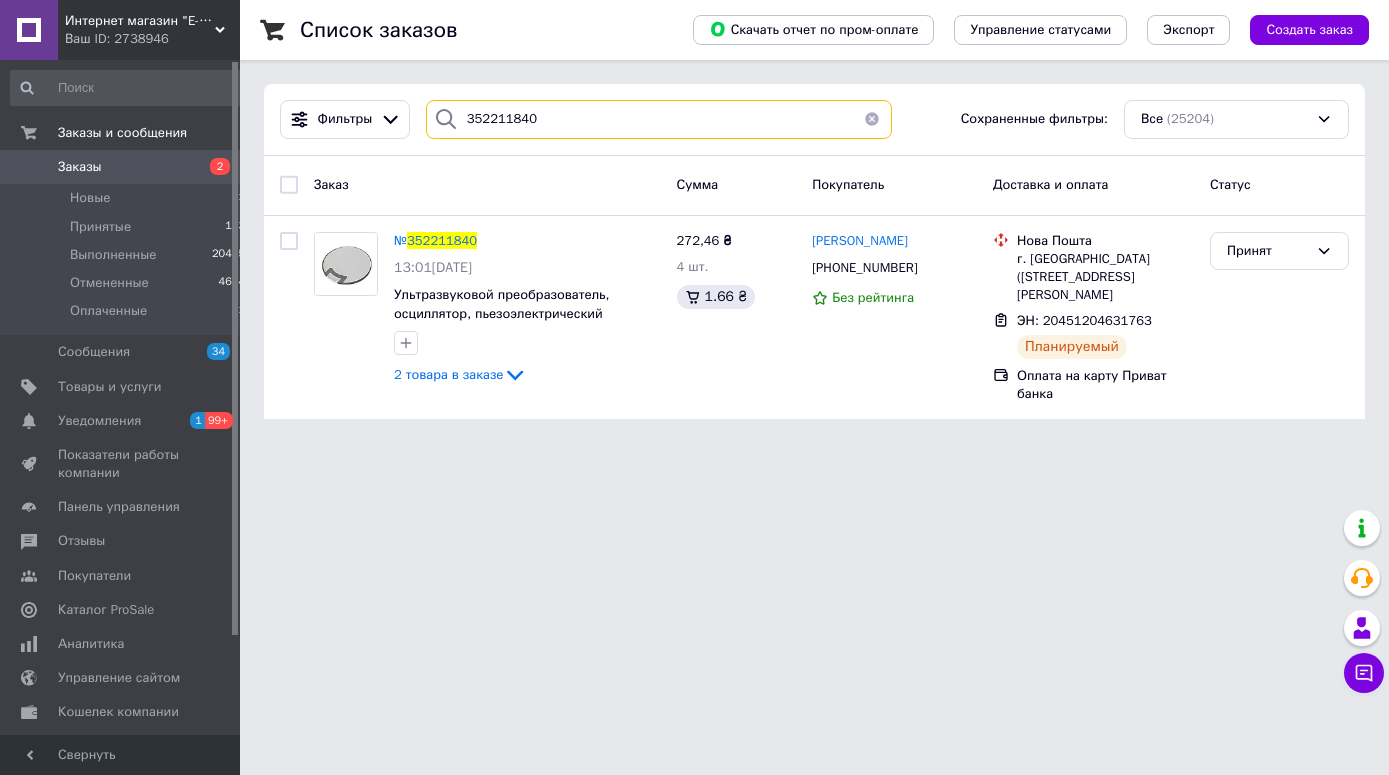 drag, startPoint x: 544, startPoint y: 119, endPoint x: 430, endPoint y: 119, distance: 114 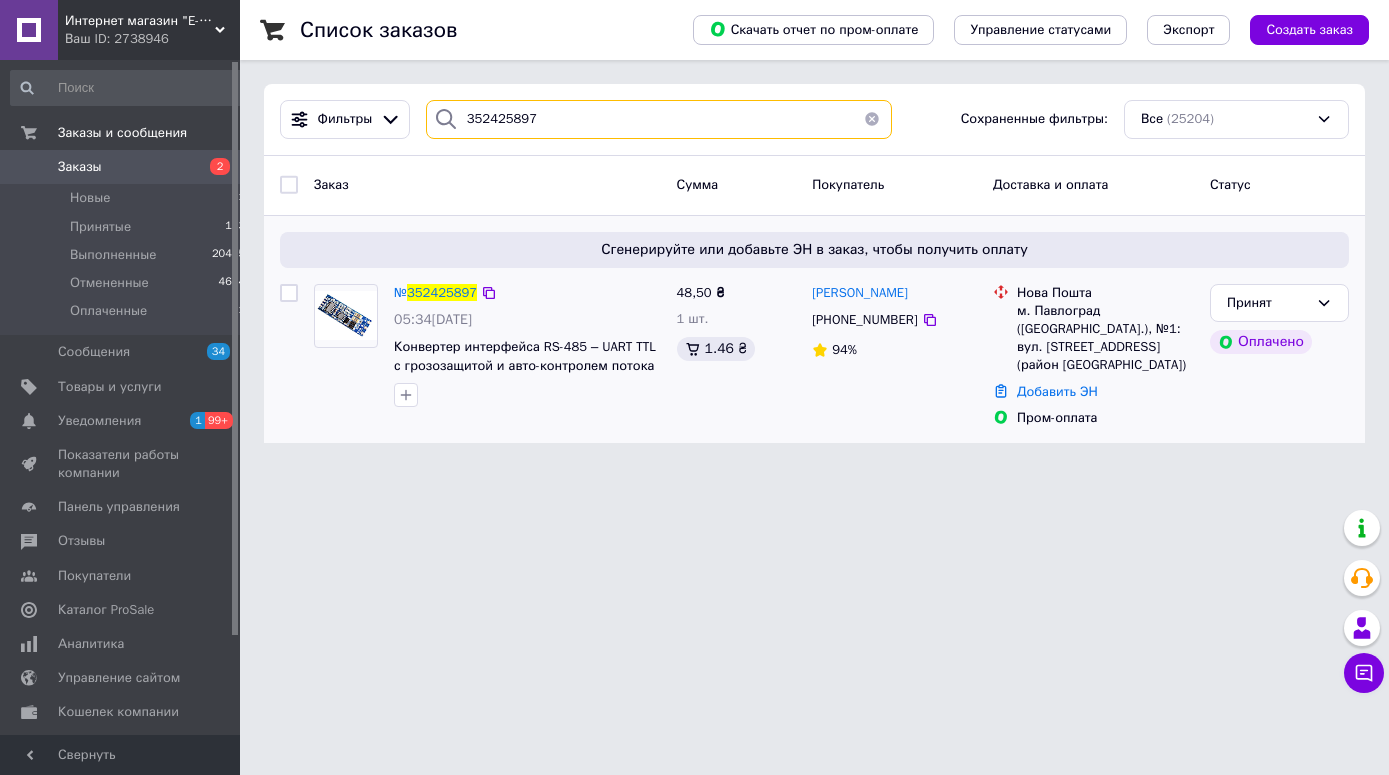type on "352425897" 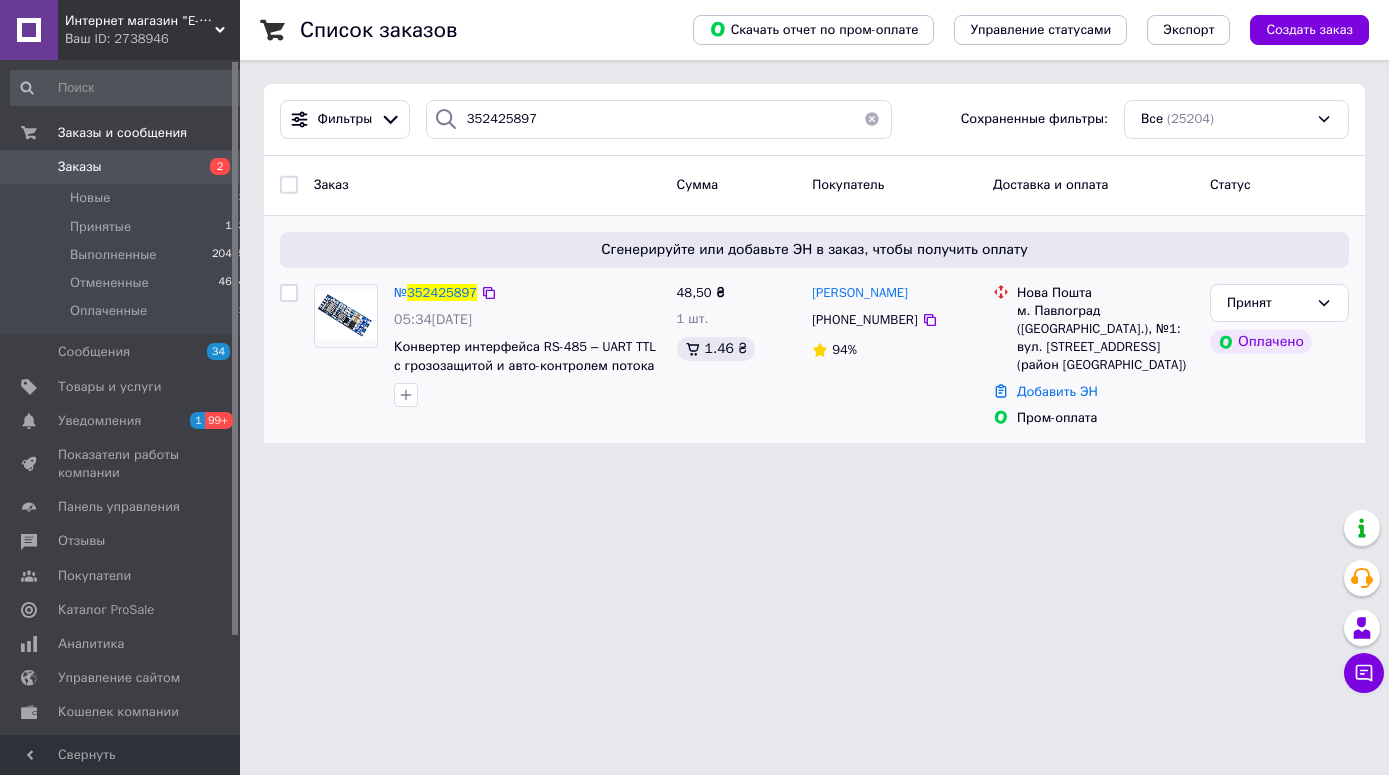 click on "№  352425897" at bounding box center [435, 293] 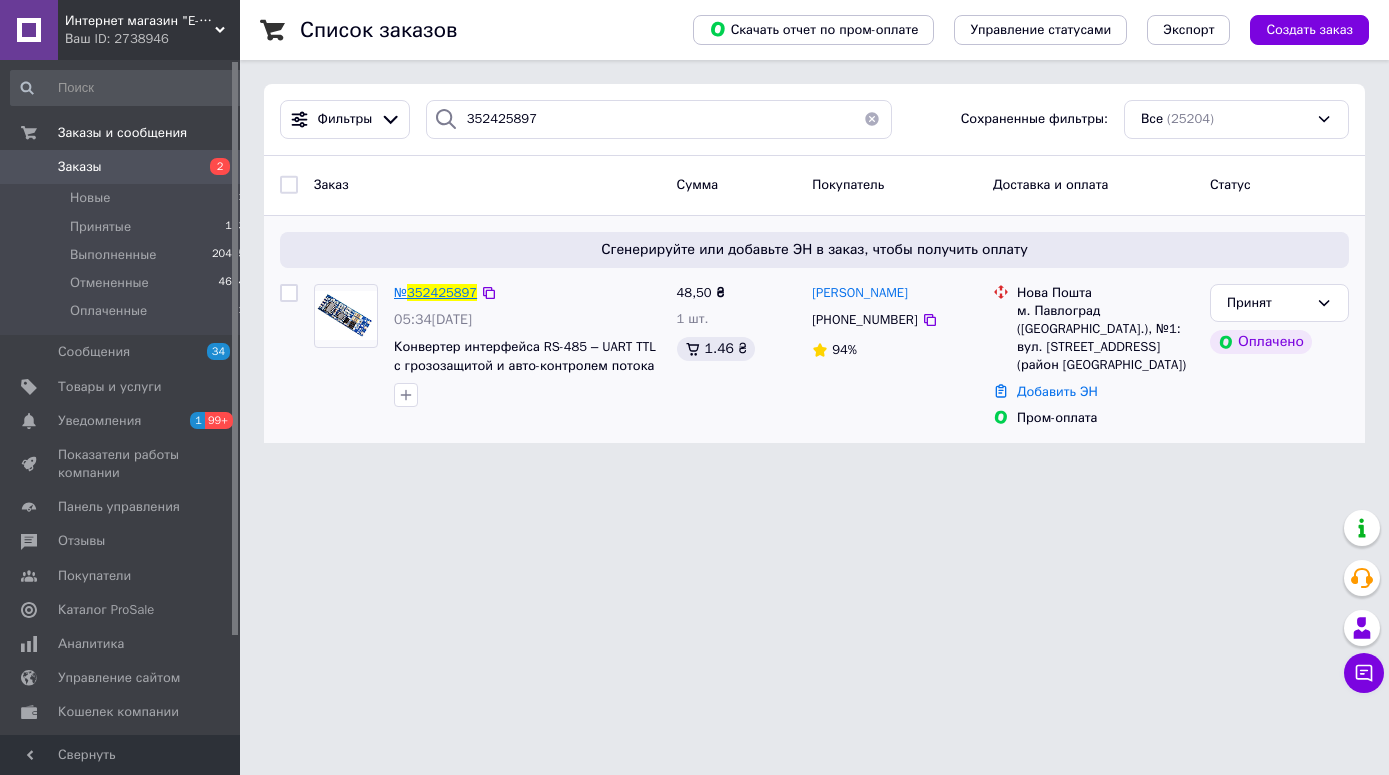 click on "352425897" at bounding box center (442, 292) 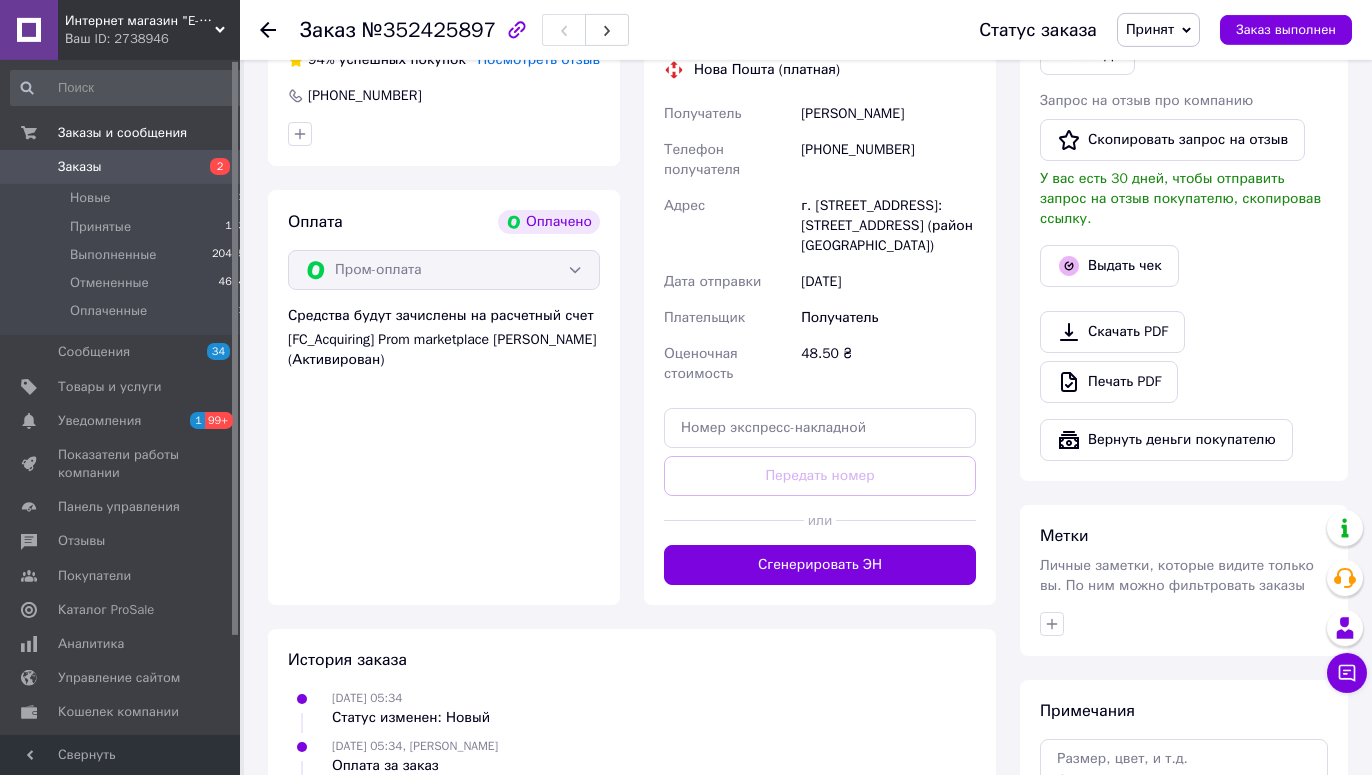 scroll, scrollTop: 1134, scrollLeft: 0, axis: vertical 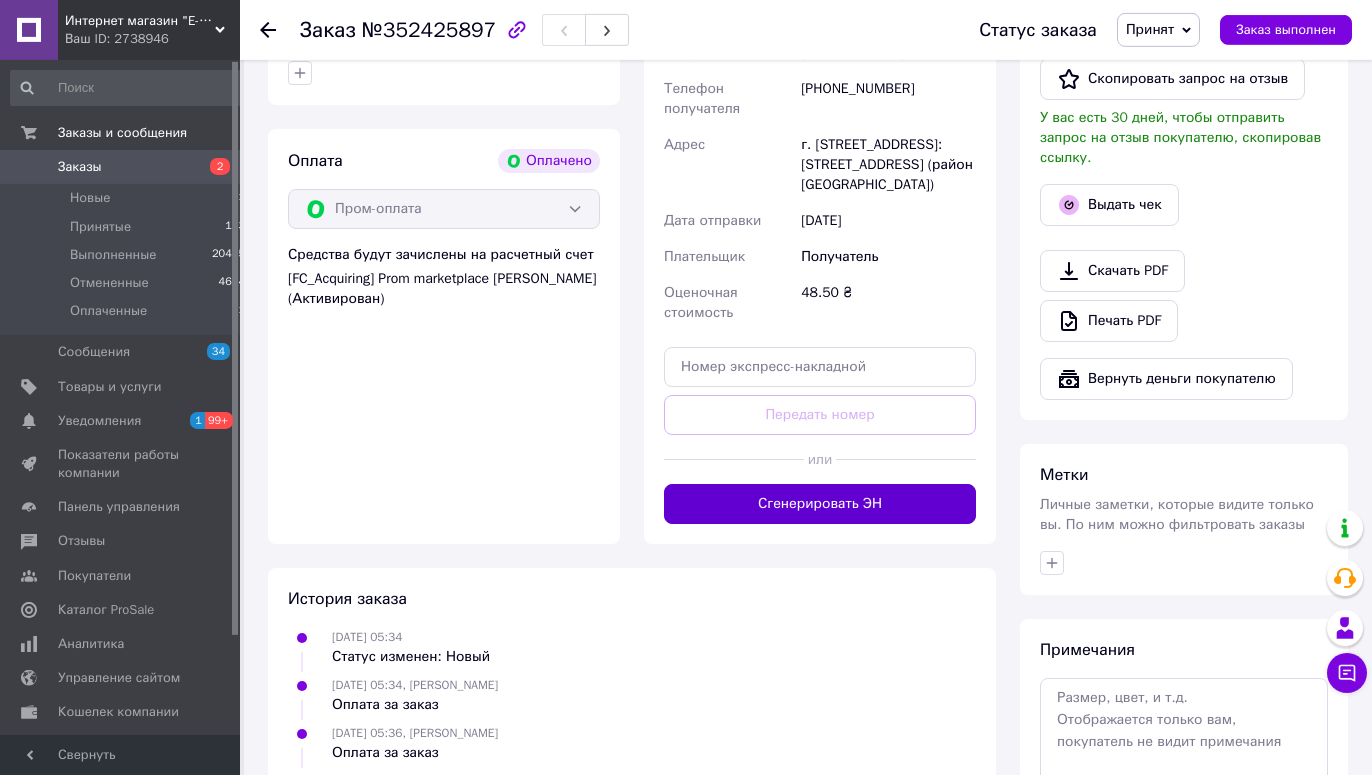 click on "Сгенерировать ЭН" at bounding box center [820, 504] 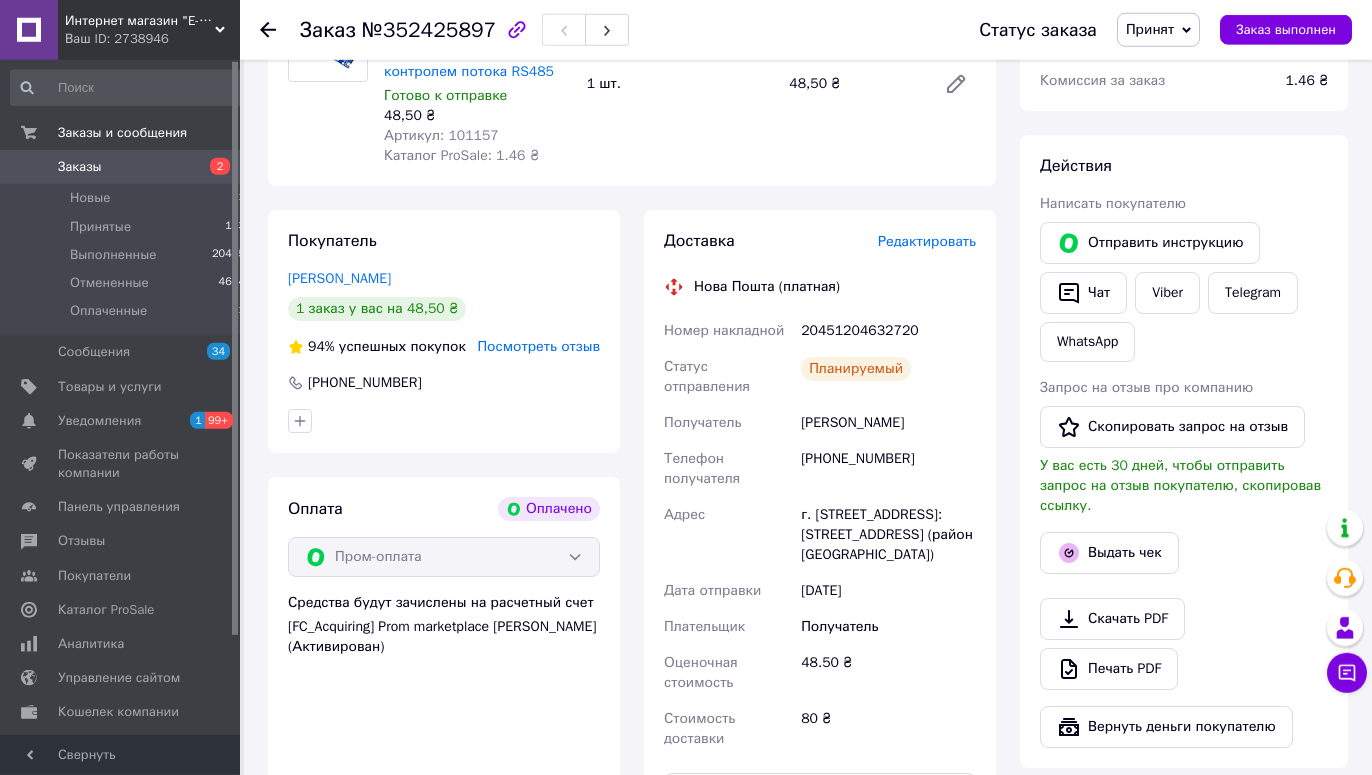scroll, scrollTop: 748, scrollLeft: 0, axis: vertical 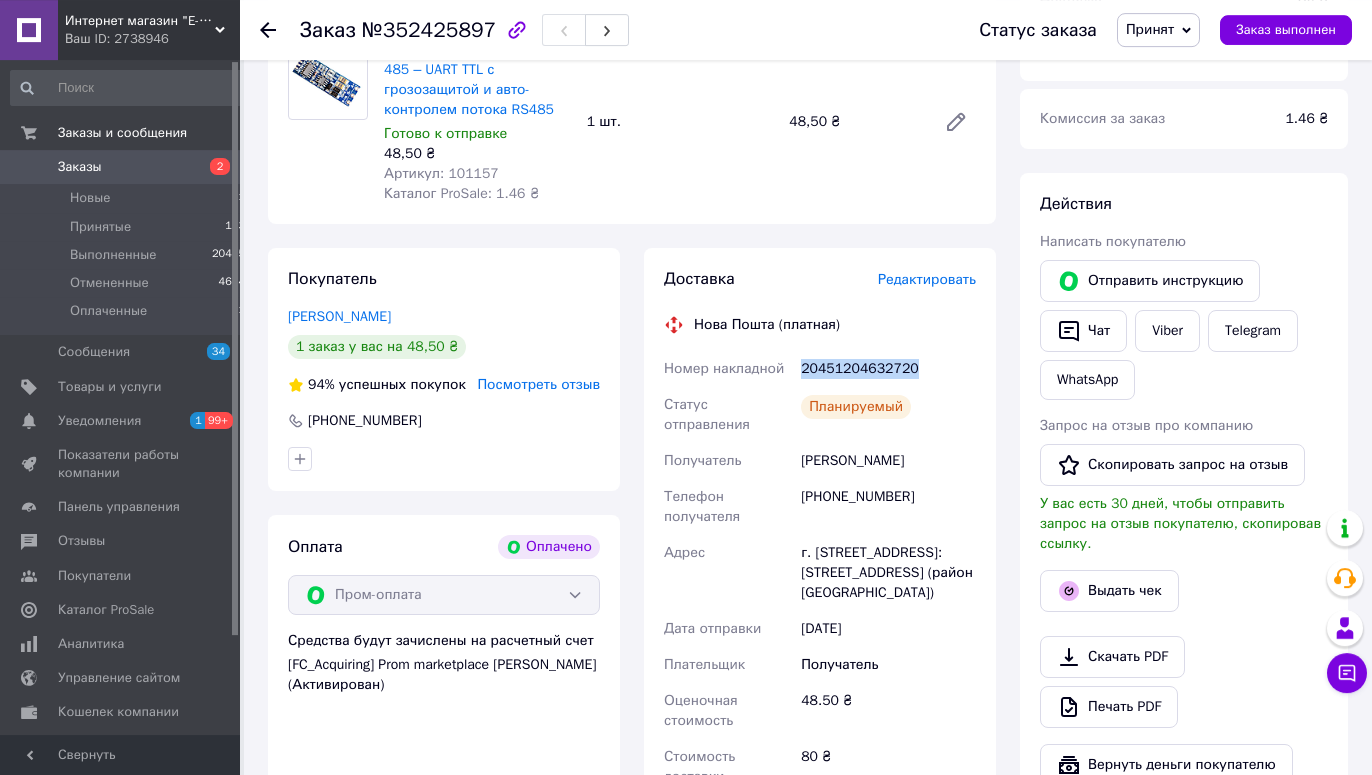 drag, startPoint x: 925, startPoint y: 373, endPoint x: 801, endPoint y: 369, distance: 124.0645 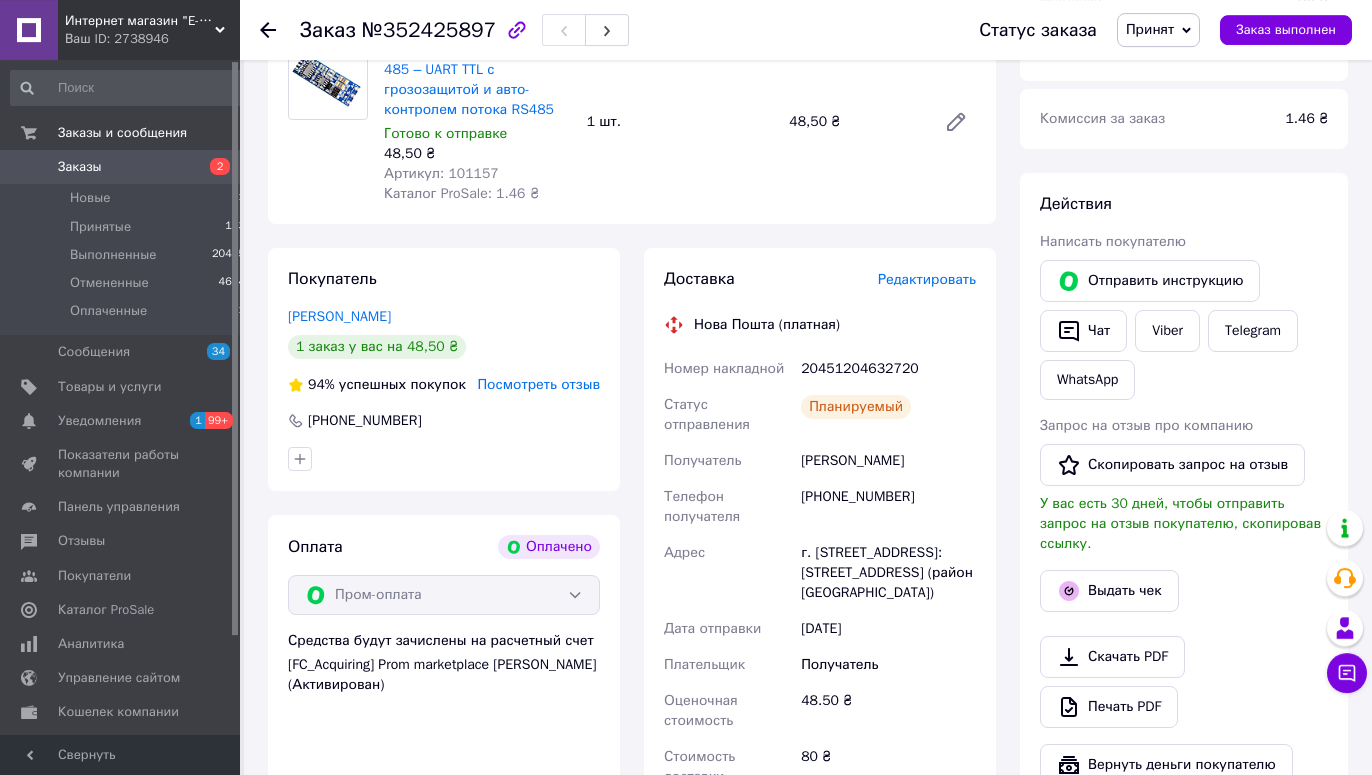 scroll, scrollTop: 0, scrollLeft: 0, axis: both 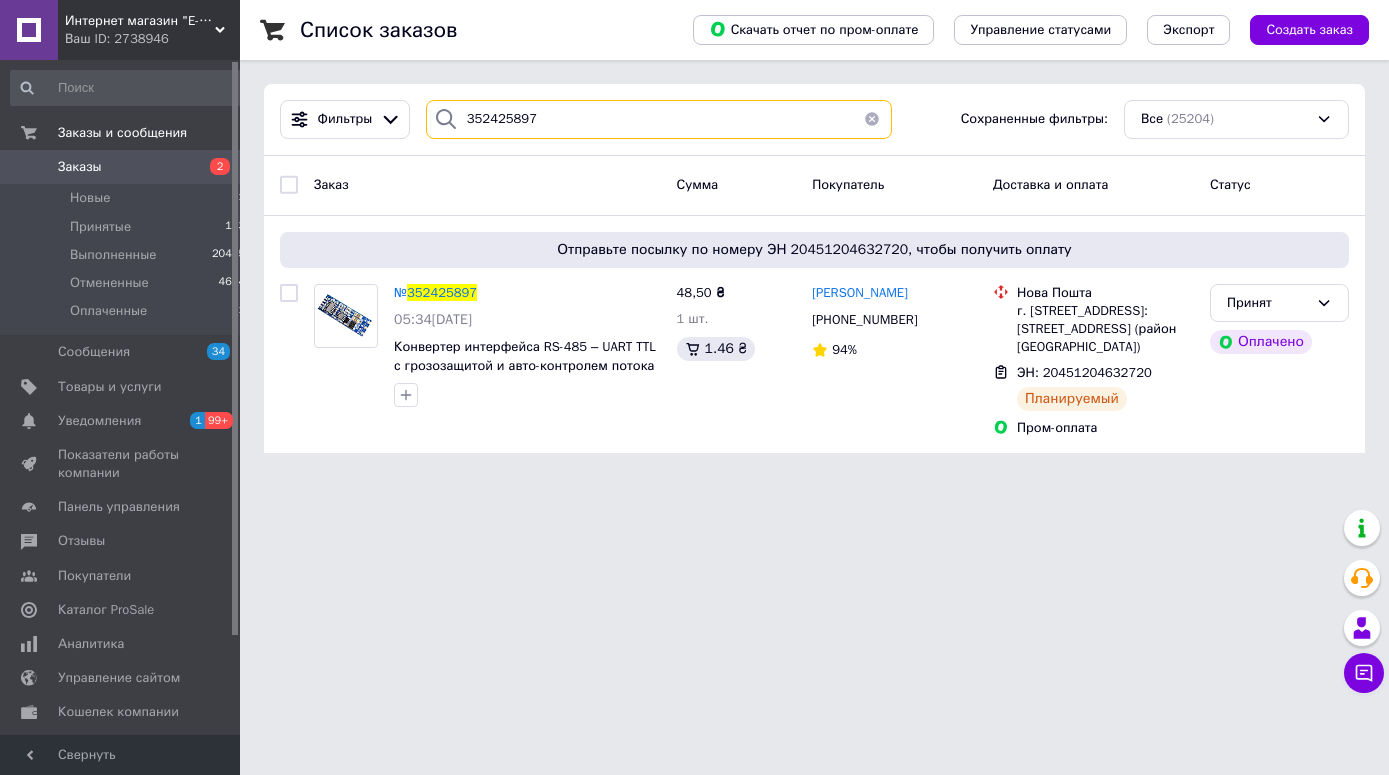 drag, startPoint x: 549, startPoint y: 120, endPoint x: 403, endPoint y: 122, distance: 146.0137 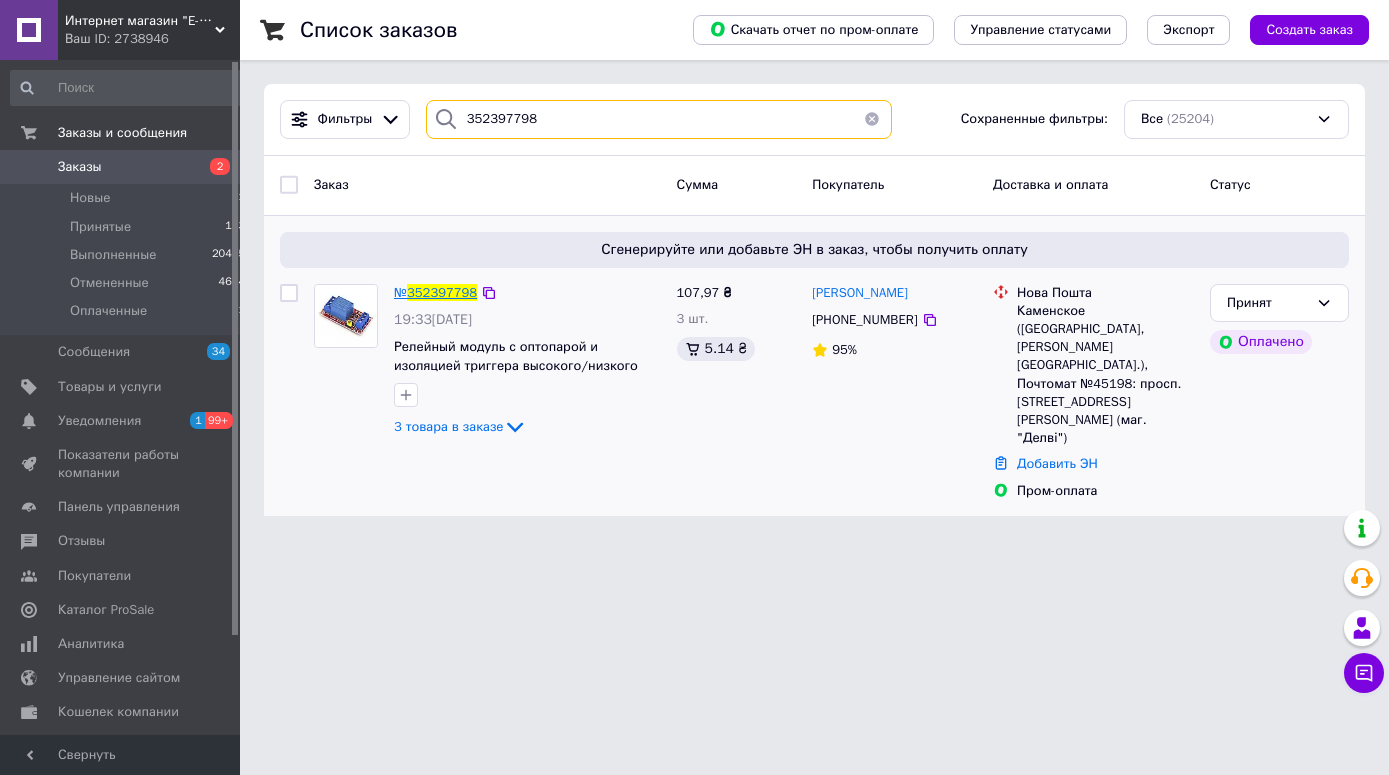 type on "352397798" 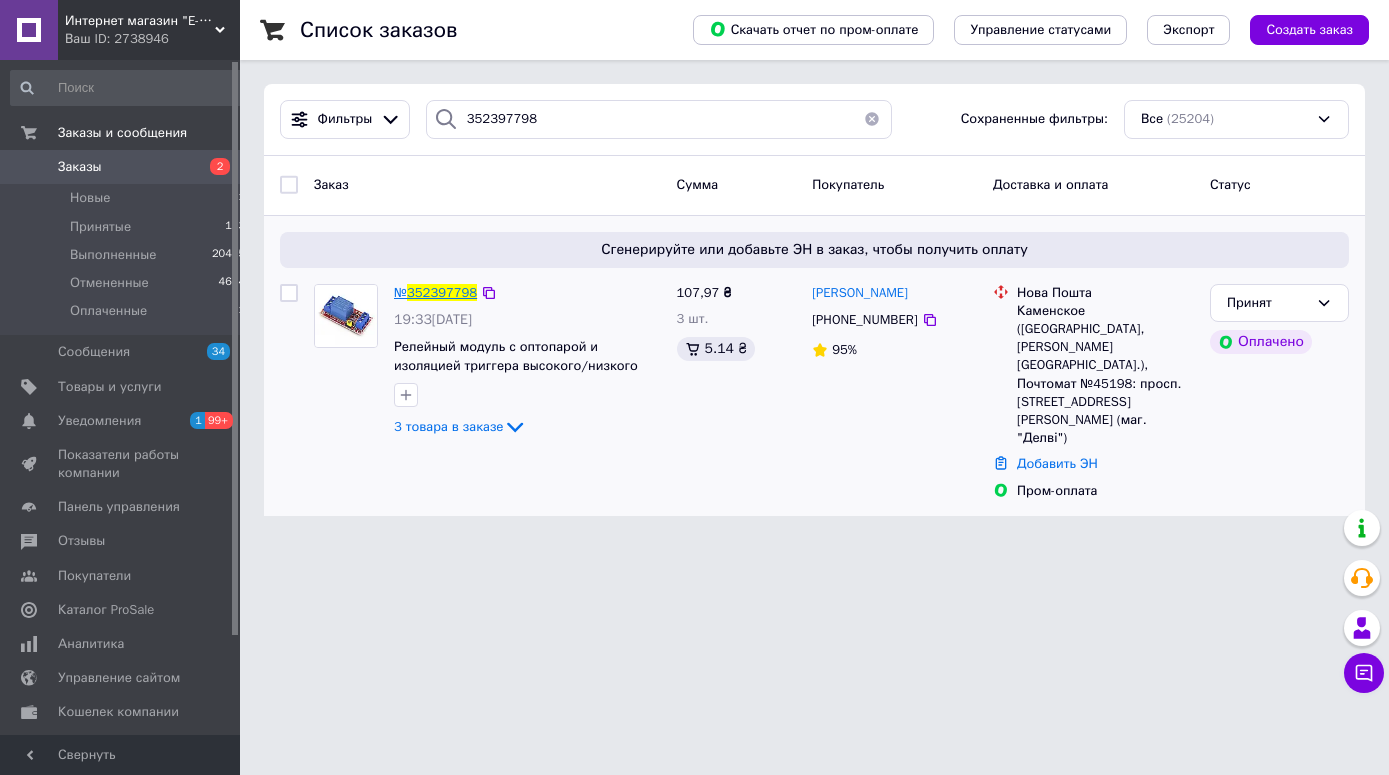 click on "352397798" at bounding box center (442, 292) 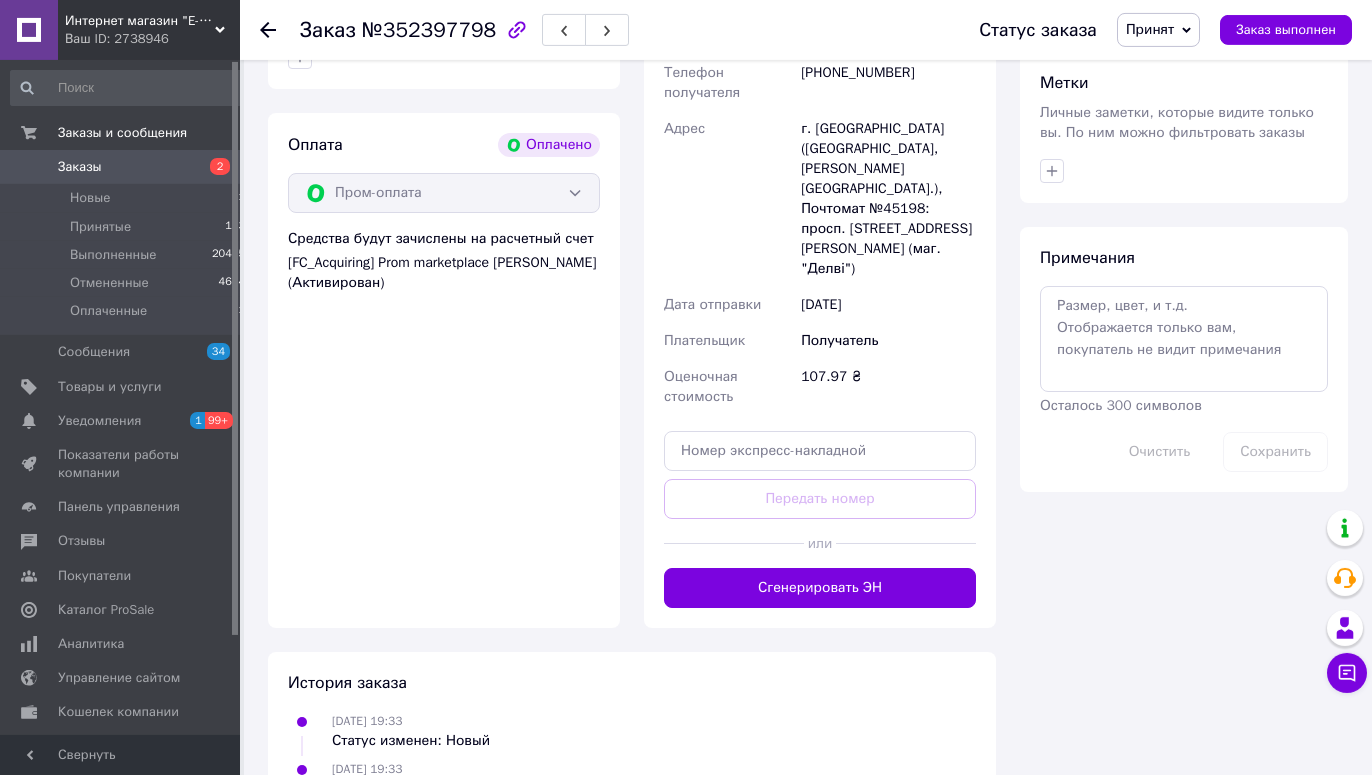 scroll, scrollTop: 1529, scrollLeft: 0, axis: vertical 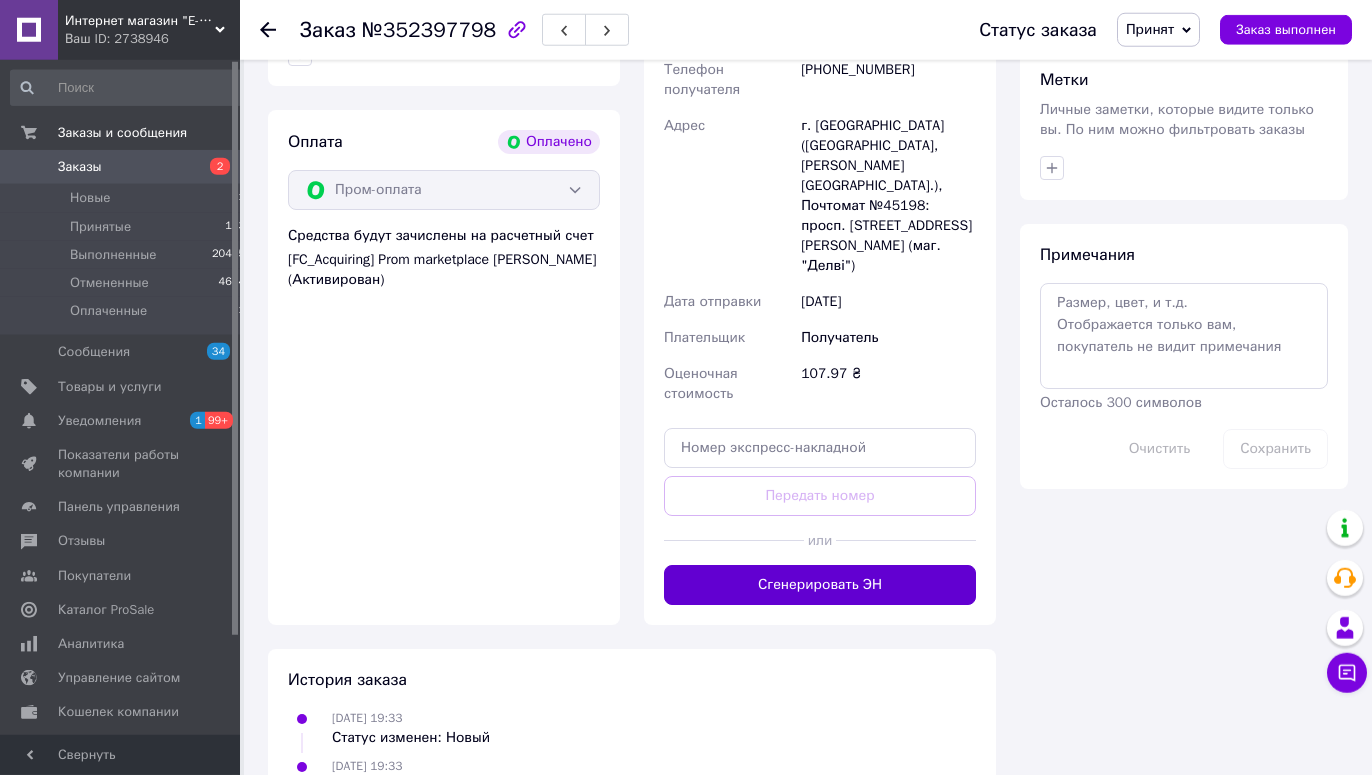 click on "Сгенерировать ЭН" at bounding box center (820, 585) 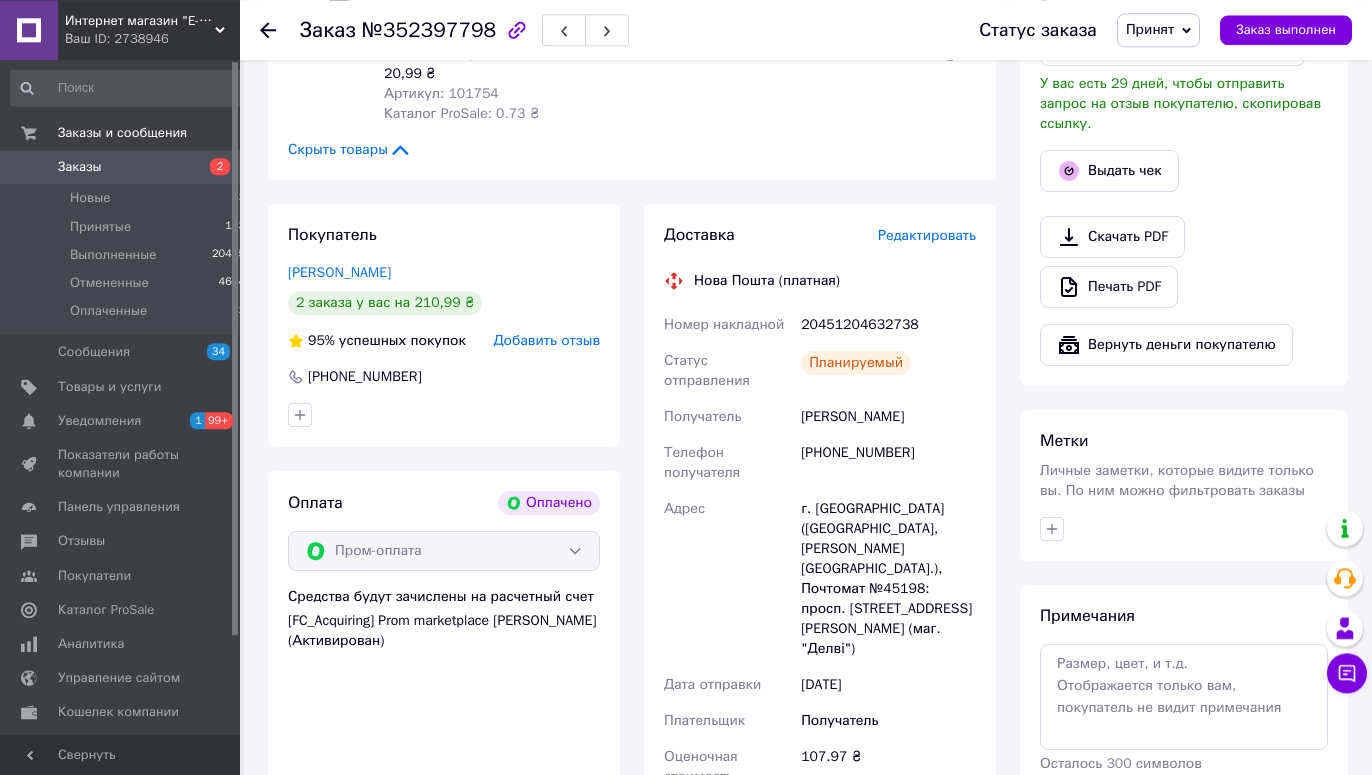 scroll, scrollTop: 1165, scrollLeft: 0, axis: vertical 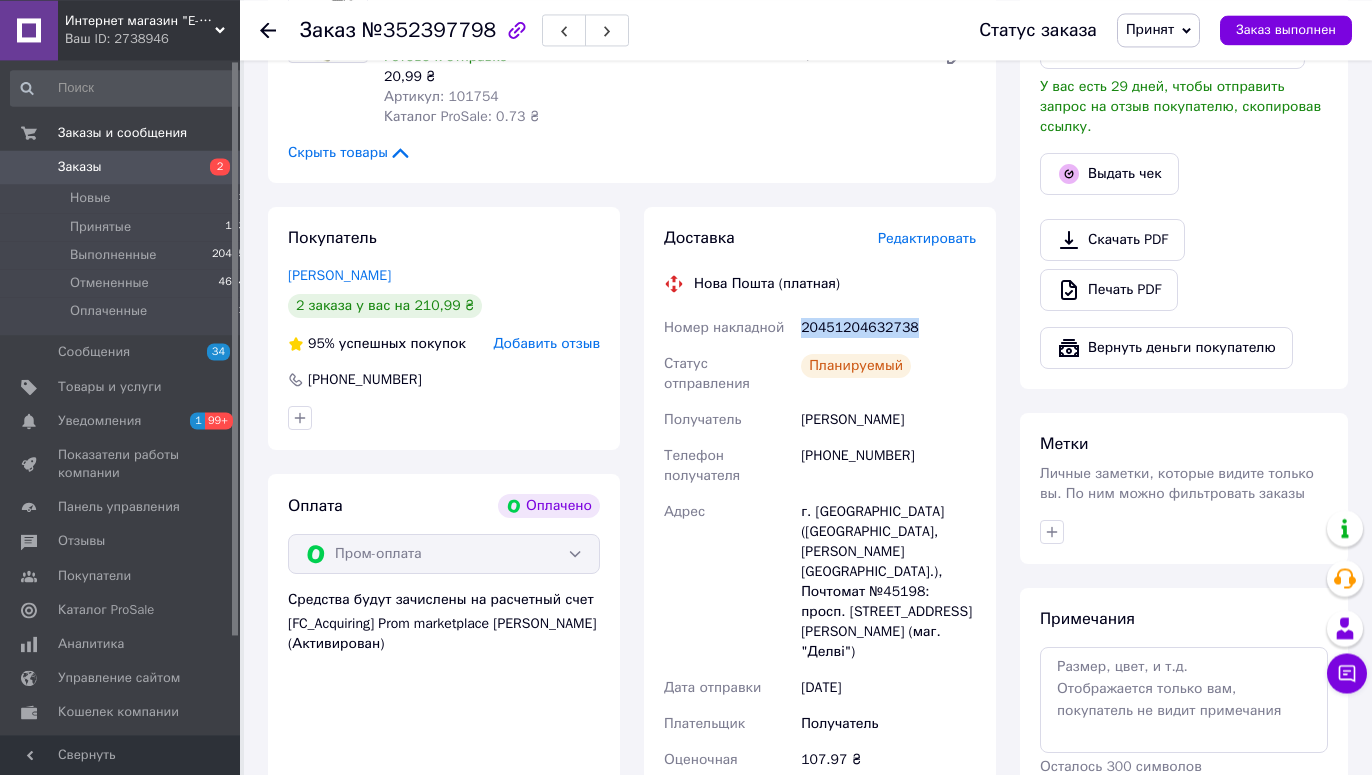 drag, startPoint x: 904, startPoint y: 328, endPoint x: 801, endPoint y: 325, distance: 103.04368 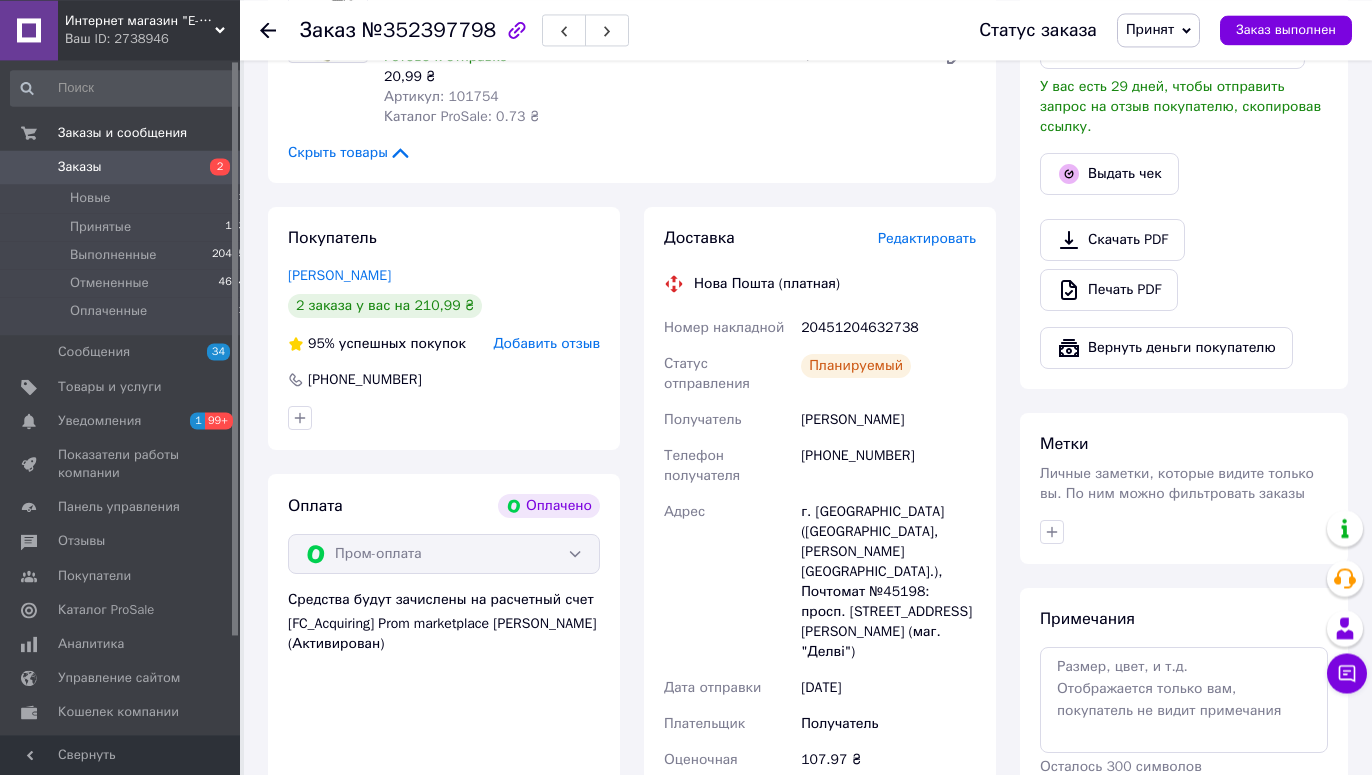 click 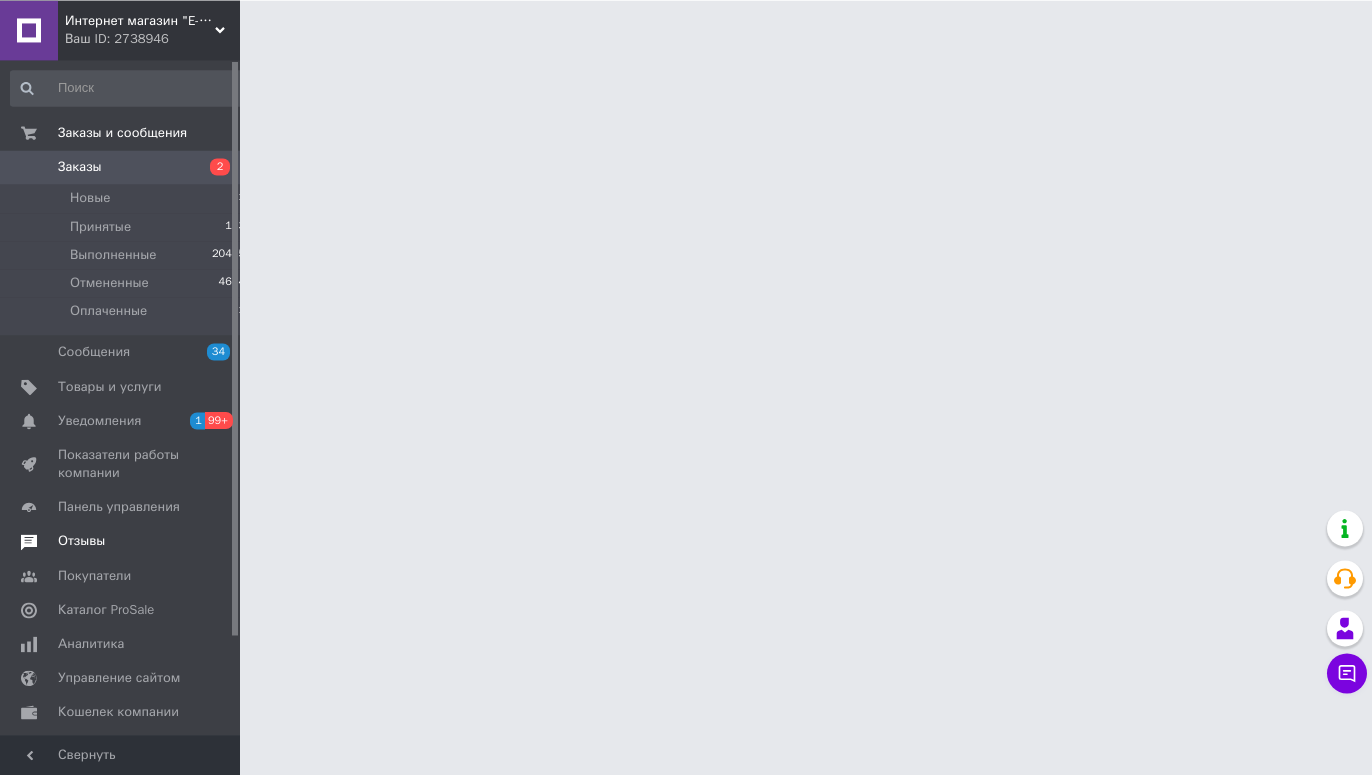 scroll, scrollTop: 0, scrollLeft: 0, axis: both 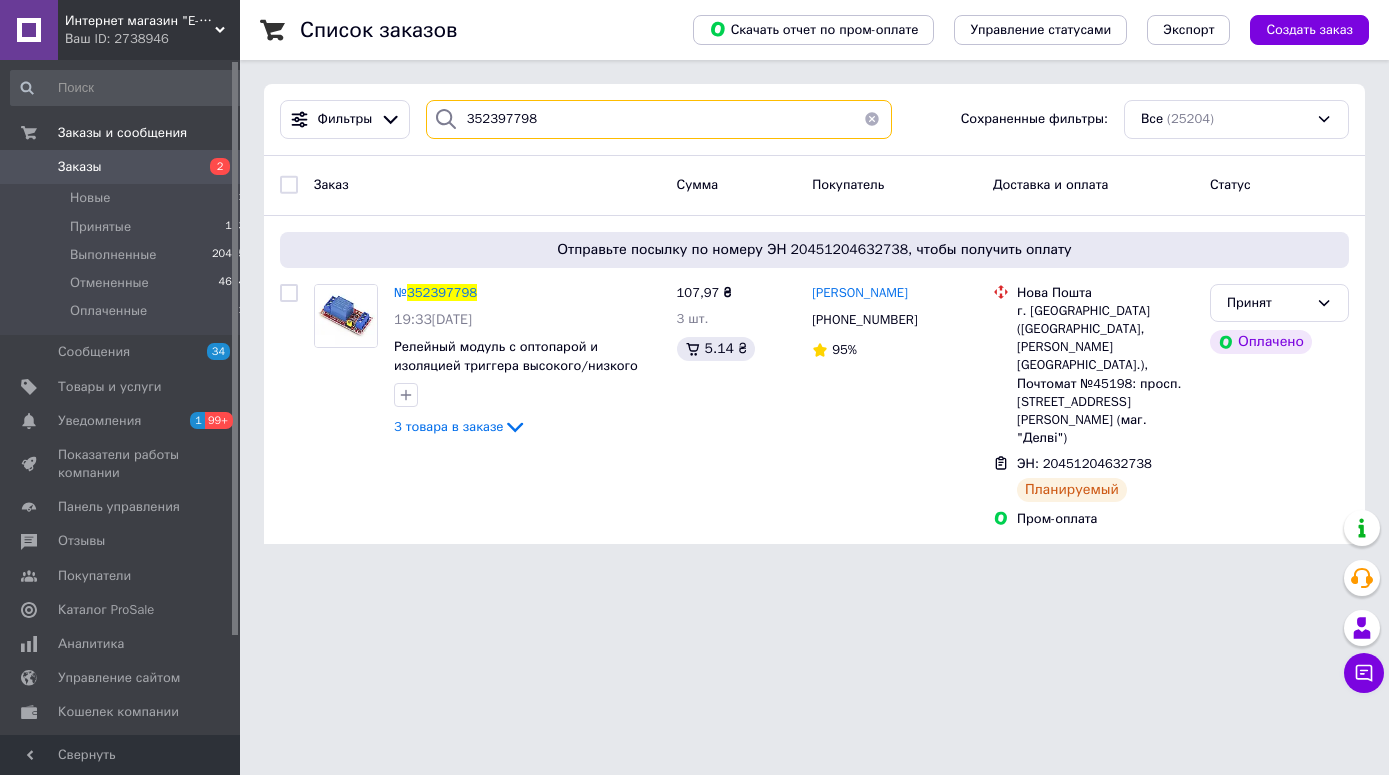 drag, startPoint x: 558, startPoint y: 111, endPoint x: 389, endPoint y: 108, distance: 169.02663 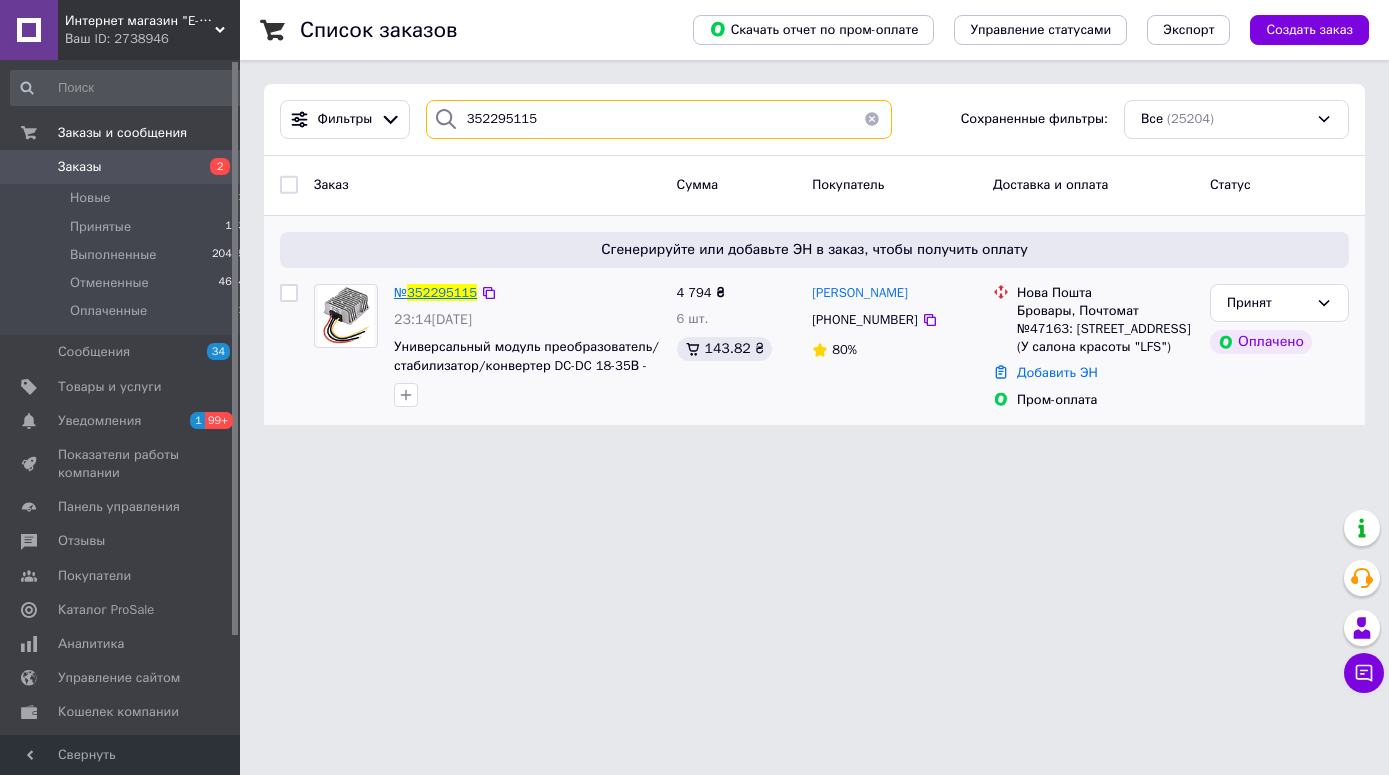 type on "352295115" 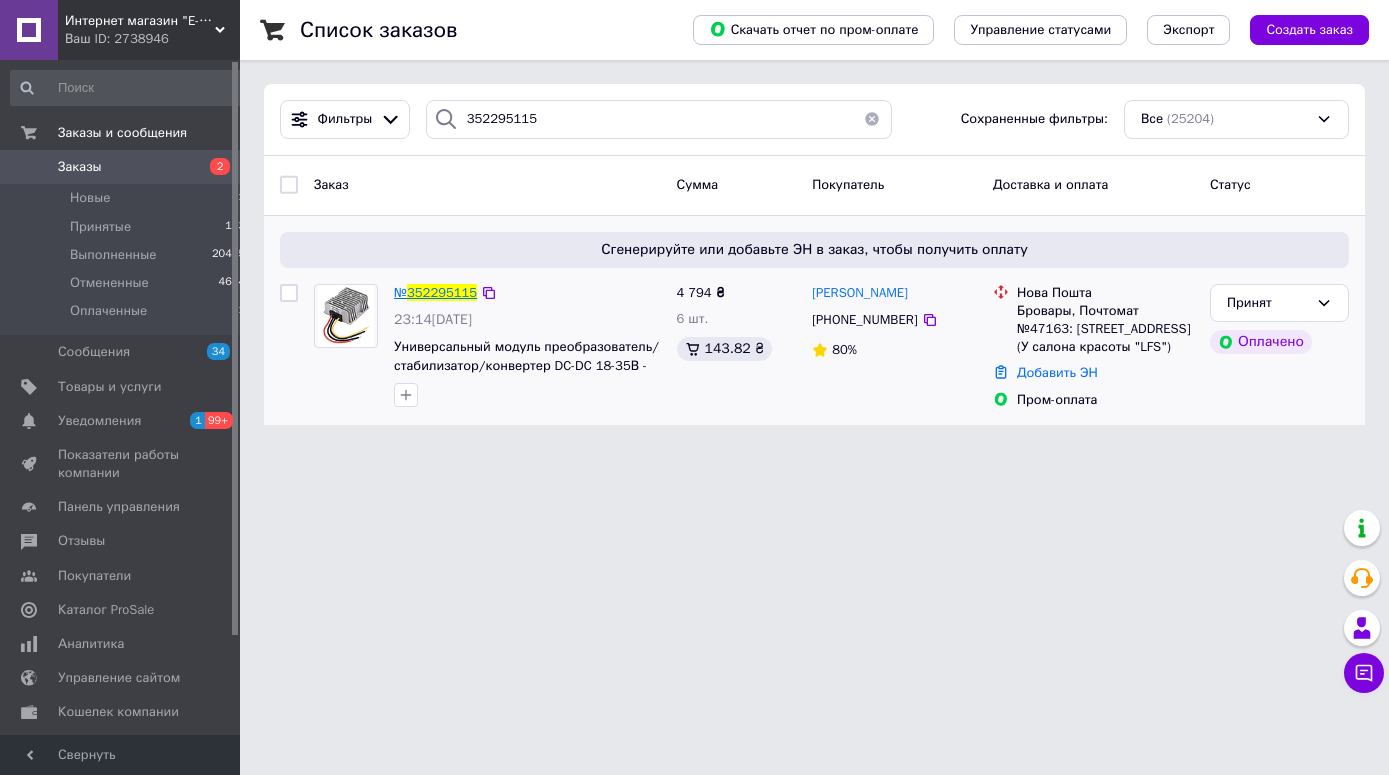 click on "352295115" at bounding box center [442, 292] 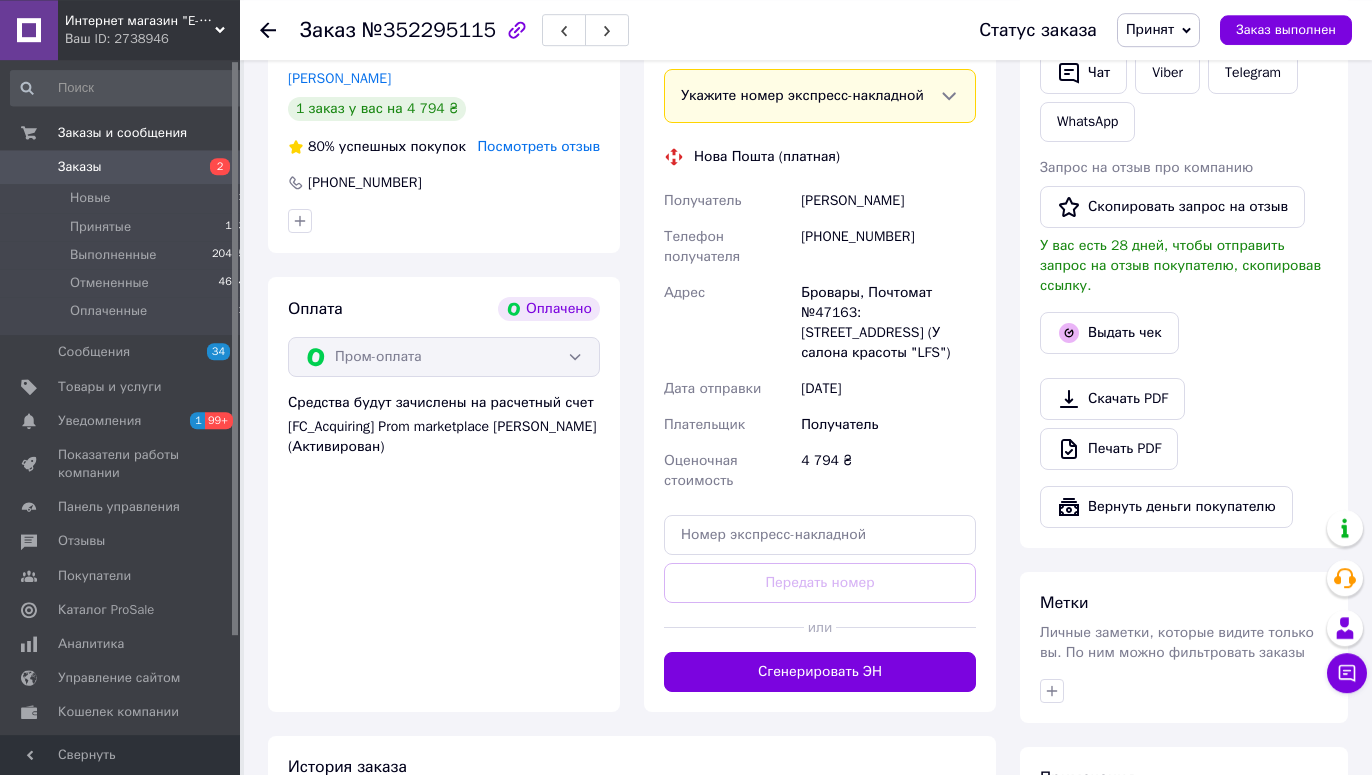 scroll, scrollTop: 1015, scrollLeft: 0, axis: vertical 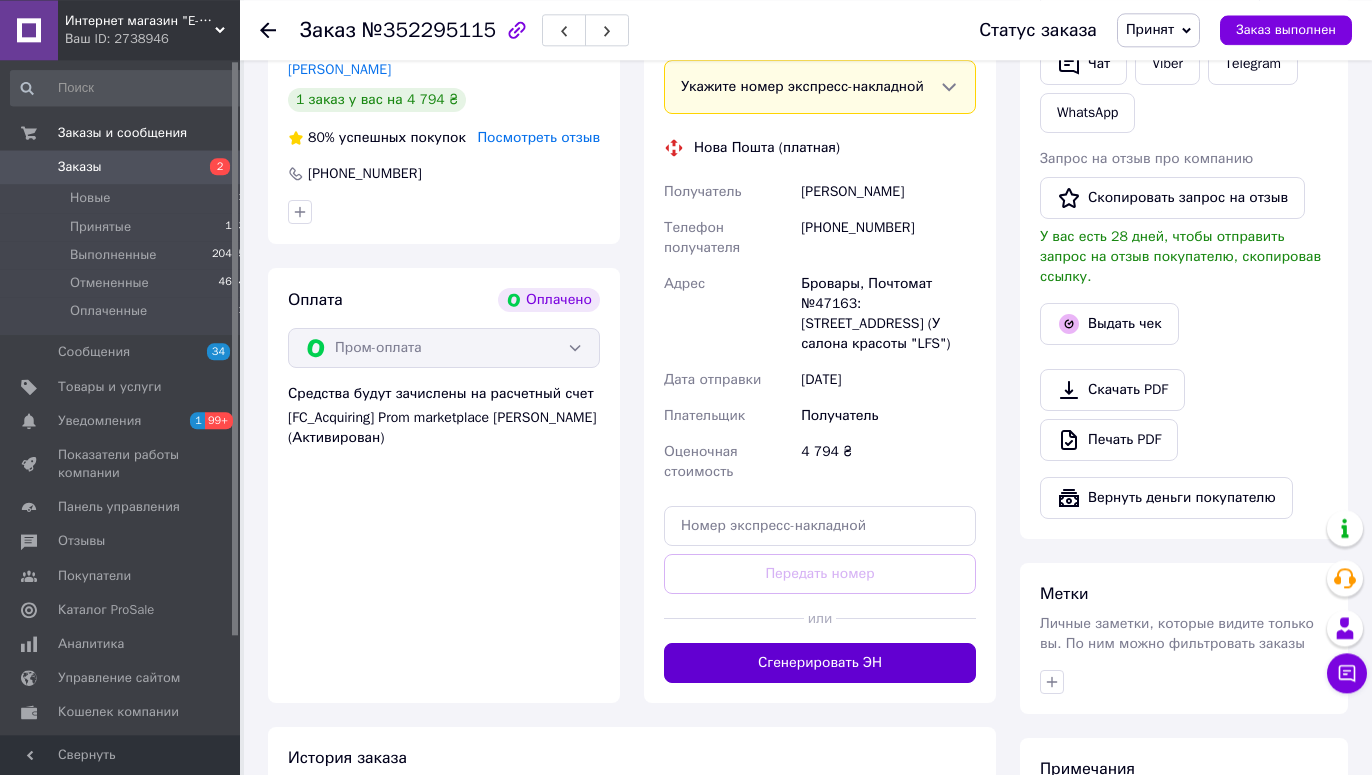 click on "Сгенерировать ЭН" at bounding box center (820, 663) 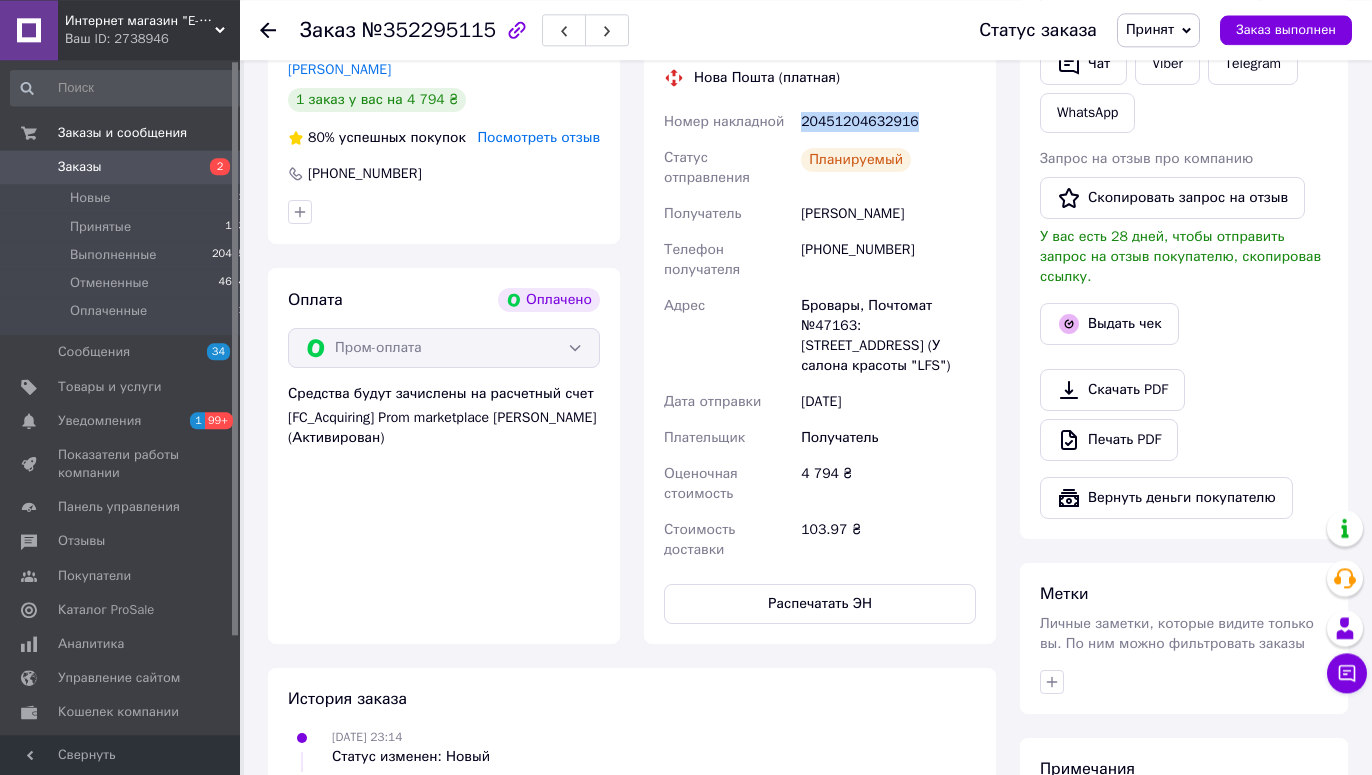drag, startPoint x: 919, startPoint y: 131, endPoint x: 800, endPoint y: 126, distance: 119.104996 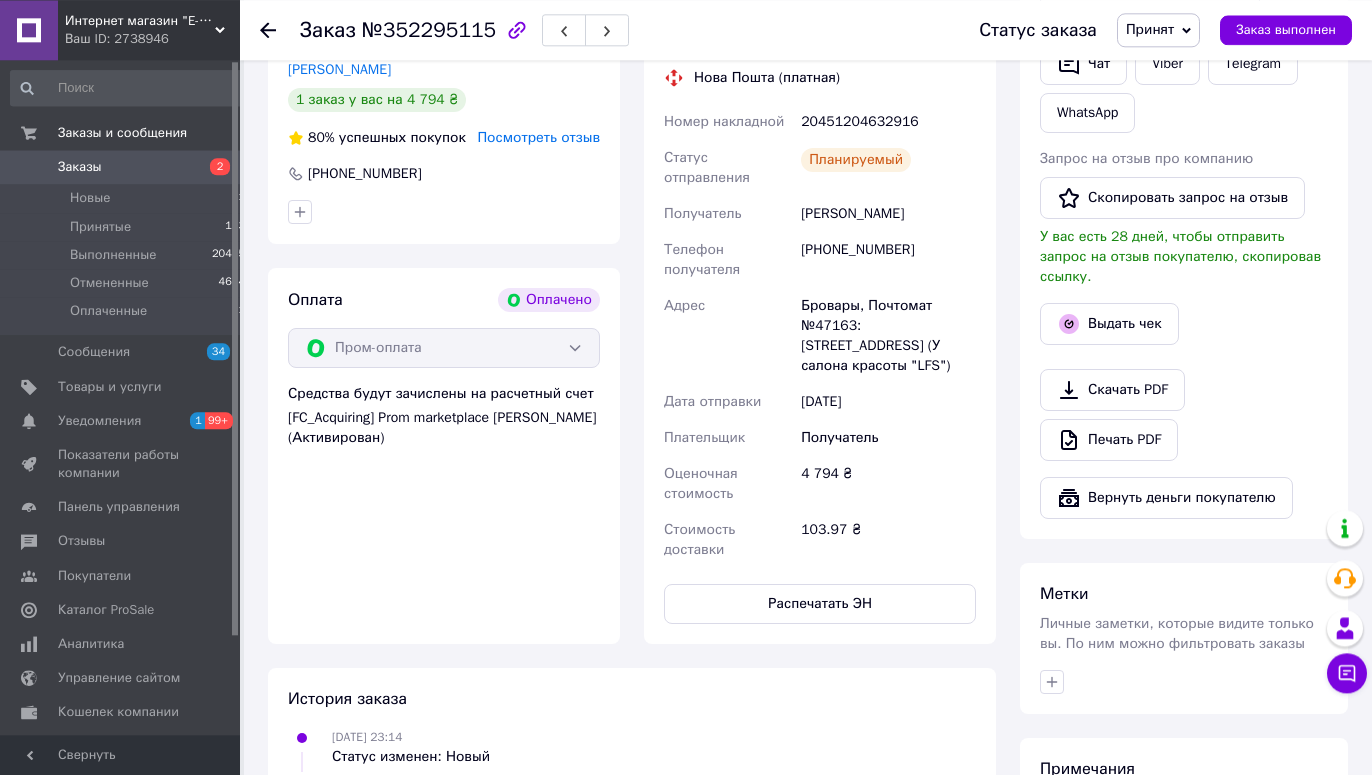 click 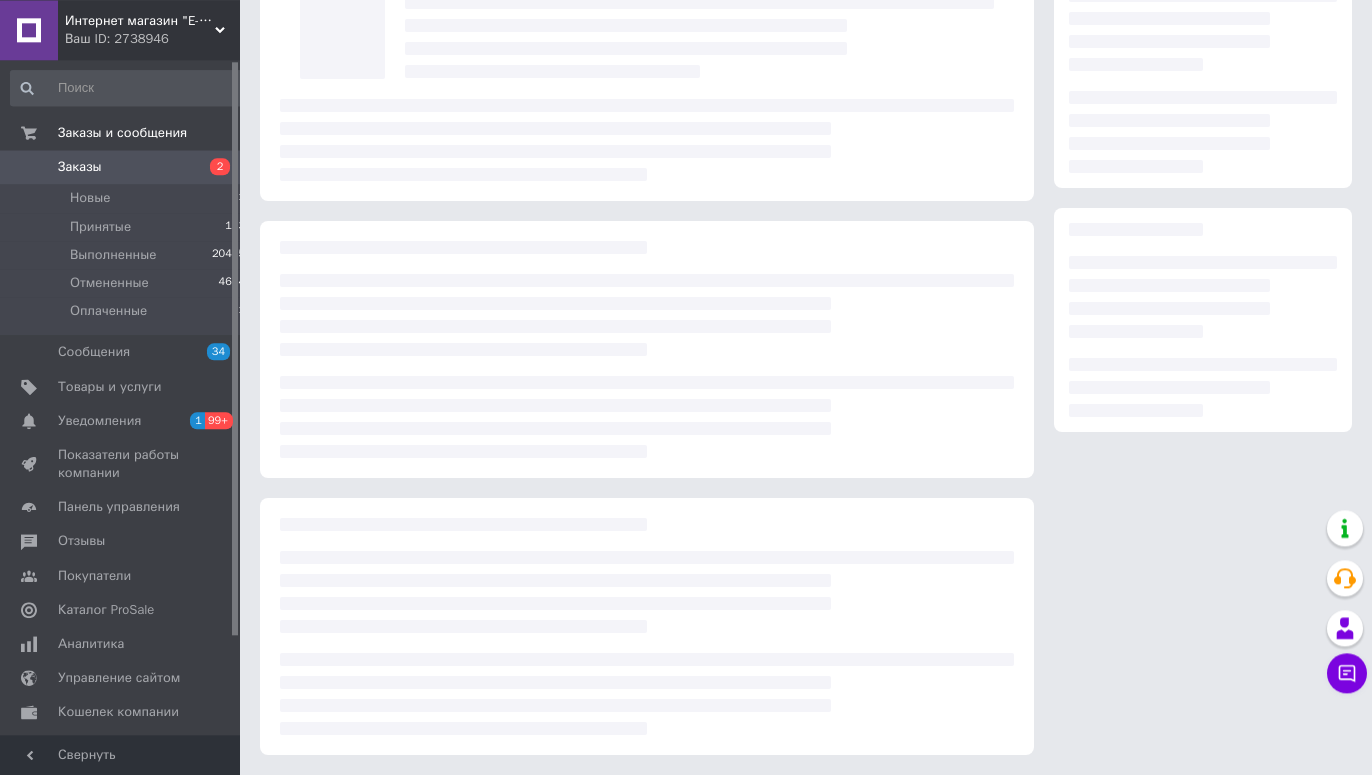 scroll, scrollTop: 0, scrollLeft: 0, axis: both 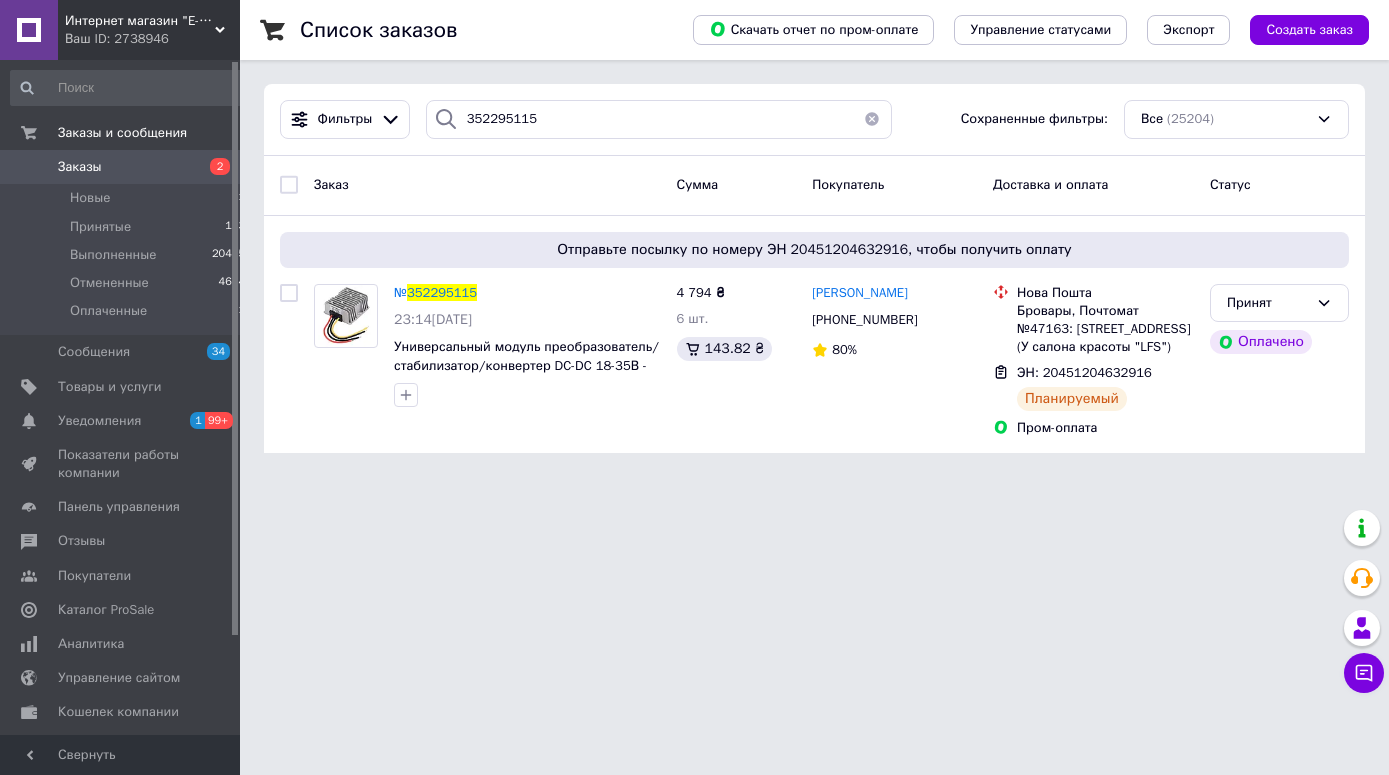 click at bounding box center [872, 119] 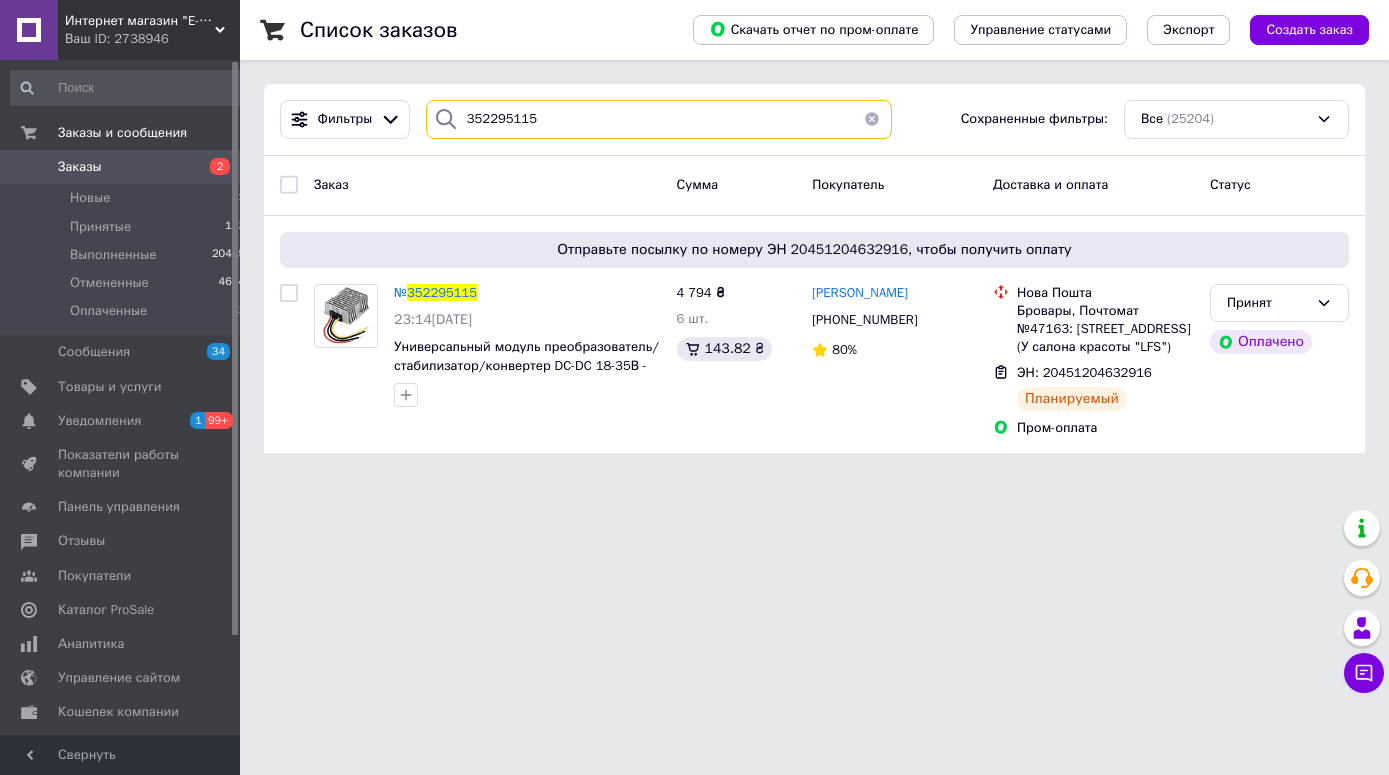 type 